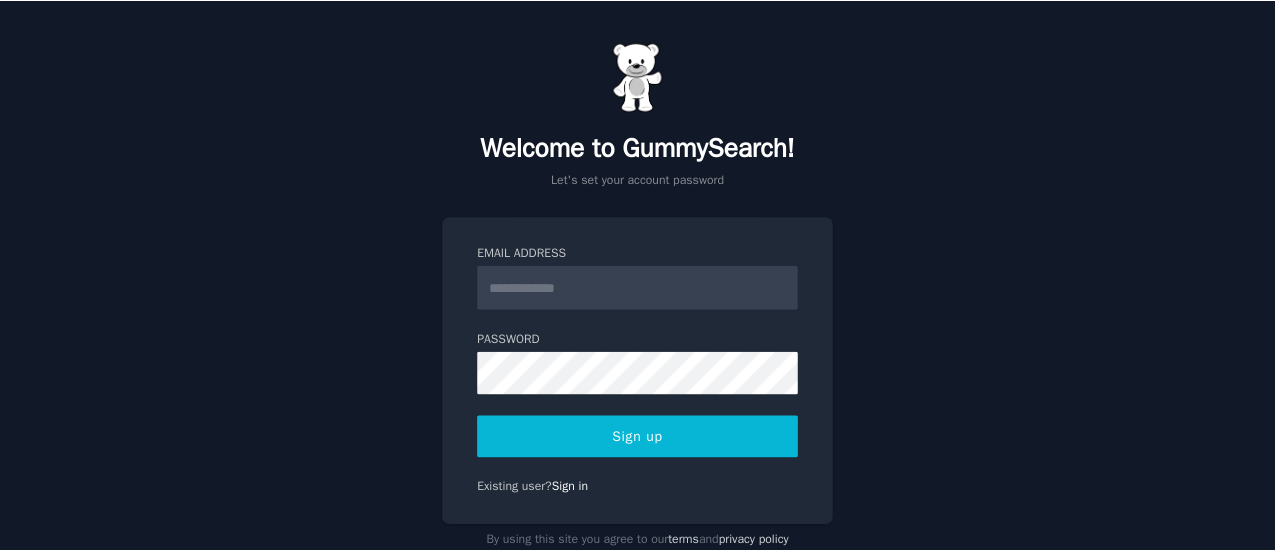 scroll, scrollTop: 0, scrollLeft: 0, axis: both 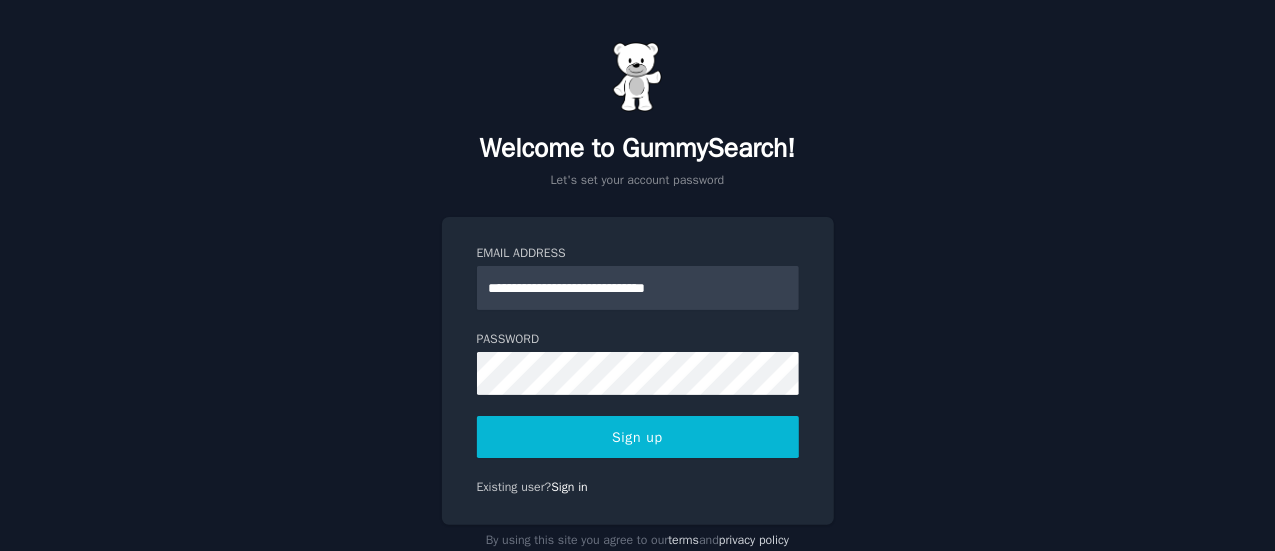 type on "**********" 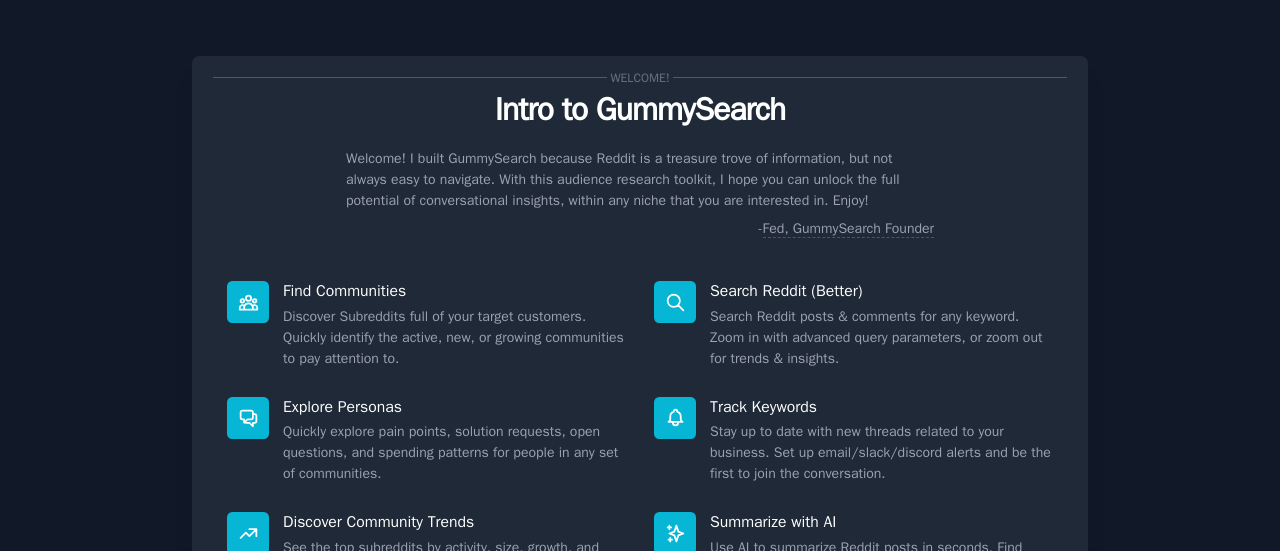scroll, scrollTop: 0, scrollLeft: 0, axis: both 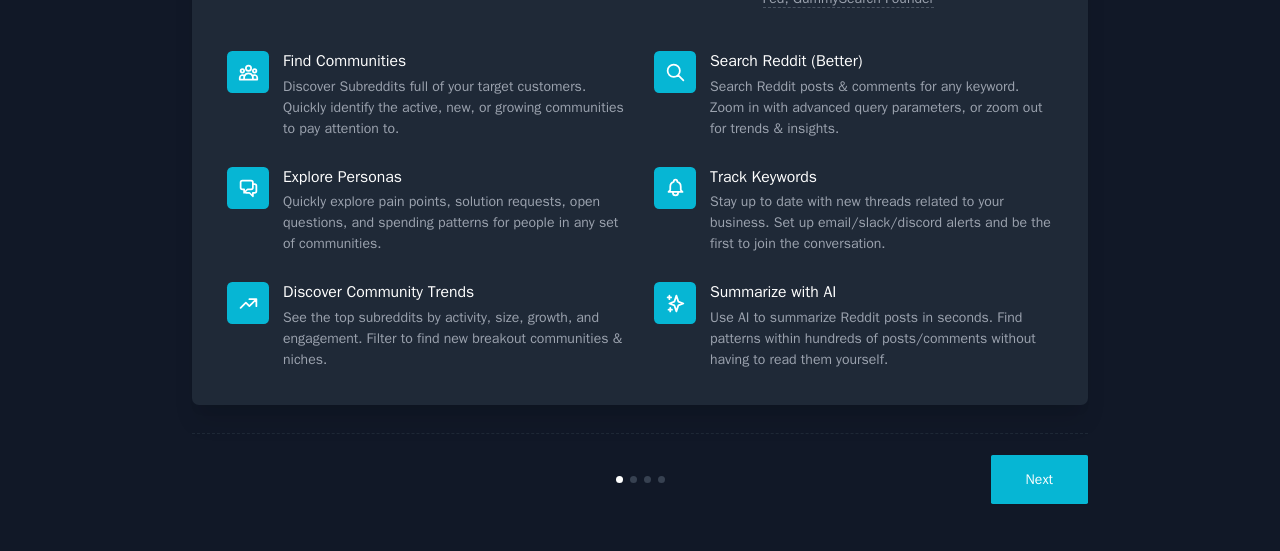 click on "Next" at bounding box center [1039, 479] 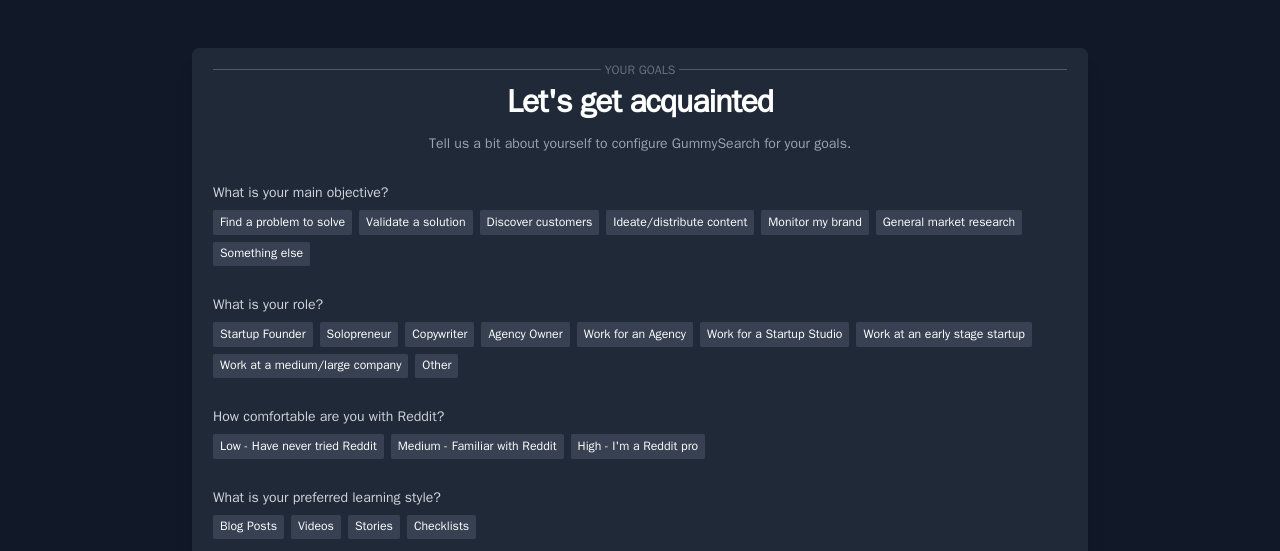 scroll, scrollTop: 0, scrollLeft: 0, axis: both 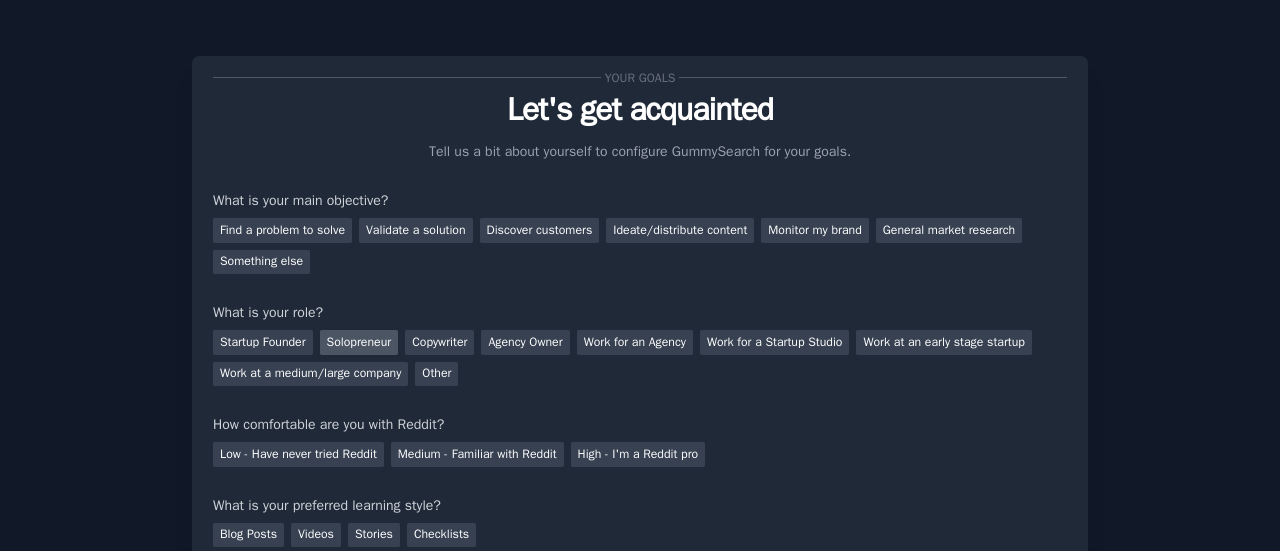 click on "Solopreneur" at bounding box center (359, 342) 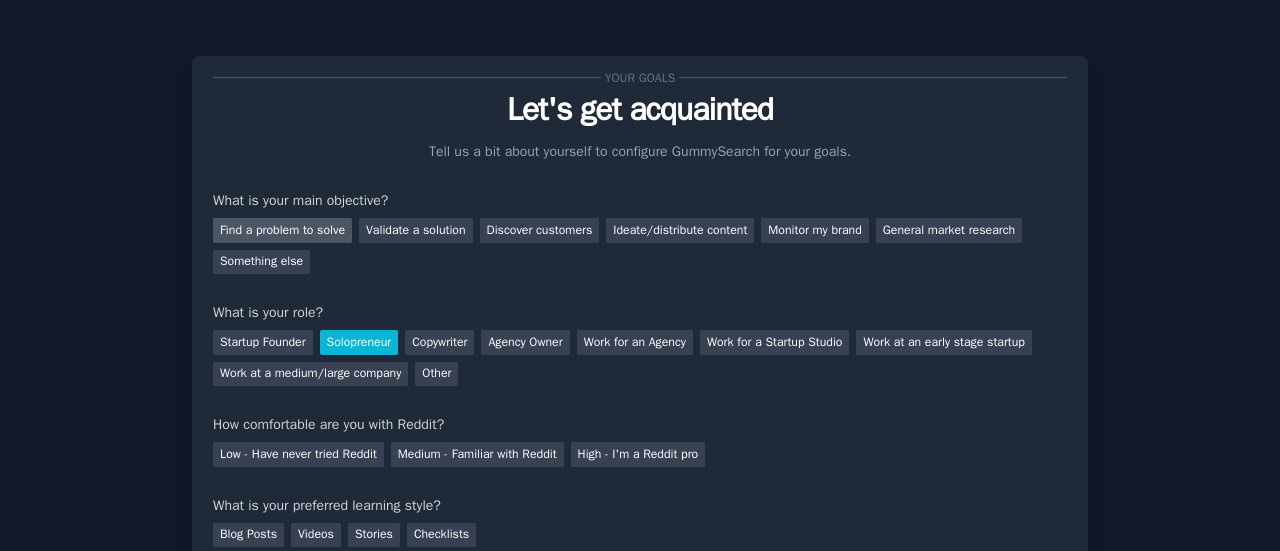 click on "Find a problem to solve" at bounding box center [282, 230] 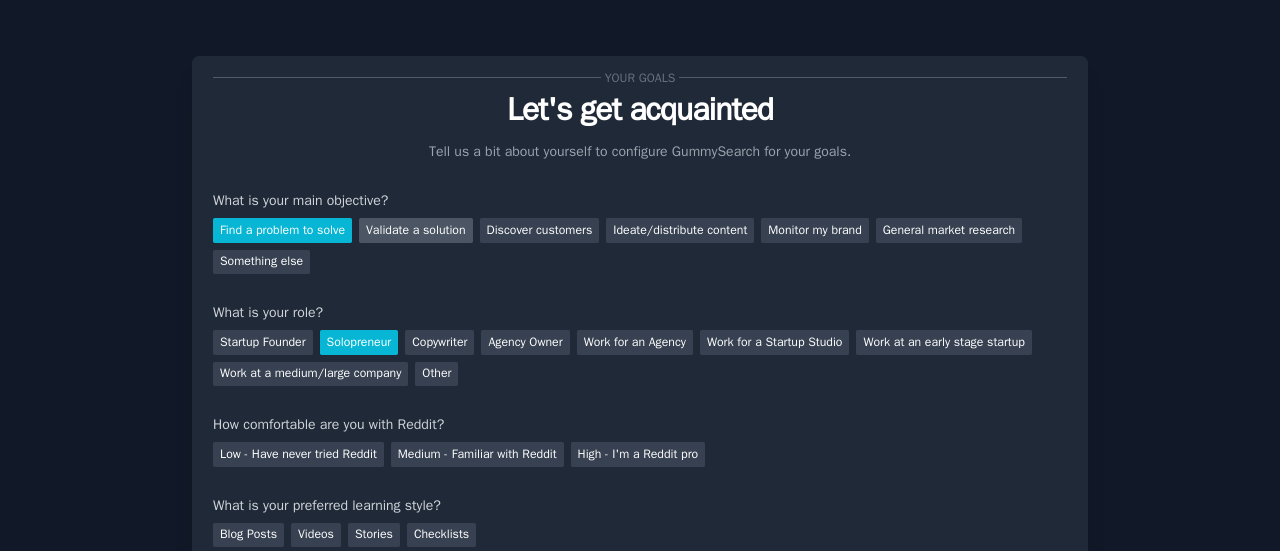 click on "Validate a solution" at bounding box center (416, 230) 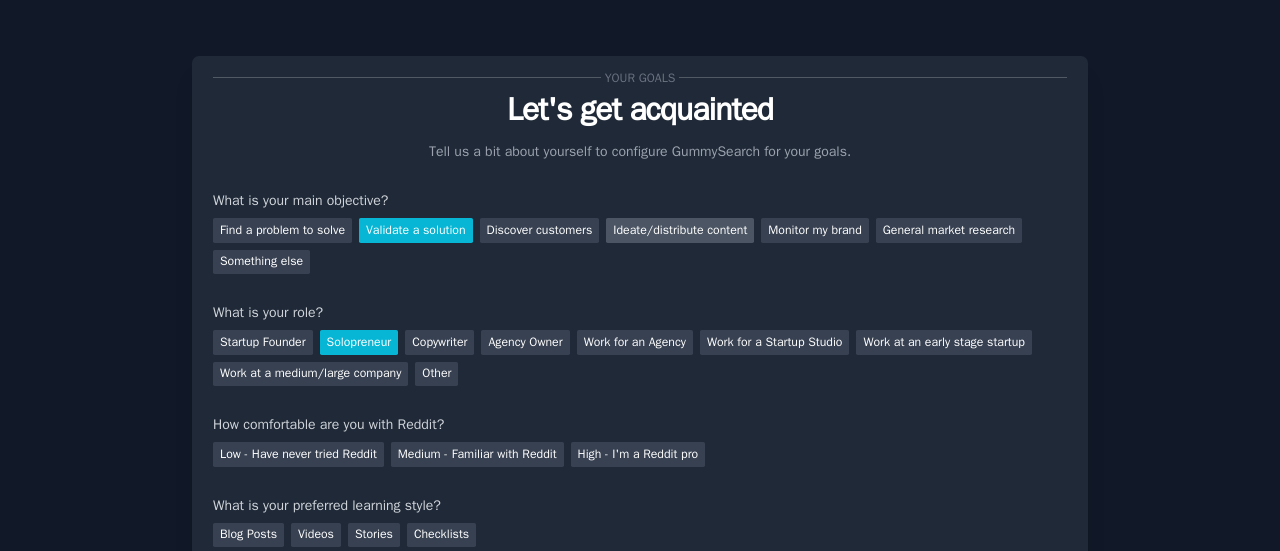 click on "Ideate/distribute content" at bounding box center (680, 230) 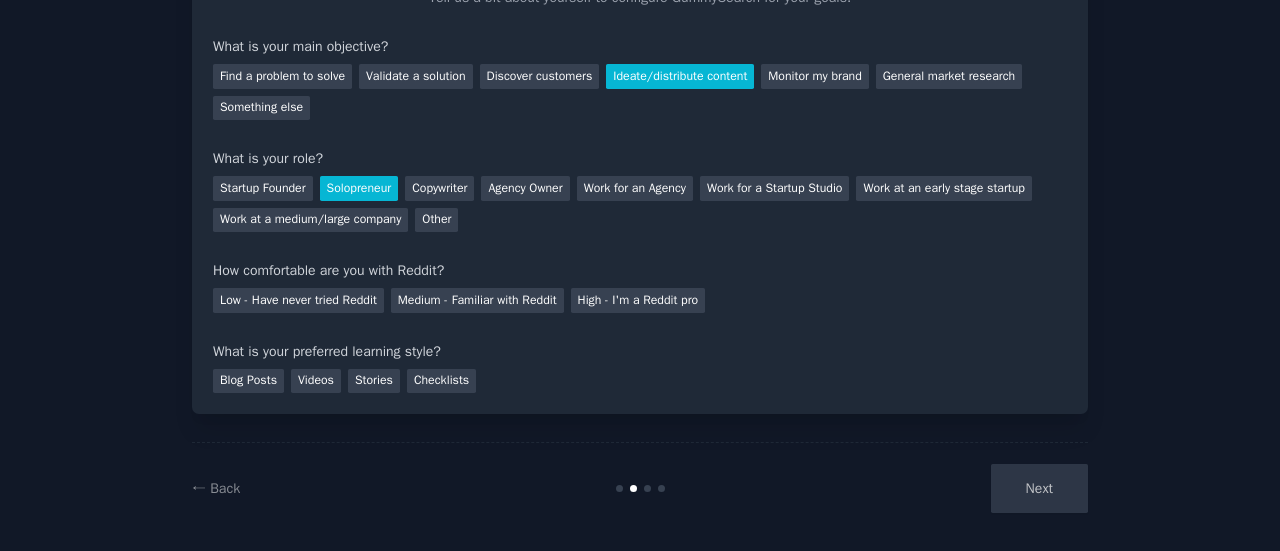 scroll, scrollTop: 155, scrollLeft: 0, axis: vertical 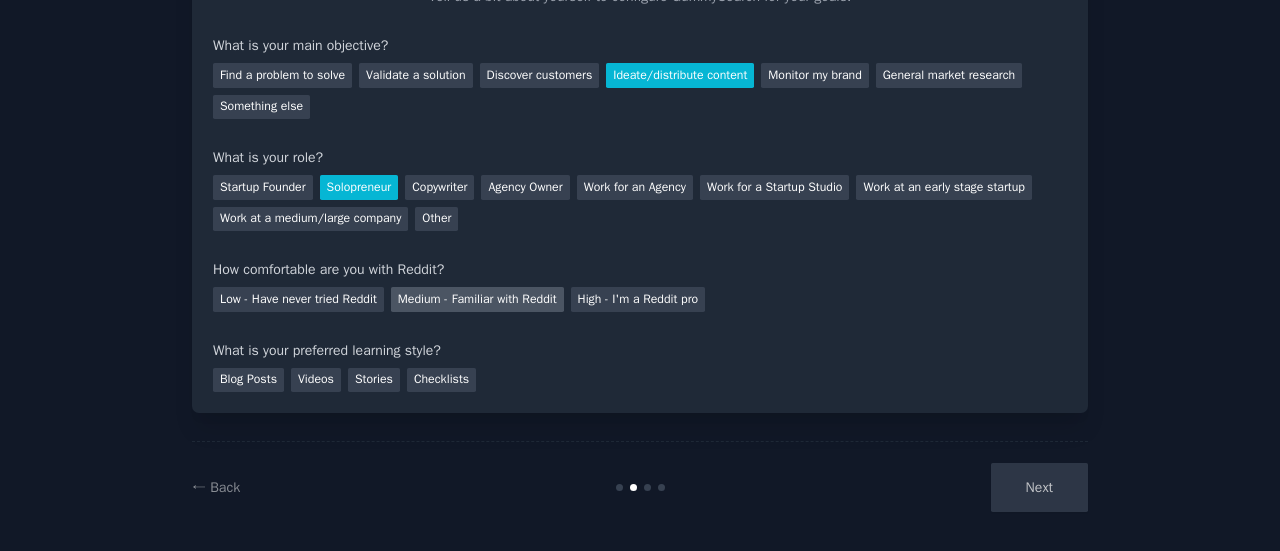 click on "Medium - Familiar with Reddit" at bounding box center [477, 299] 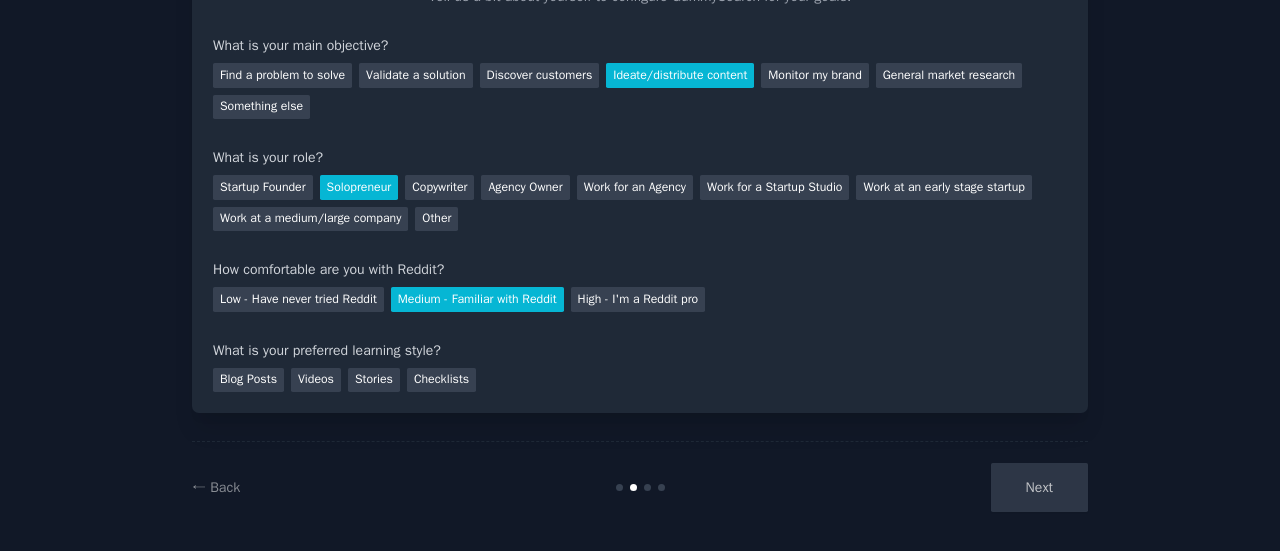 scroll, scrollTop: 164, scrollLeft: 0, axis: vertical 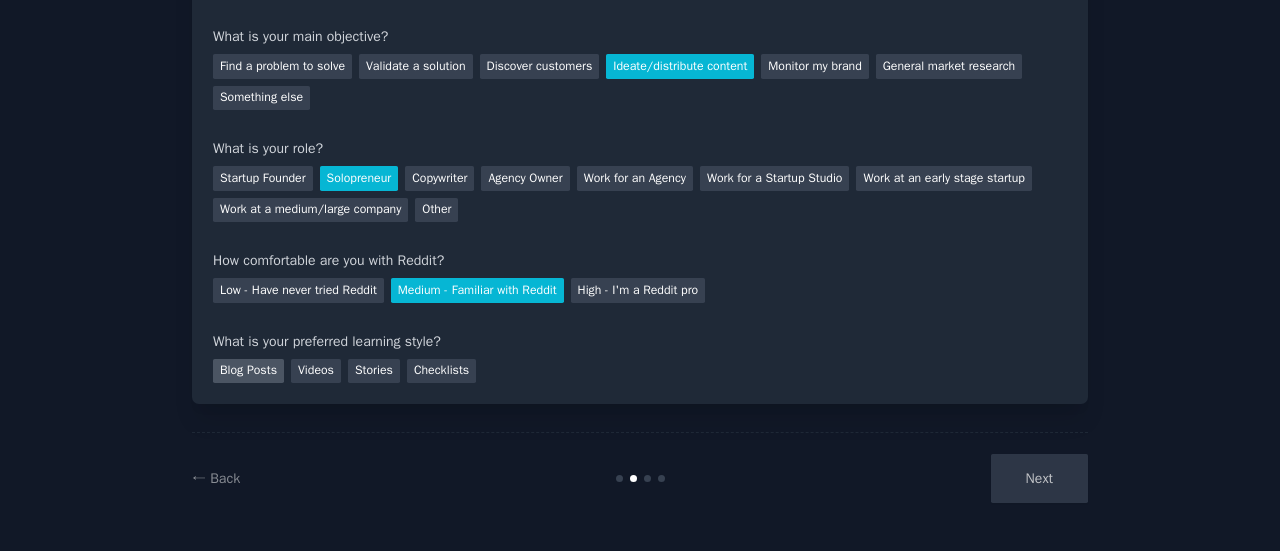 click on "Blog Posts" at bounding box center [248, 371] 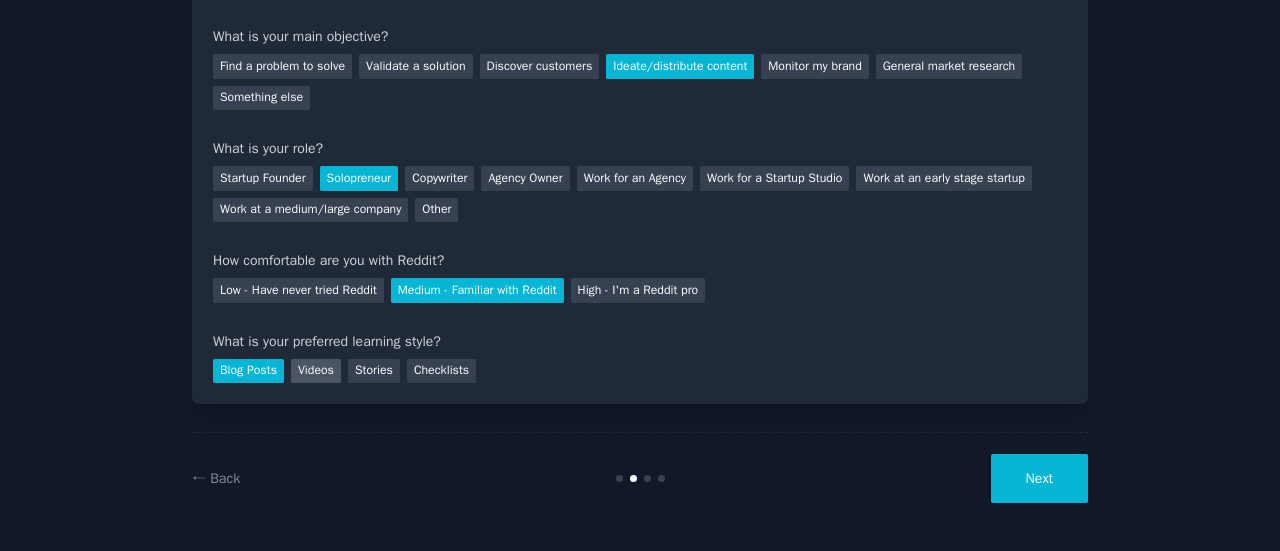 click on "Videos" at bounding box center [316, 371] 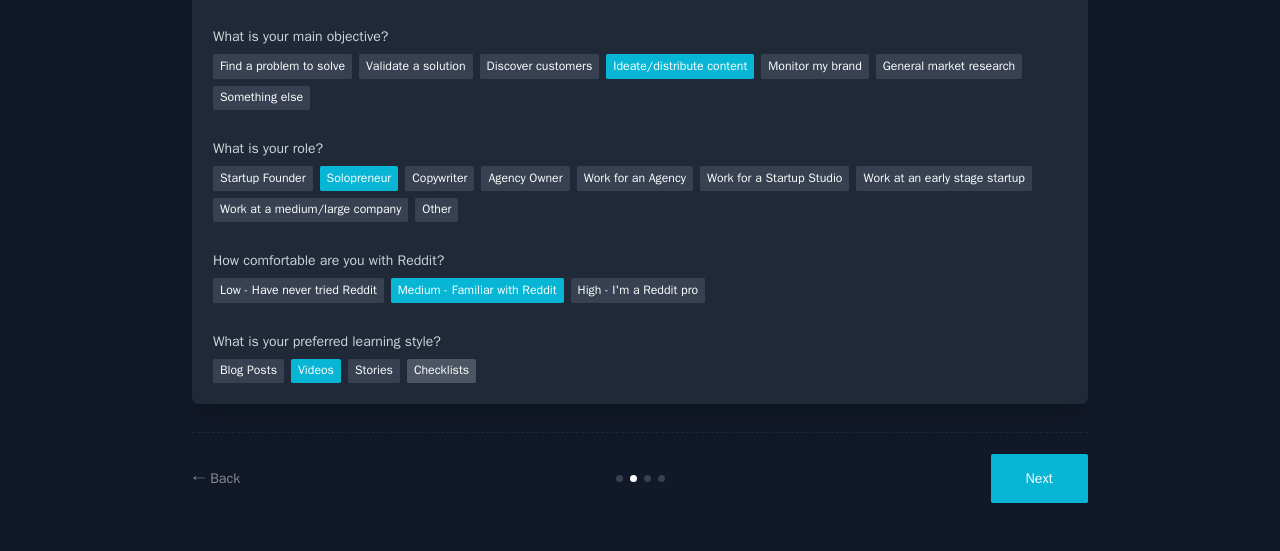 click on "Checklists" at bounding box center (441, 371) 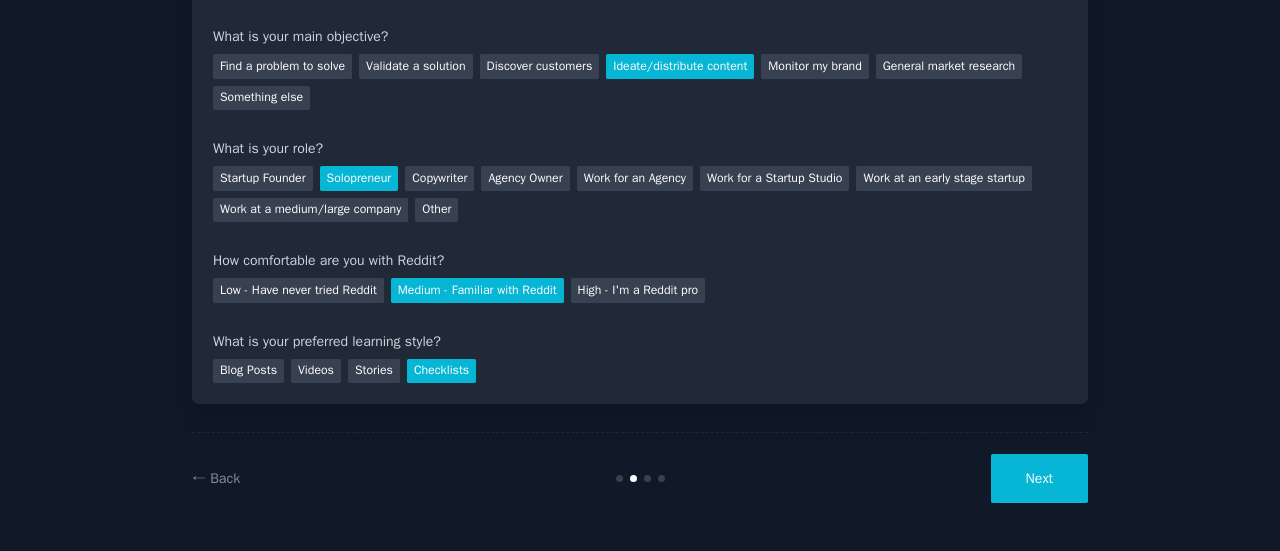 click on "Next" at bounding box center (1039, 478) 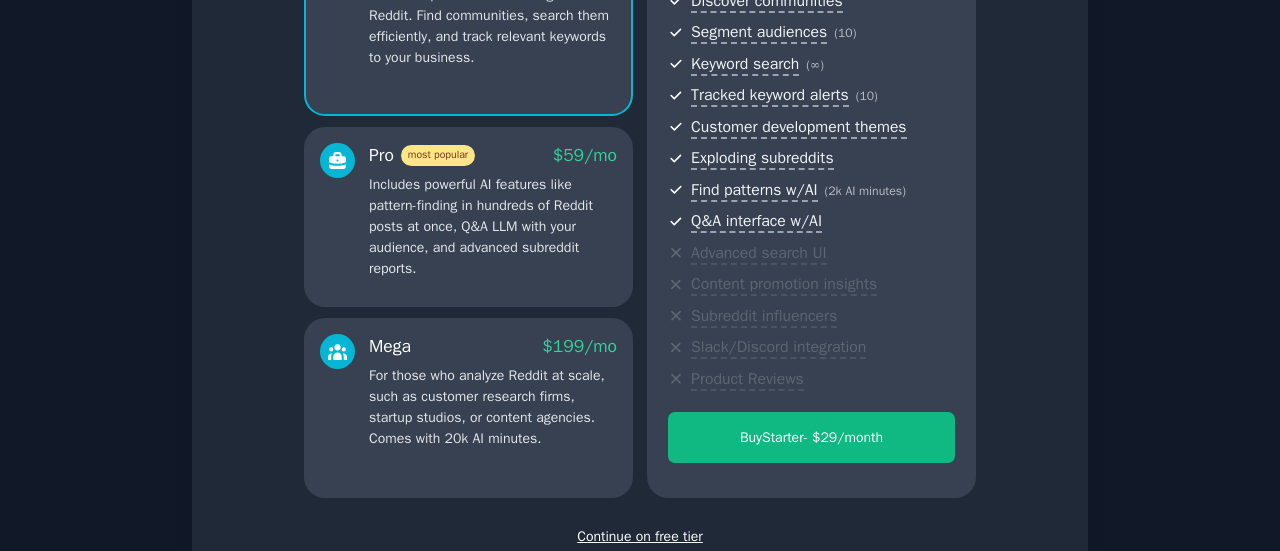 scroll, scrollTop: 378, scrollLeft: 0, axis: vertical 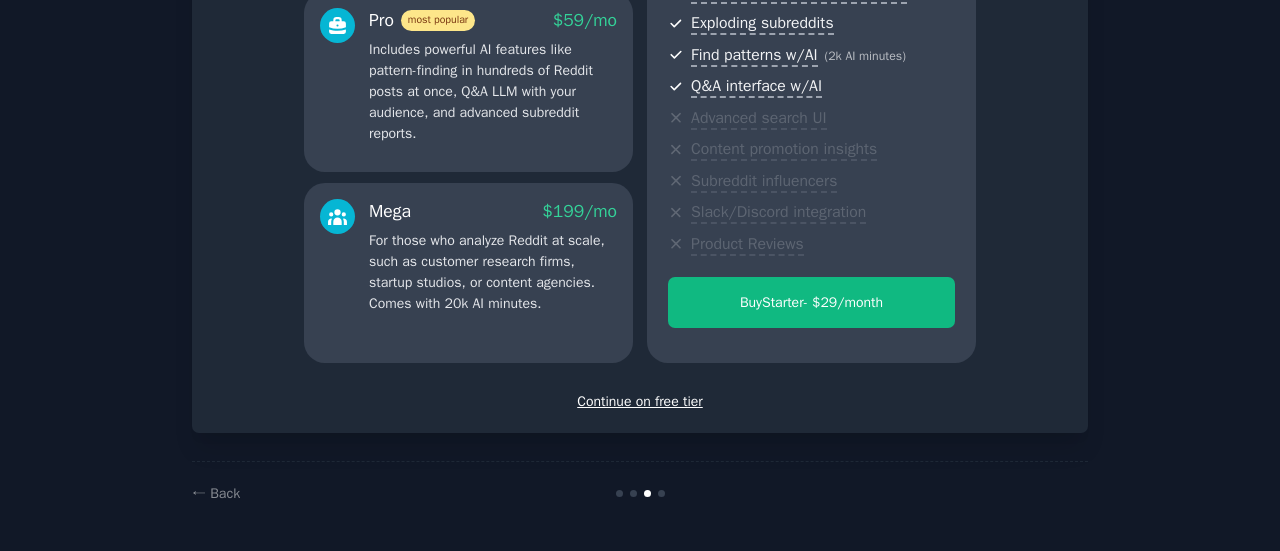 click on "Continue on free tier" at bounding box center [640, 401] 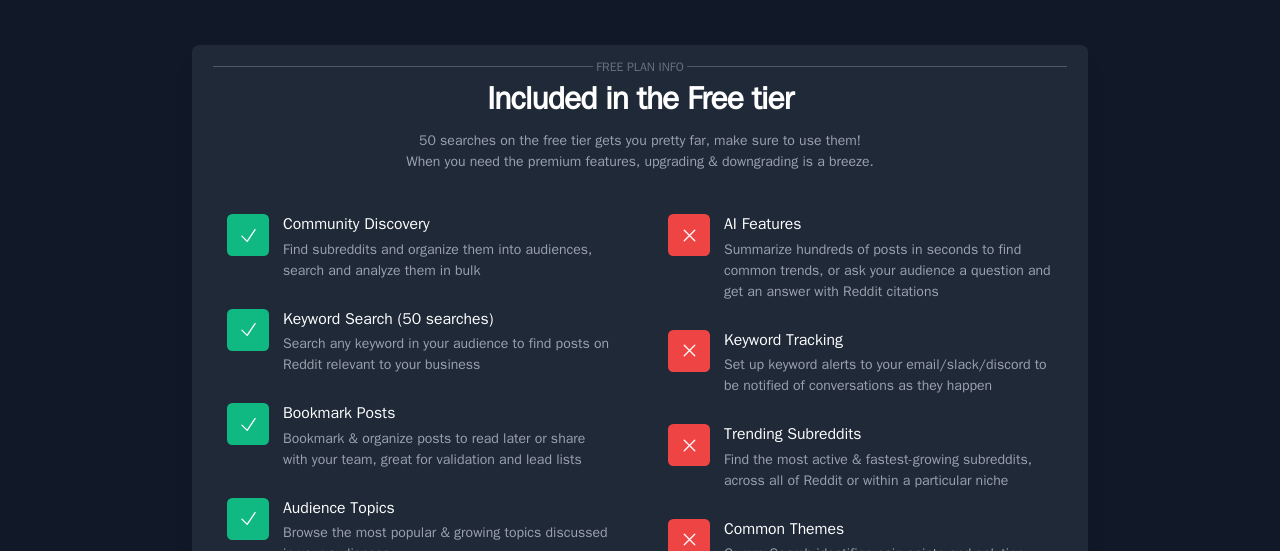 scroll, scrollTop: 9, scrollLeft: 0, axis: vertical 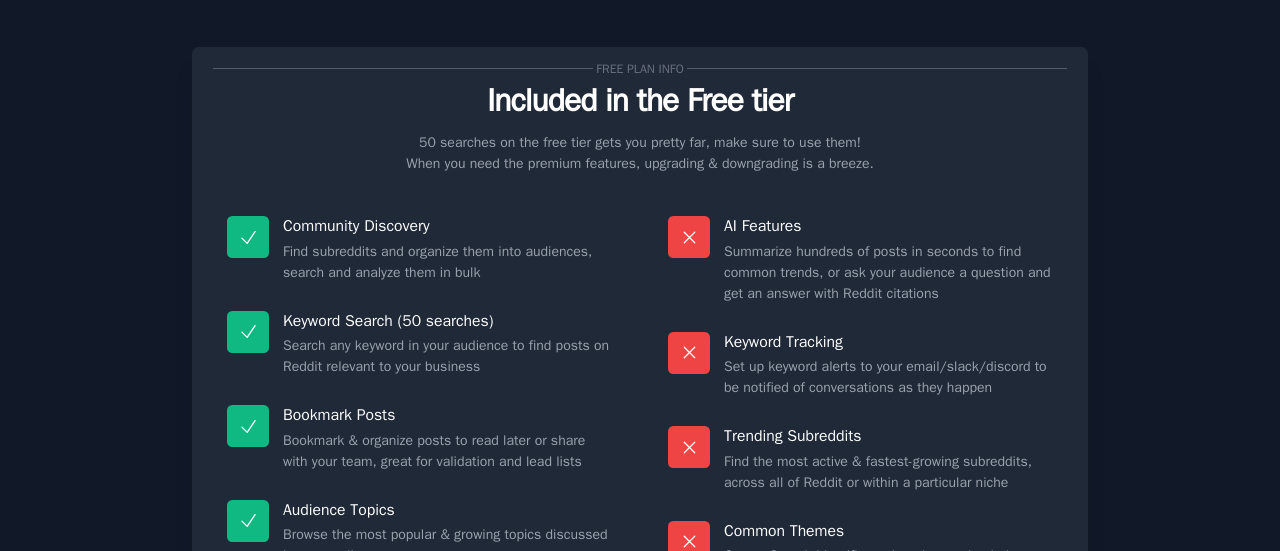 click on "Bookmark Posts Bookmark & organize posts to read later or share with your team, great for validation and lead lists" at bounding box center (419, 438) 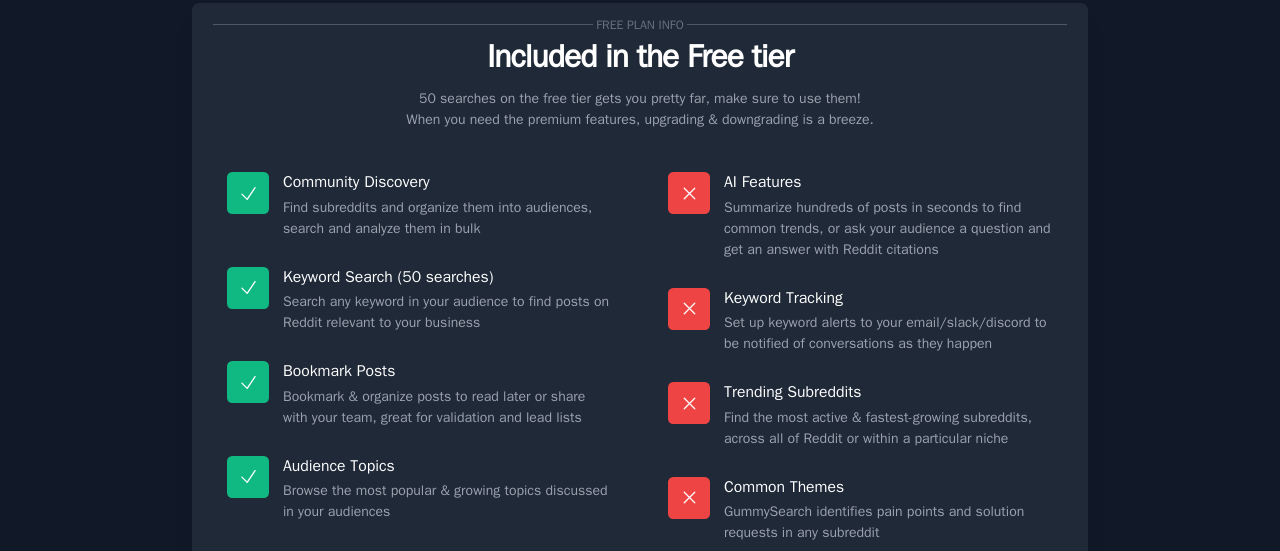 scroll, scrollTop: 227, scrollLeft: 0, axis: vertical 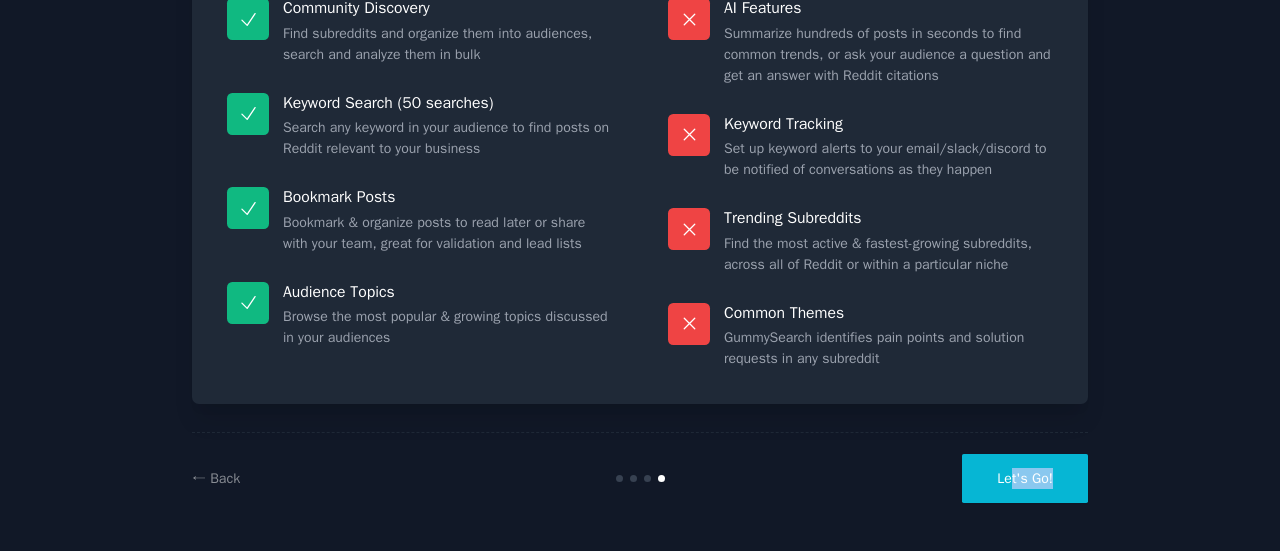 drag, startPoint x: 1001, startPoint y: 503, endPoint x: 1012, endPoint y: 471, distance: 33.83785 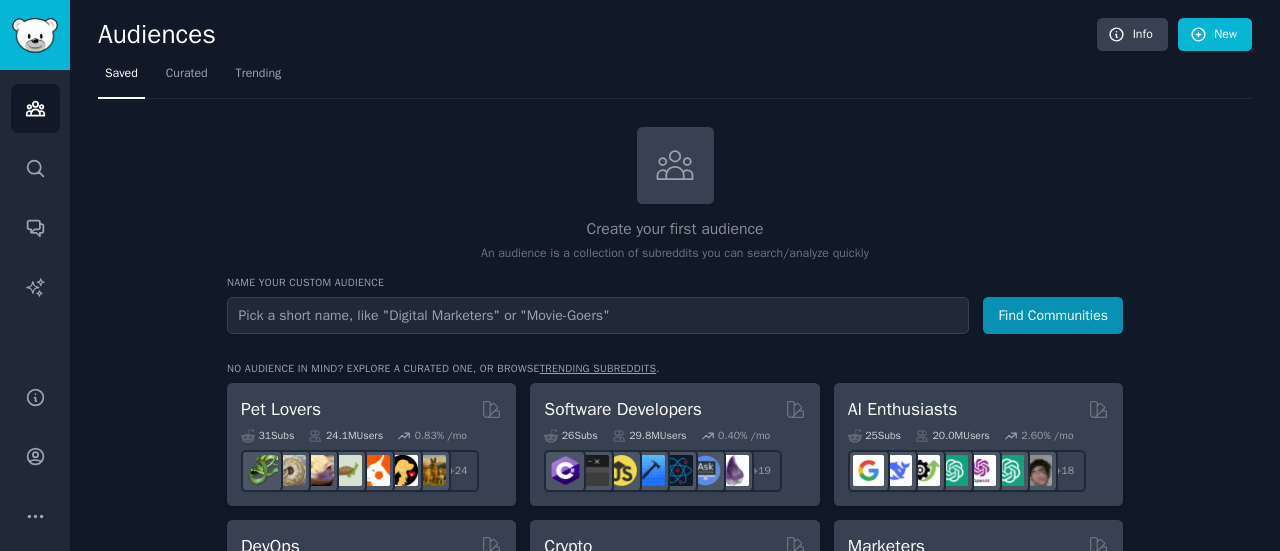 click on "Create your first audience An audience is a collection of subreddits you can search/analyze quickly" at bounding box center [675, 195] 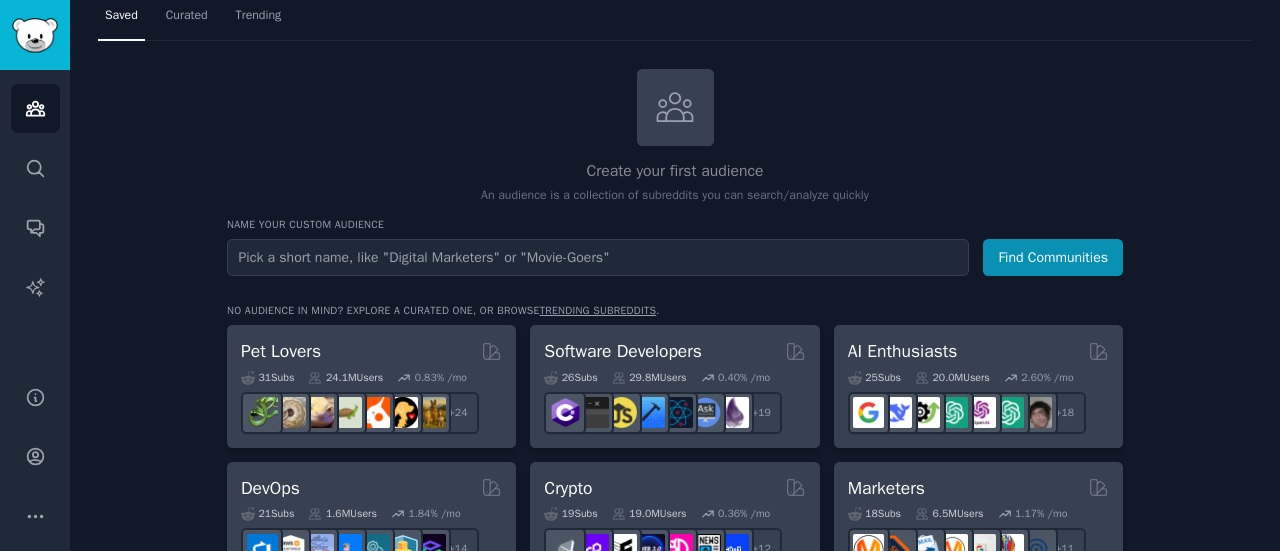 scroll, scrollTop: 0, scrollLeft: 0, axis: both 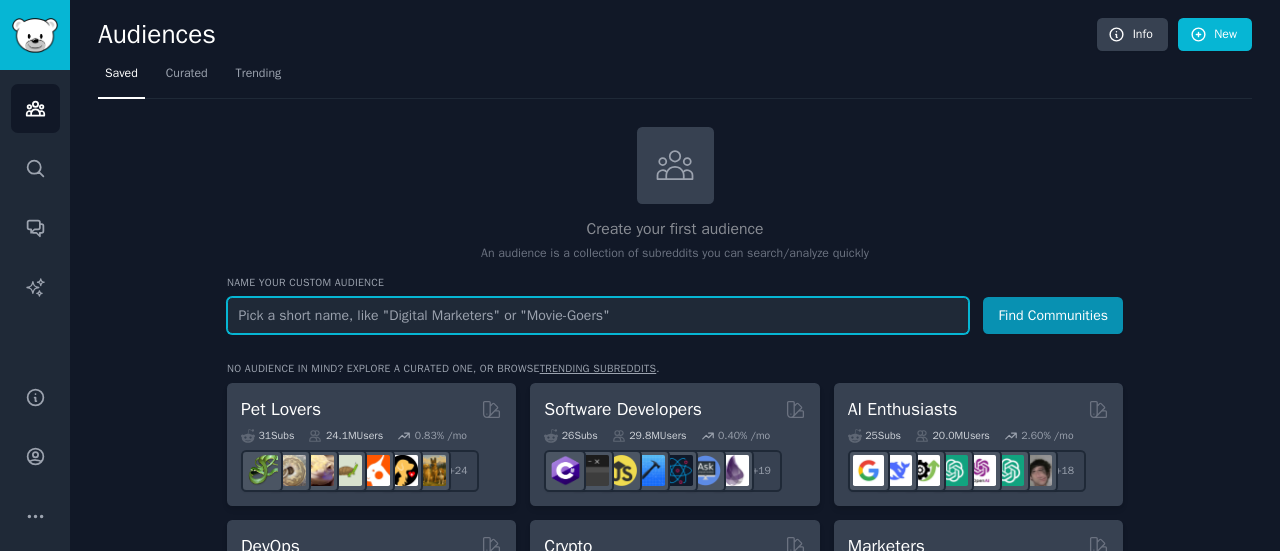 click at bounding box center (598, 315) 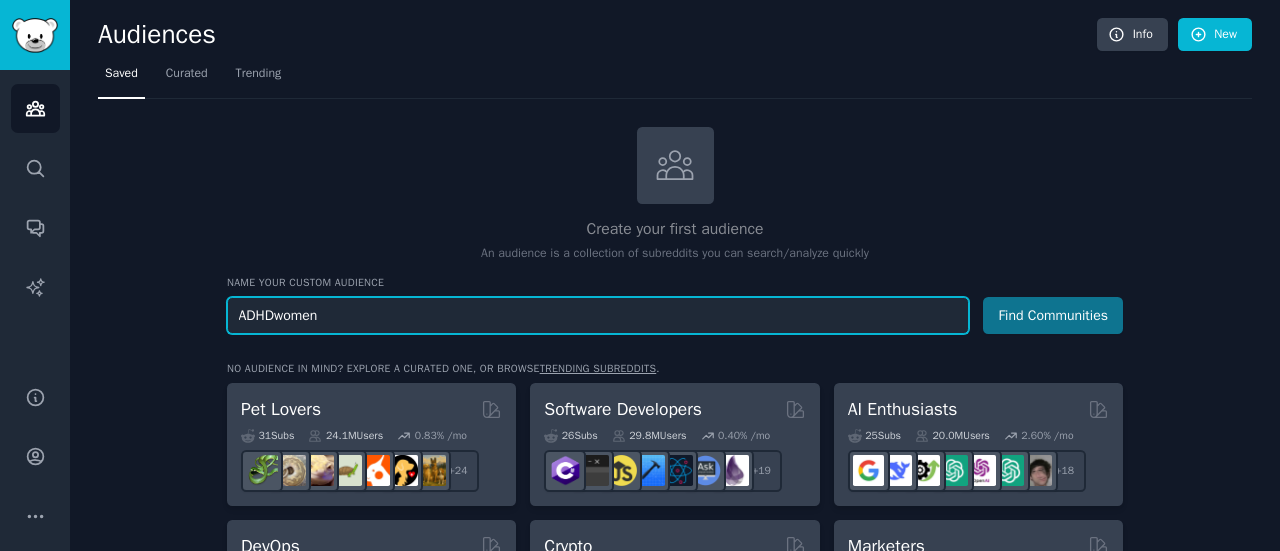 type on "ADHDwomen" 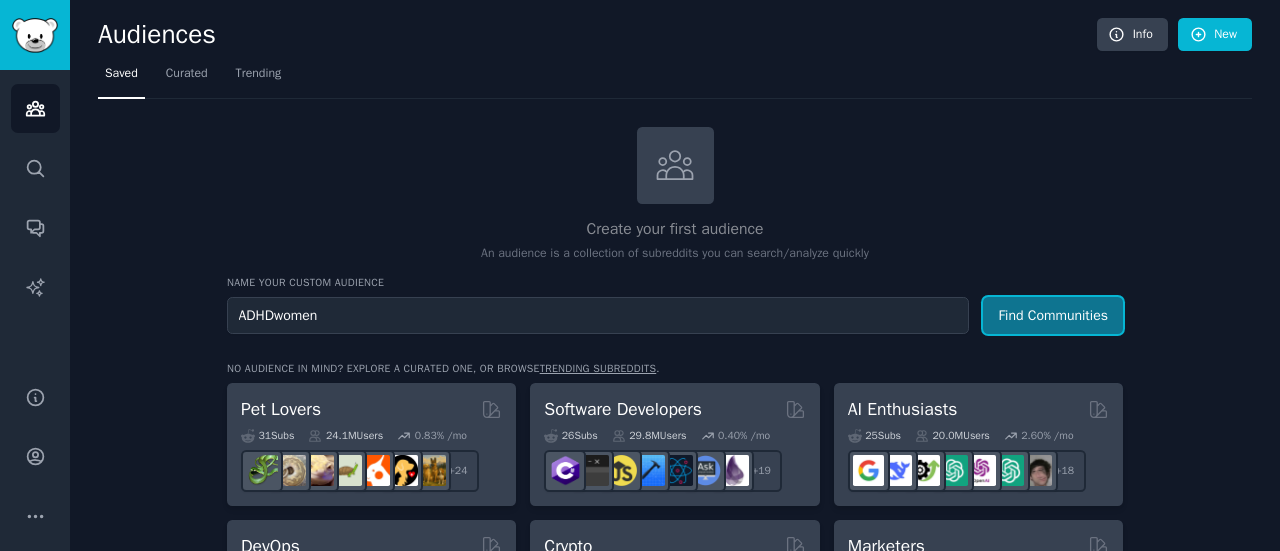 click on "Find Communities" at bounding box center [1053, 315] 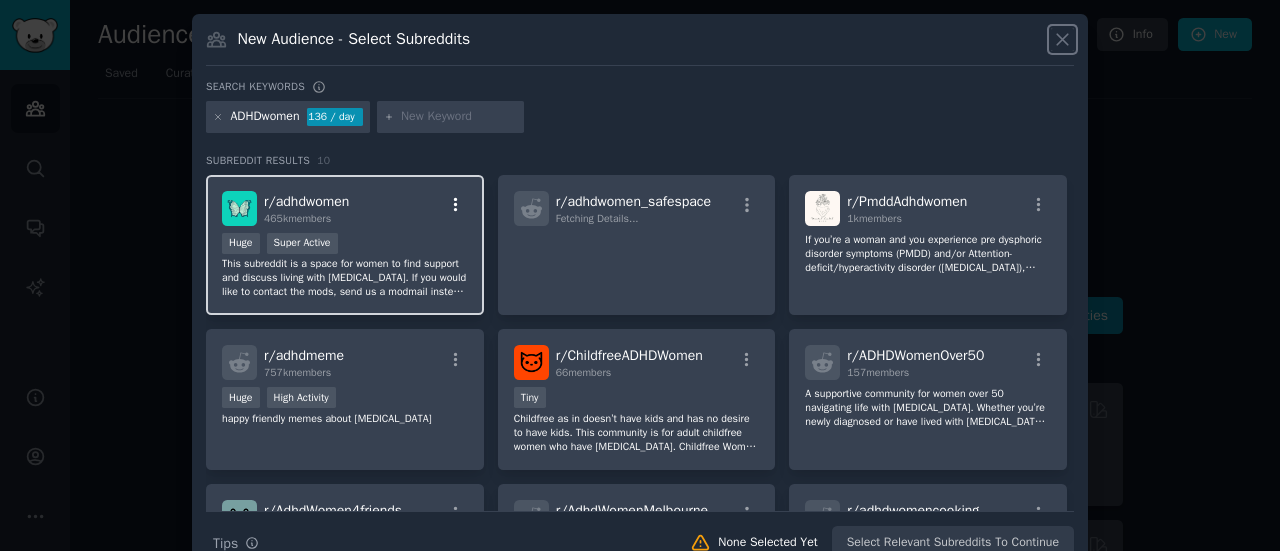 click 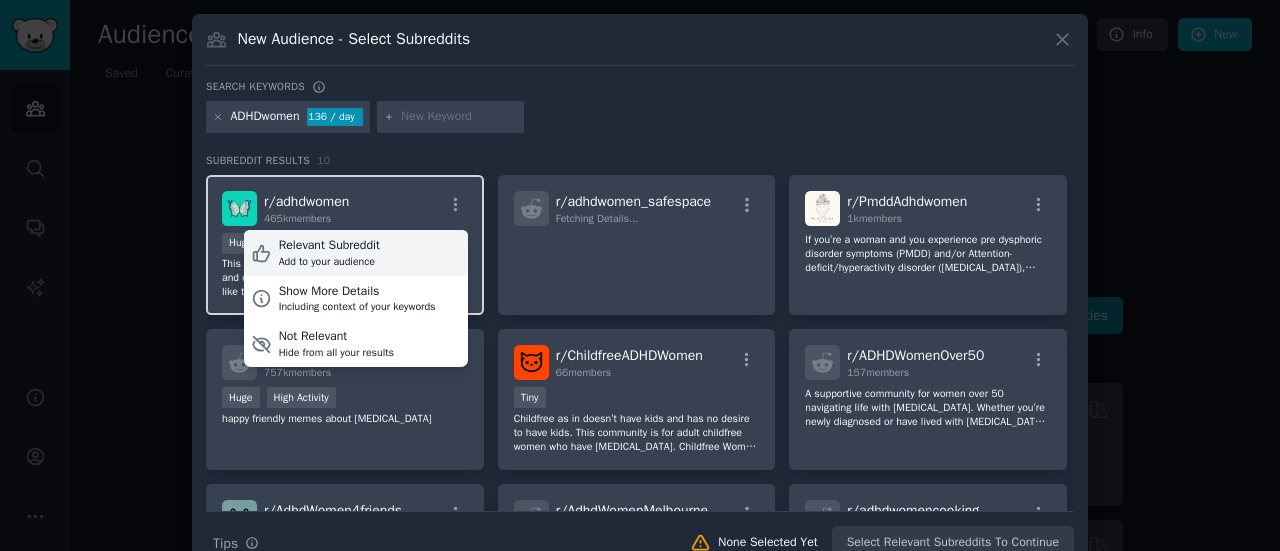 click on "Relevant Subreddit Add to your audience" at bounding box center (356, 253) 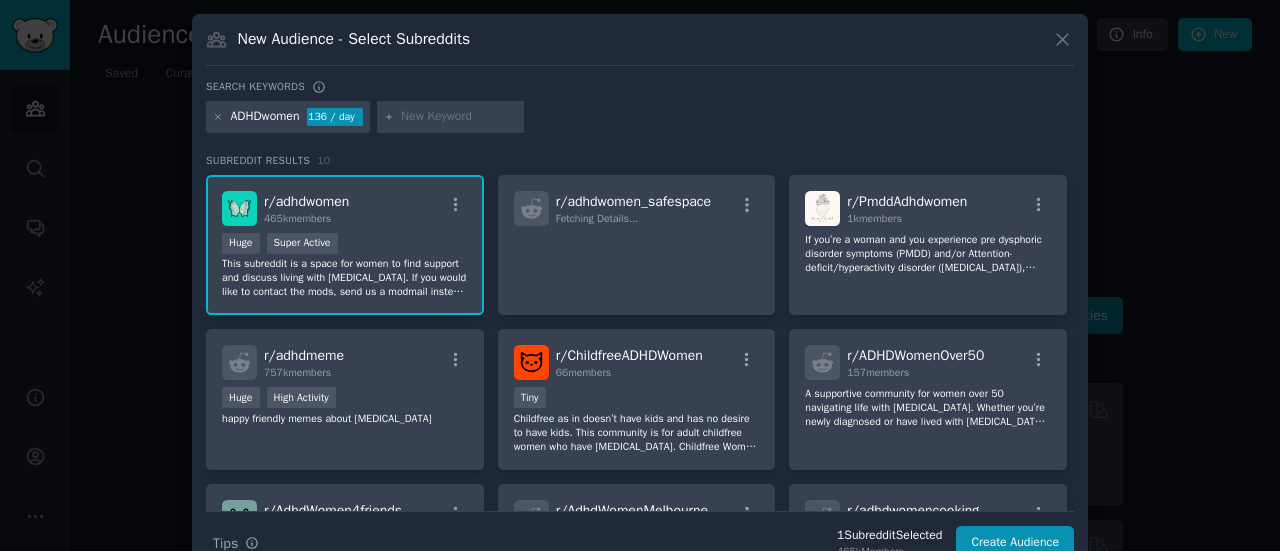 click at bounding box center (459, 117) 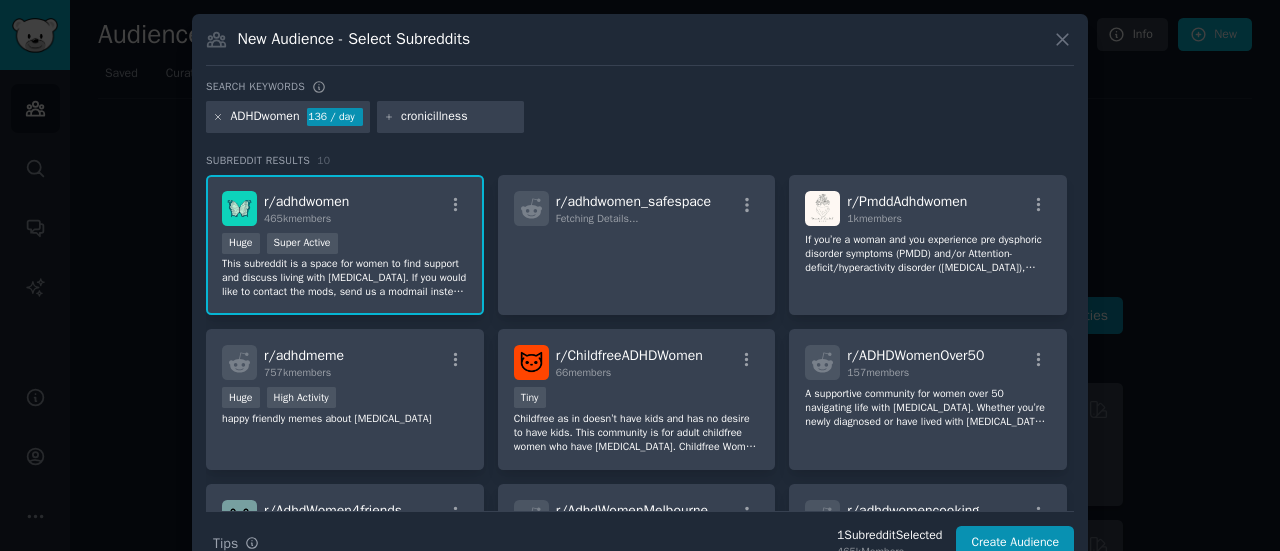 type on "cronicillness" 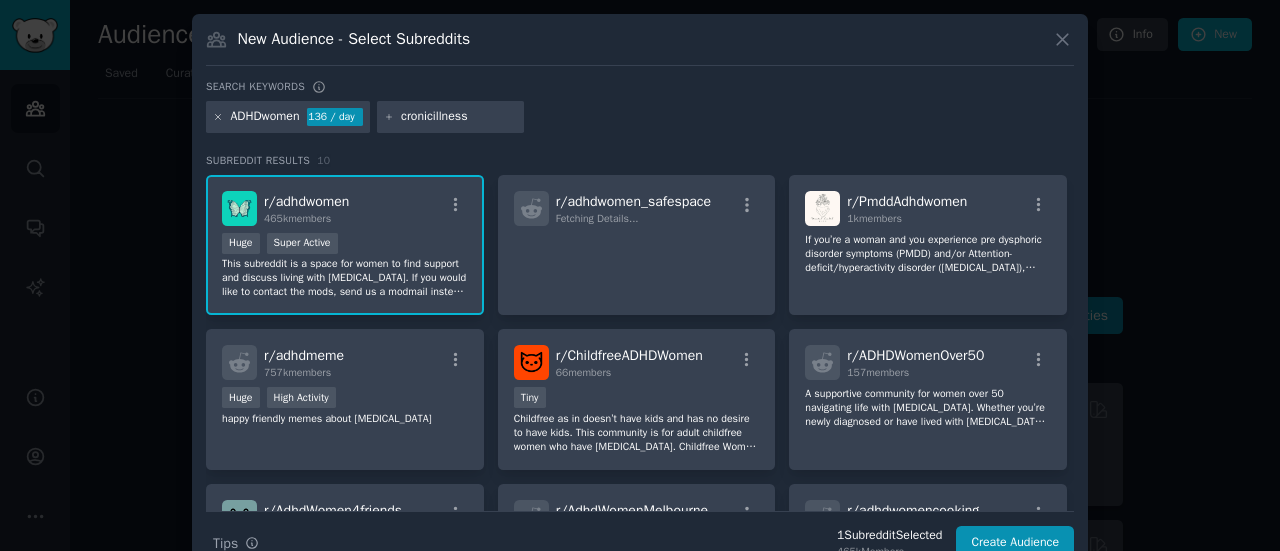 click 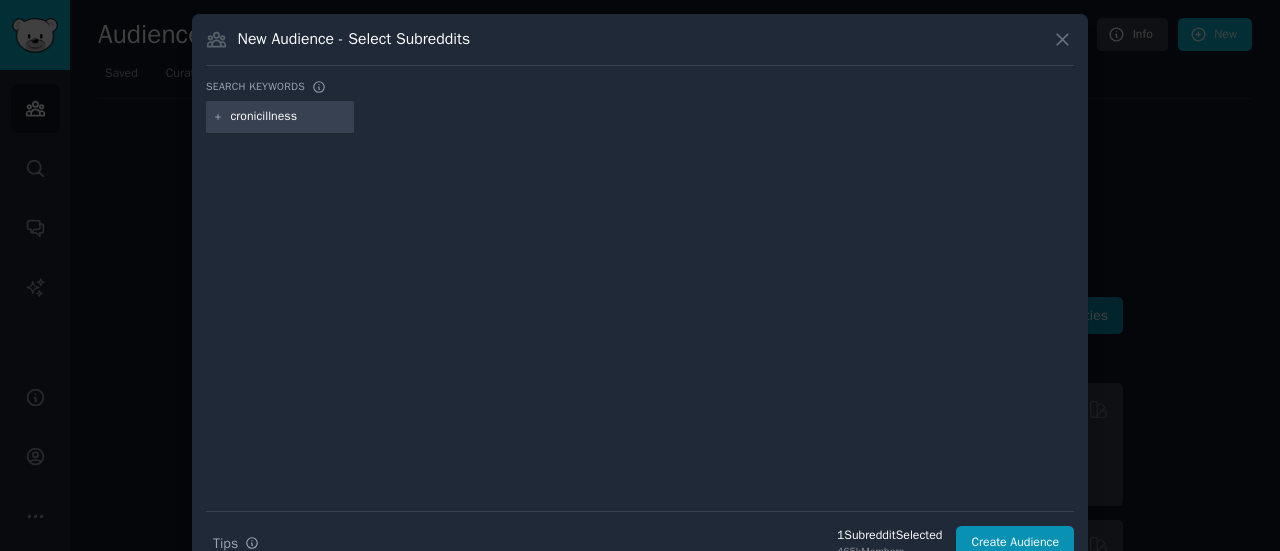 click on "cronicillness" at bounding box center (289, 117) 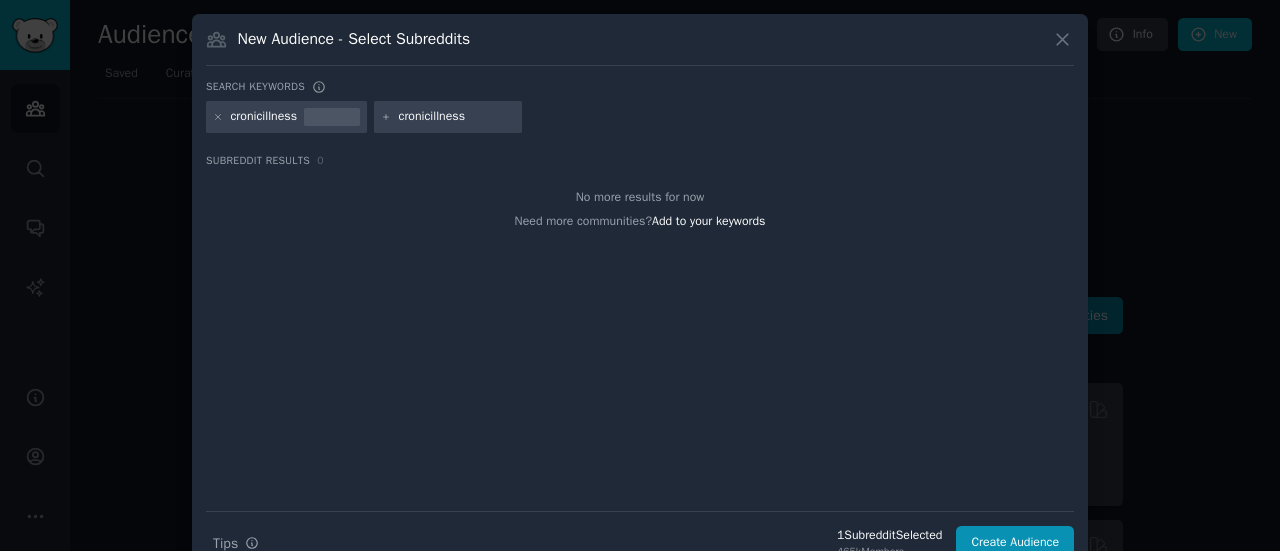 type 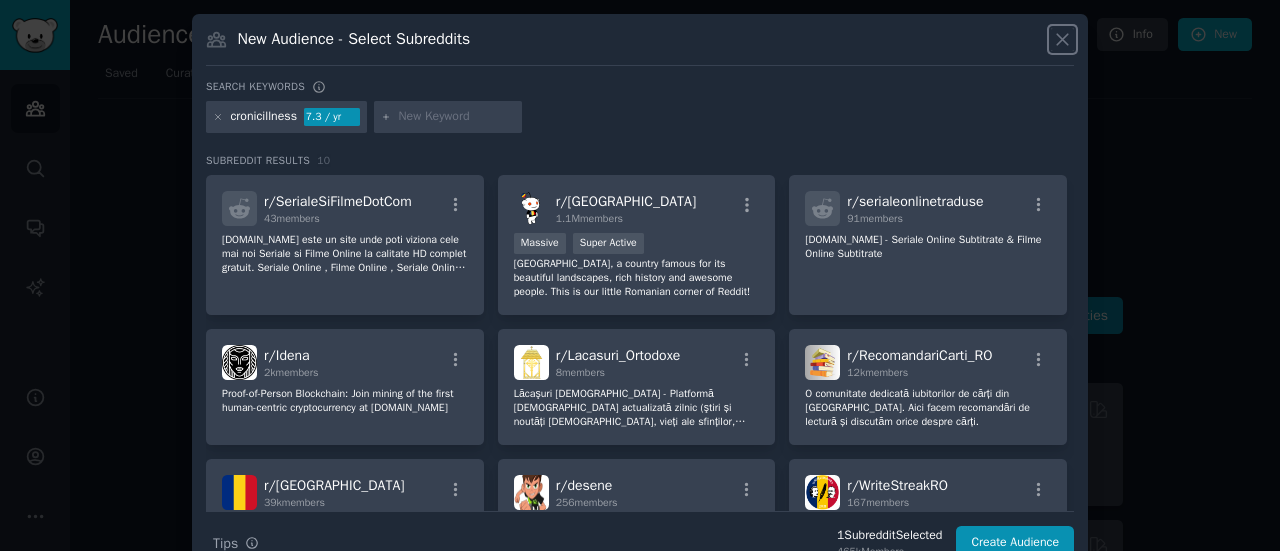 click 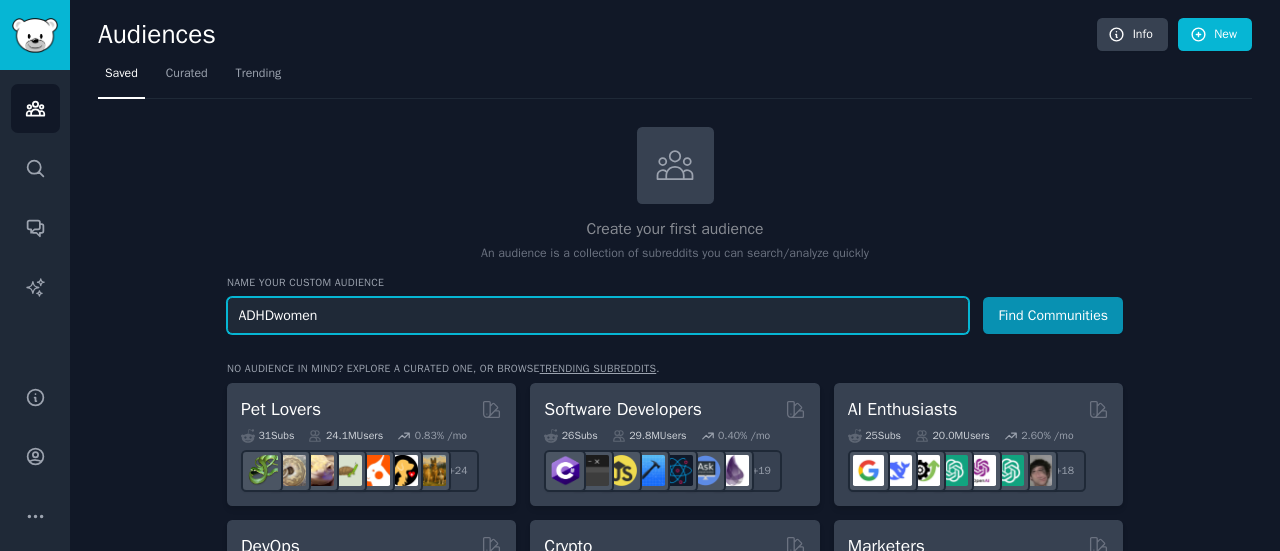 click on "ADHDwomen" at bounding box center [598, 315] 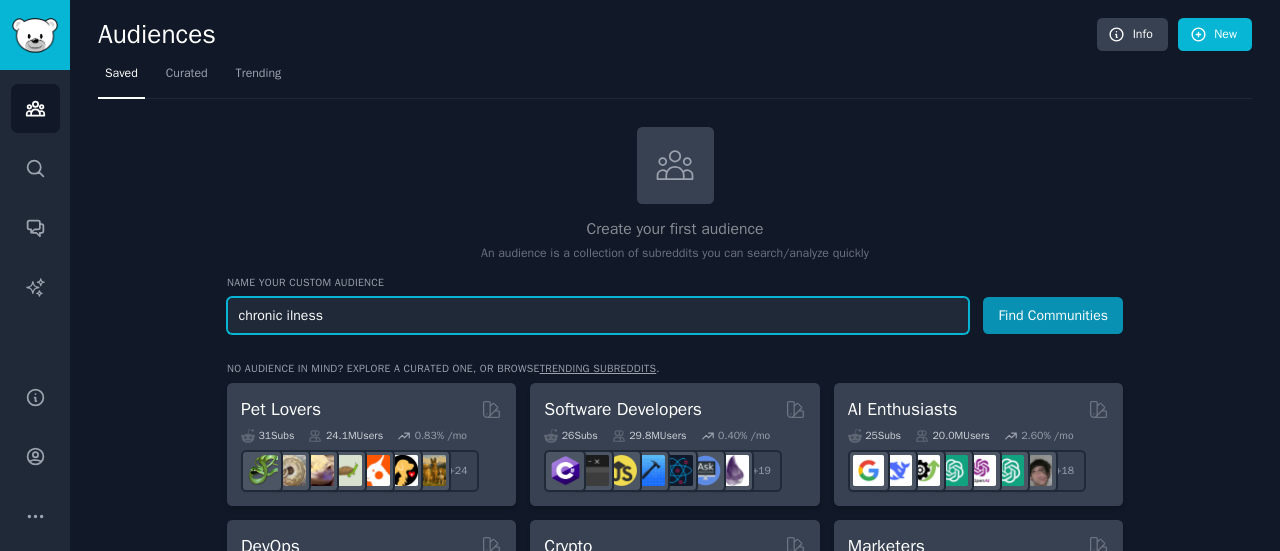 type on "chronic ilness" 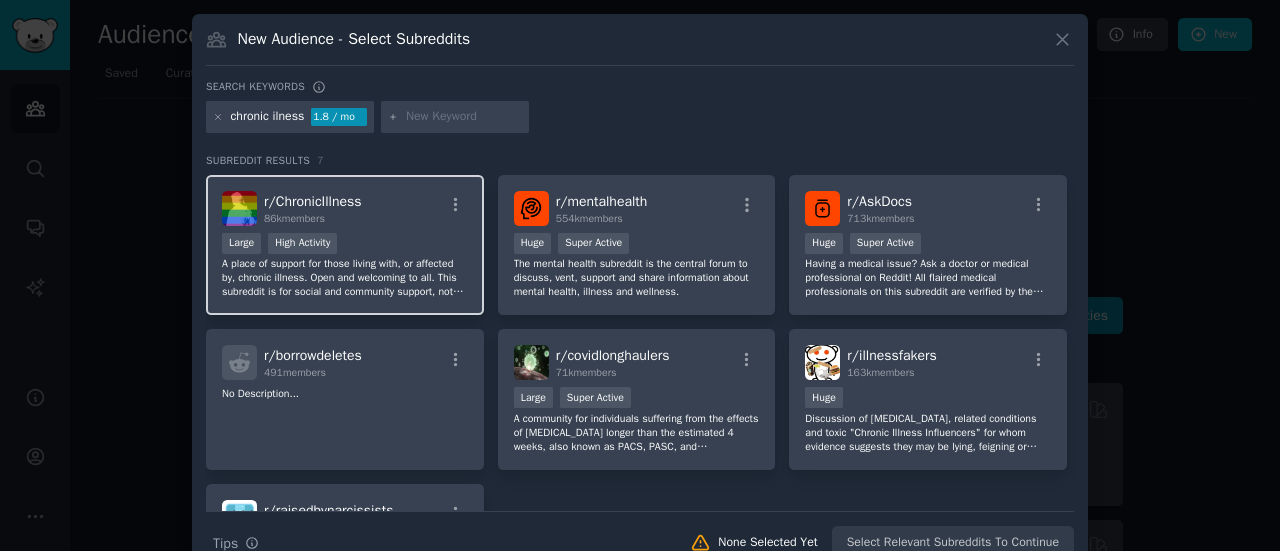 click on "r/ ChronicIllness 86k  members" at bounding box center [345, 208] 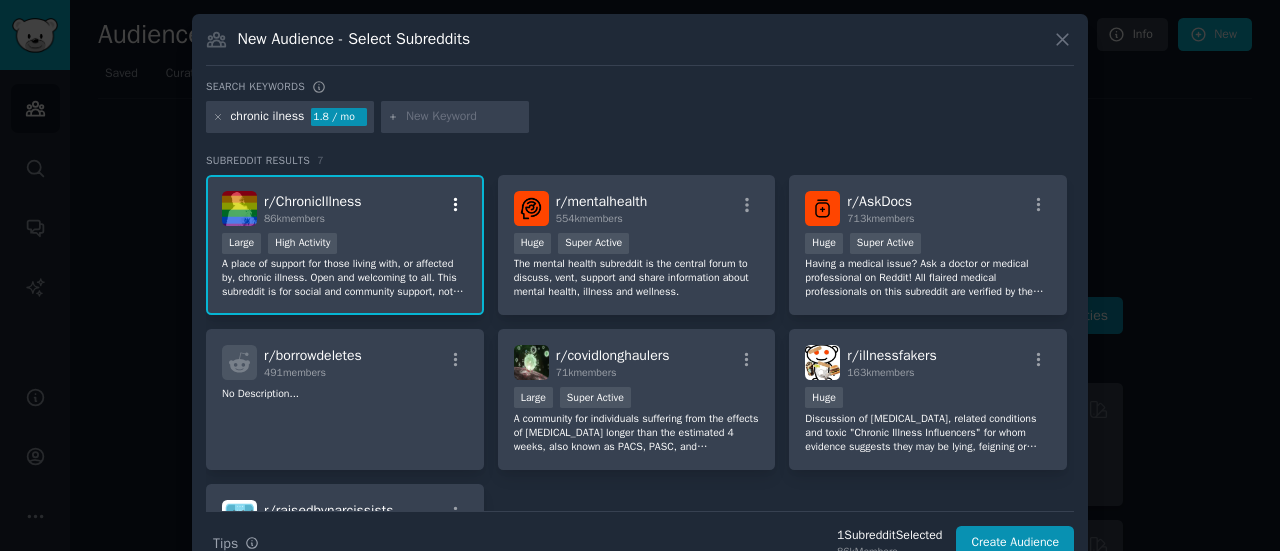 click 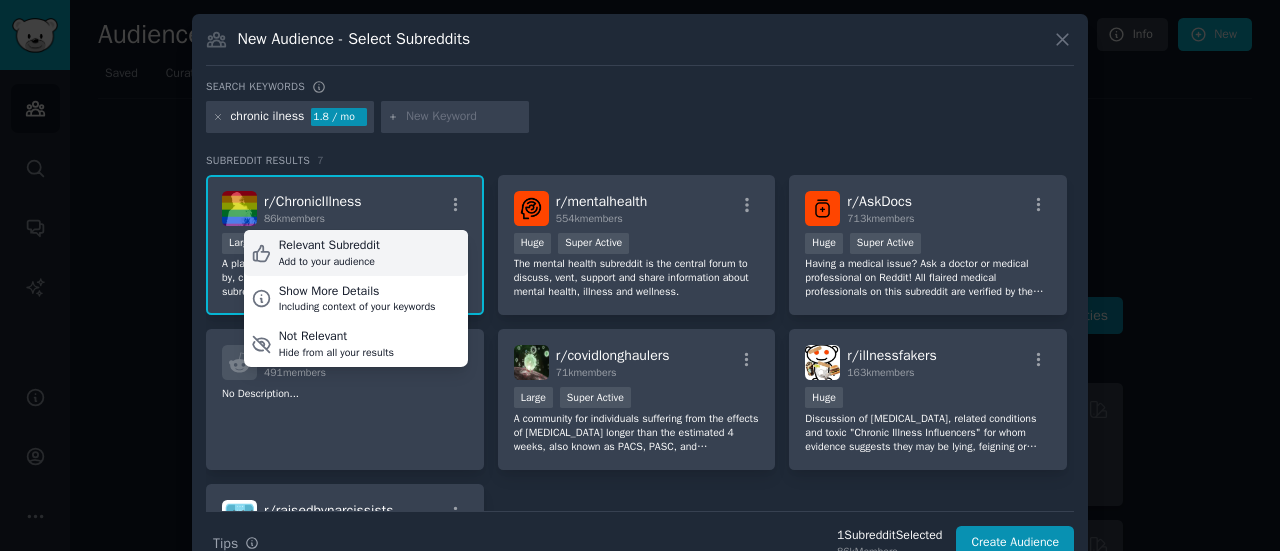 click on "Relevant Subreddit Add to your audience" at bounding box center [356, 253] 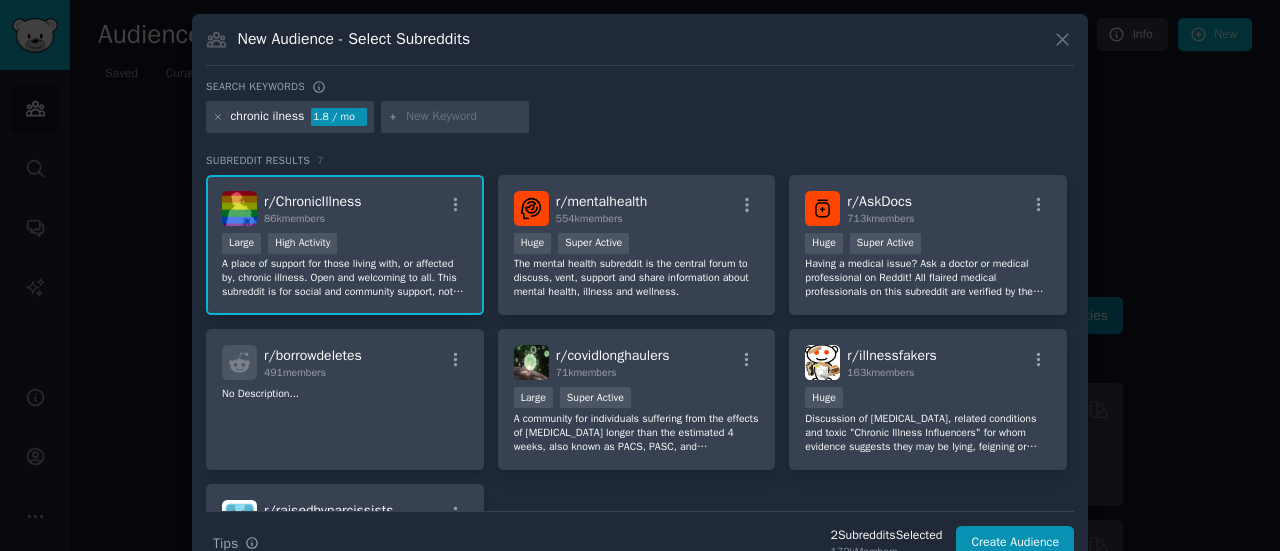 click on "New Audience - Select Subreddits Search keywords chronic ilness 1.8 / mo Subreddit Results 7 r/ ChronicIllness 86k  members Large High Activity
A place of support for those living with, or affected by, chronic illness. Open and welcoming to all.
This subreddit is for social and community support, not medical advice. r/ mentalhealth 554k  members Huge Super Active The mental health subreddit is the central forum to discuss, vent, support and share information about mental health, illness and wellness. r/ AskDocs 713k  members Huge Super Active Having a medical issue?
Ask a doctor or medical professional on Reddit!
All flaired medical professionals on this subreddit are verified by the mods. r/ borrowdeletes 491  members No Description... r/ covidlonghaulers 71k  members Large Super Active A community for individuals suffering from the effects of [MEDICAL_DATA] longer than the estimated 4 weeks, also known as PACS, PASC, and [MEDICAL_DATA]. r/ illnessfakers 163k  members Huge r/ raisedbynarcissists 1.0M  members 2 s" at bounding box center (640, 294) 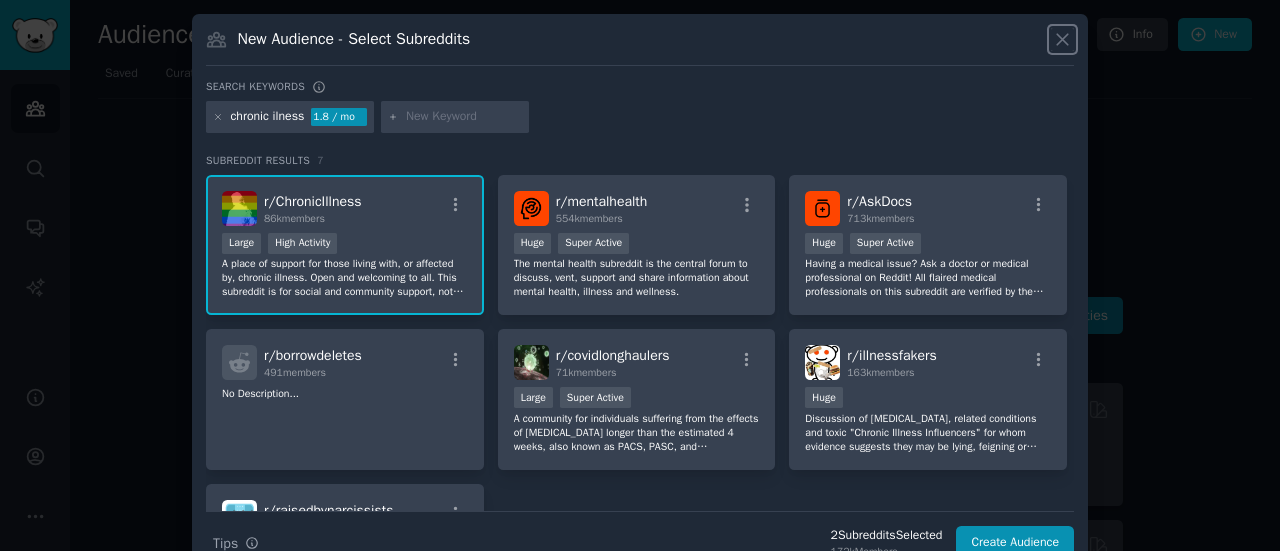 click 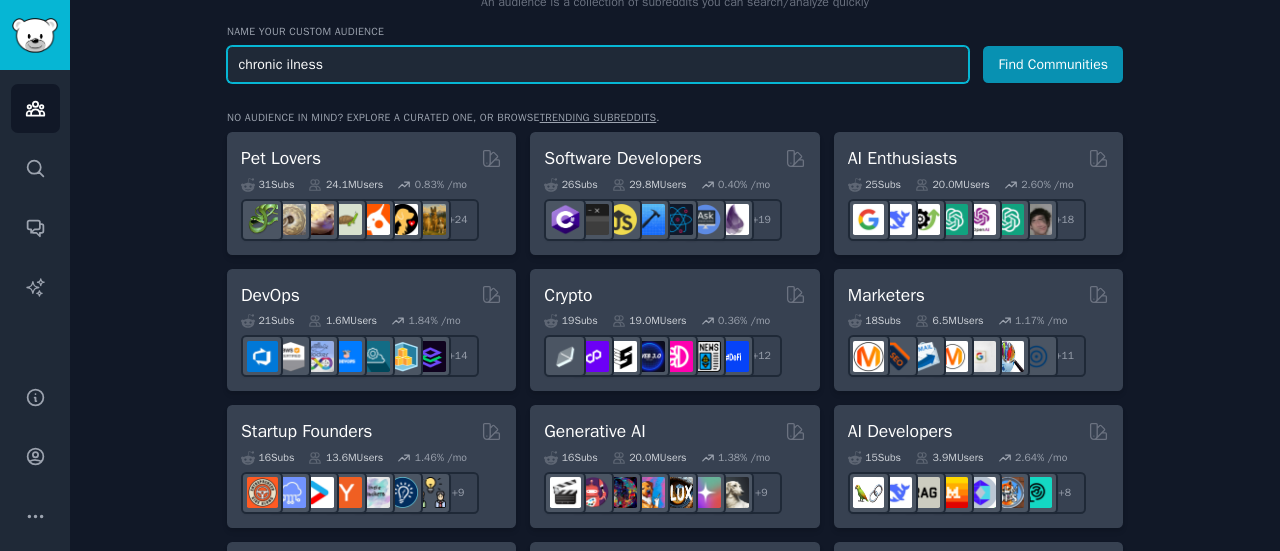 scroll, scrollTop: 0, scrollLeft: 0, axis: both 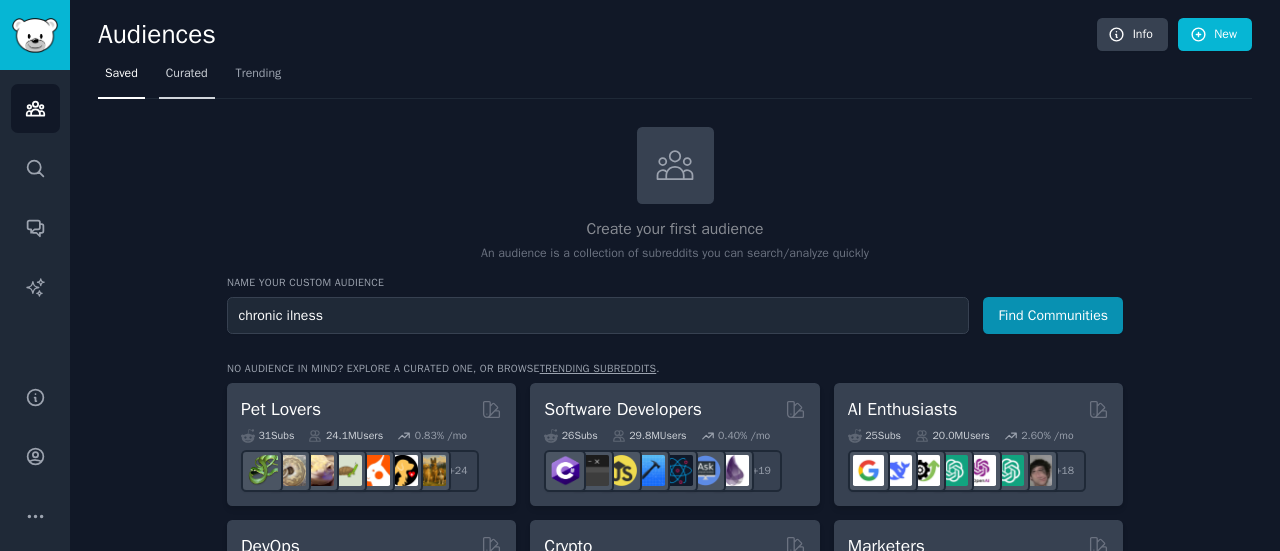 click on "Curated" at bounding box center [187, 74] 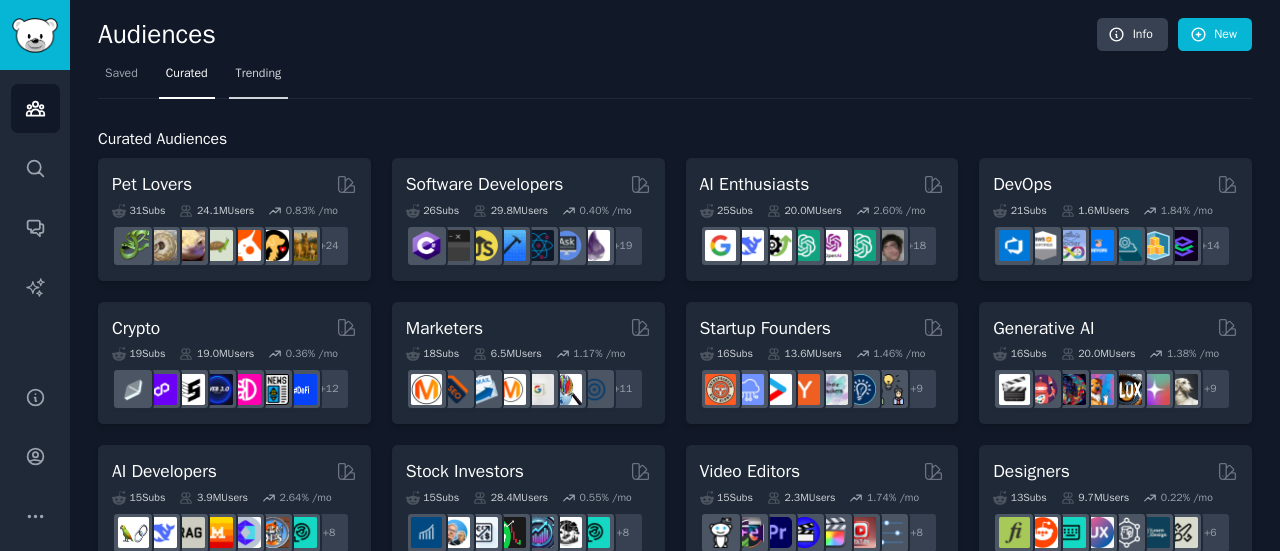 click on "Trending" at bounding box center [259, 74] 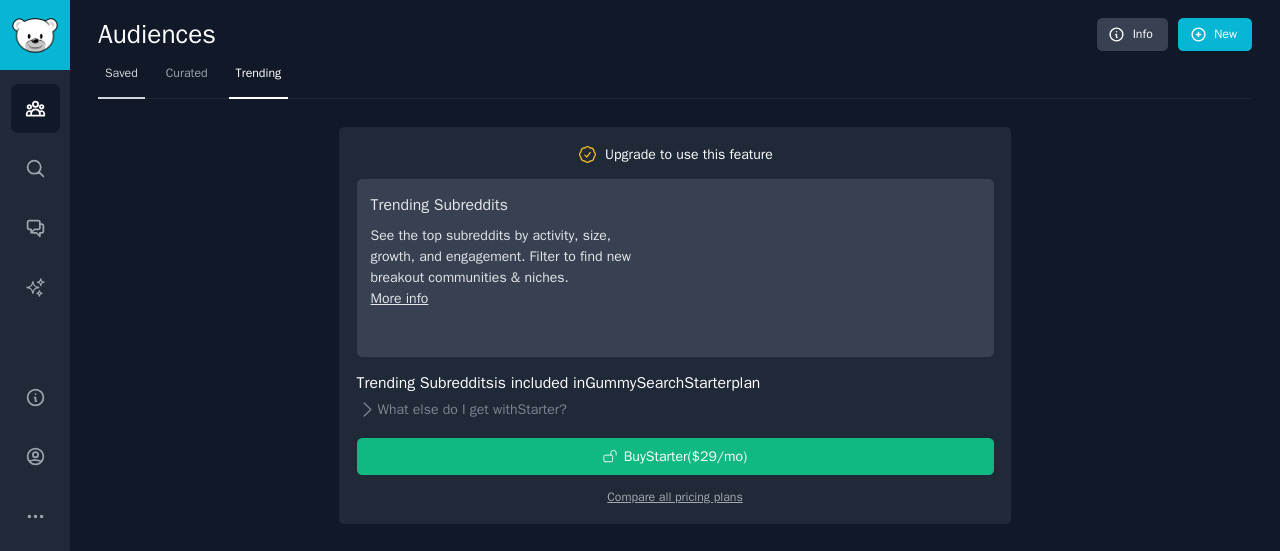 click on "Saved" at bounding box center (121, 74) 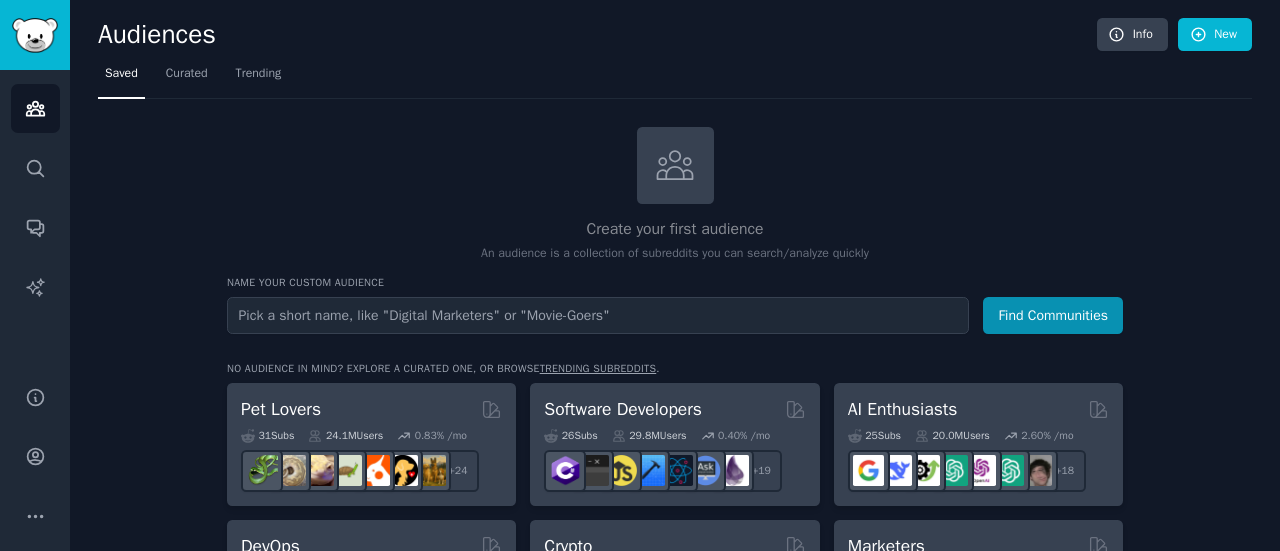 click at bounding box center (598, 315) 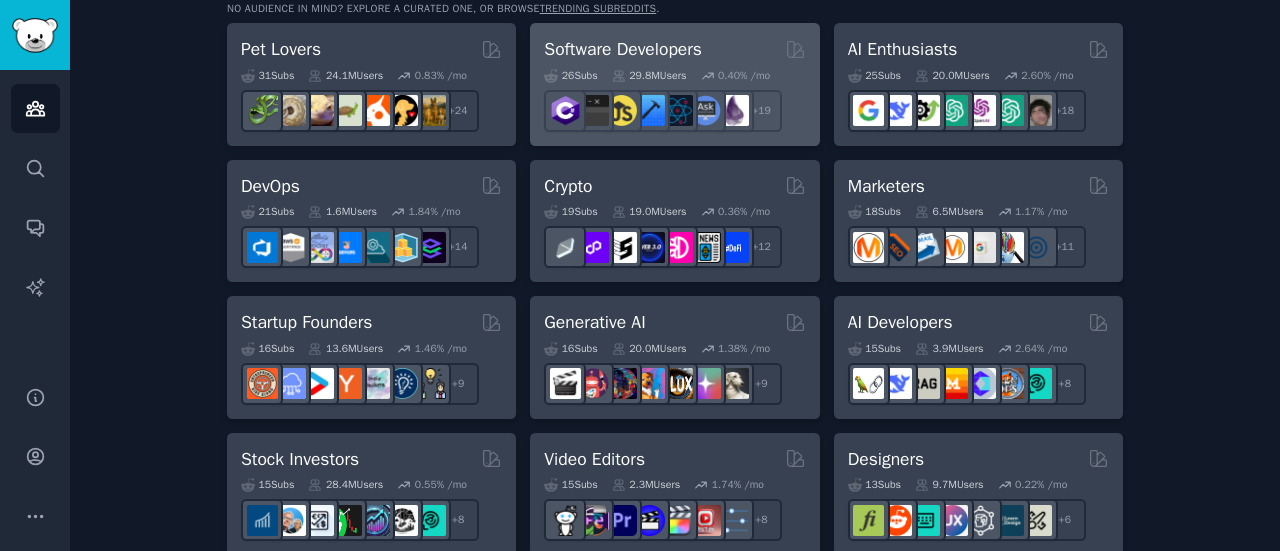 scroll, scrollTop: 0, scrollLeft: 0, axis: both 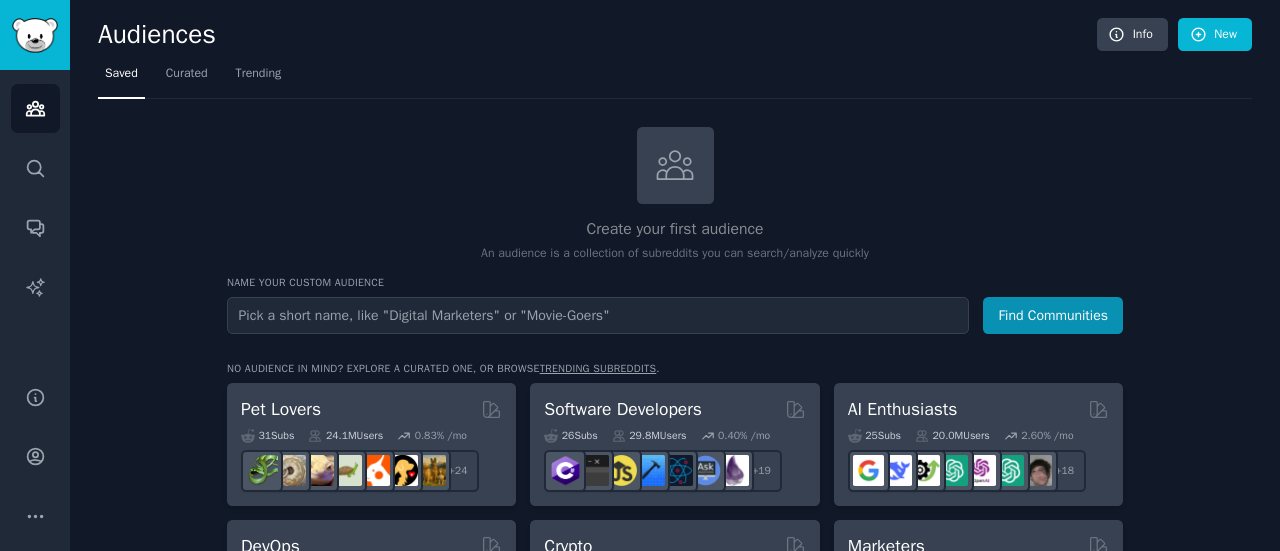 click at bounding box center (598, 315) 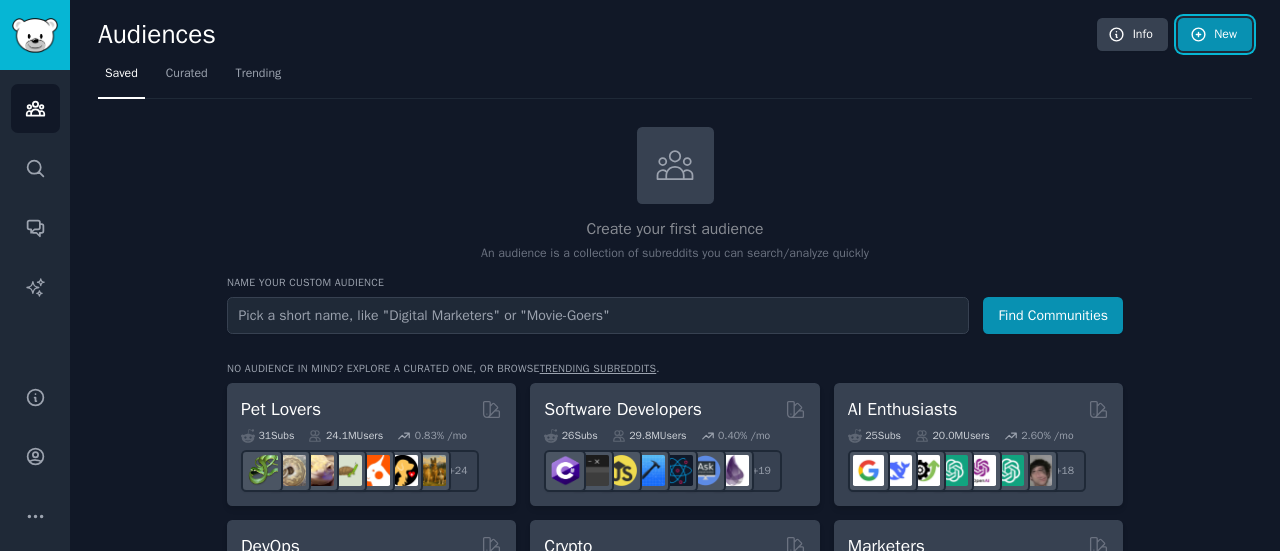 click on "New" at bounding box center (1215, 35) 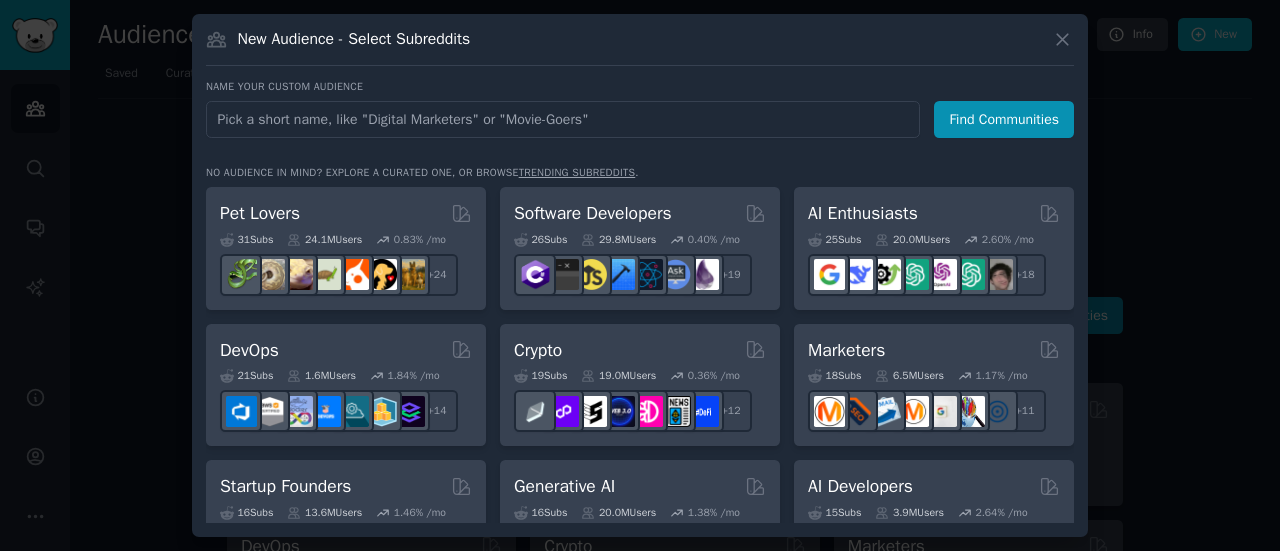 click at bounding box center [563, 119] 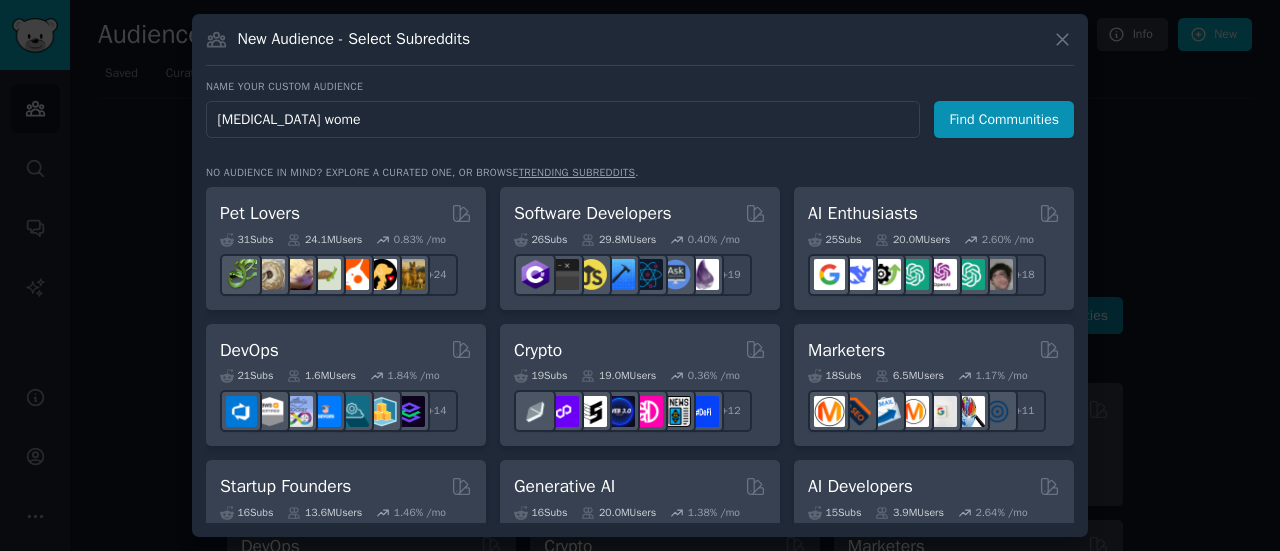 type on "[MEDICAL_DATA] women" 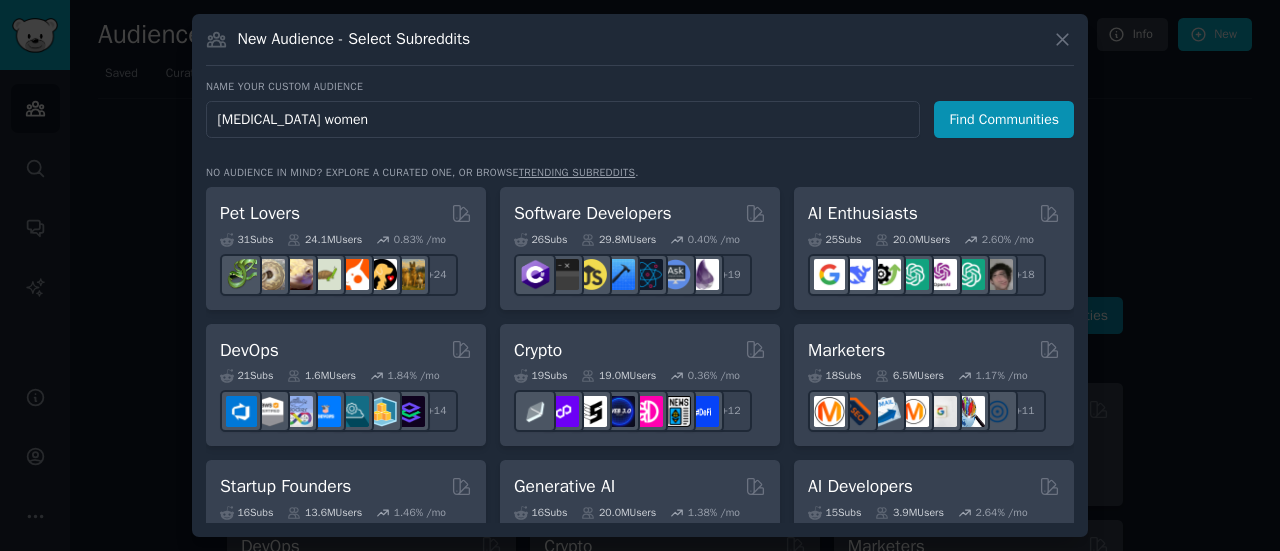 click on "Find Communities" at bounding box center [1004, 119] 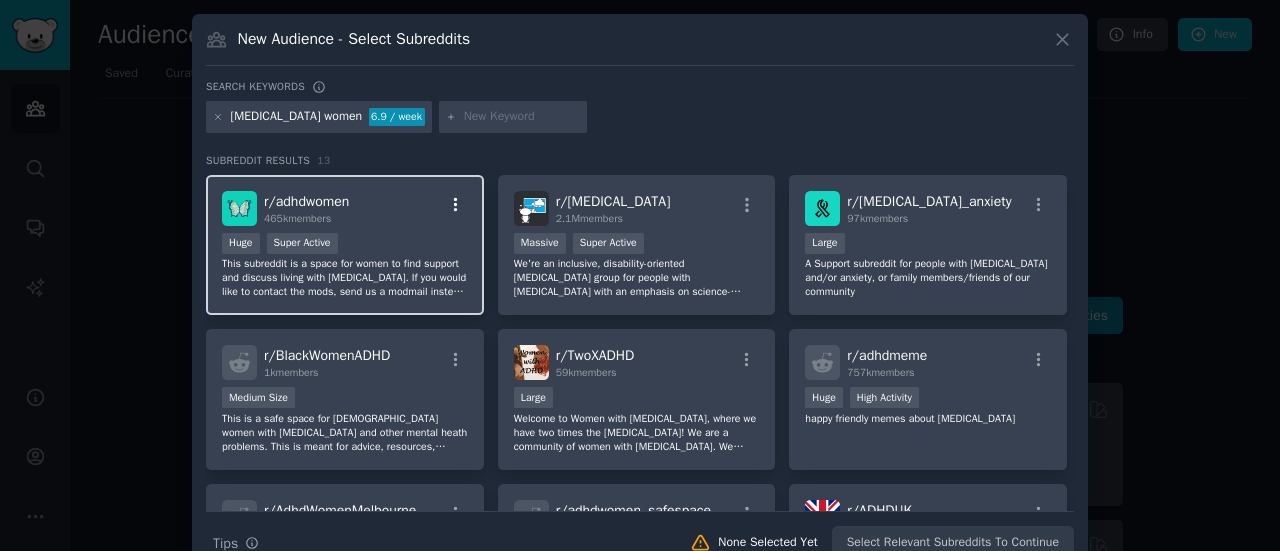 click 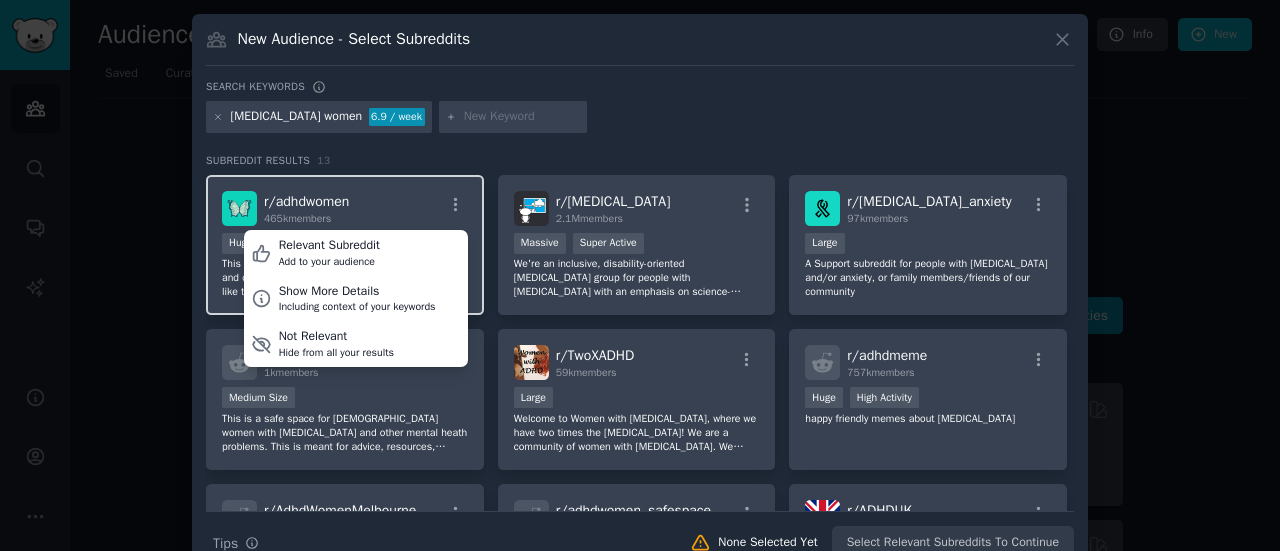 click on "r/ adhdwomen 465k  members Relevant Subreddit Add to your audience Show More Details Including context of your keywords Not Relevant Hide from all your results" at bounding box center [345, 208] 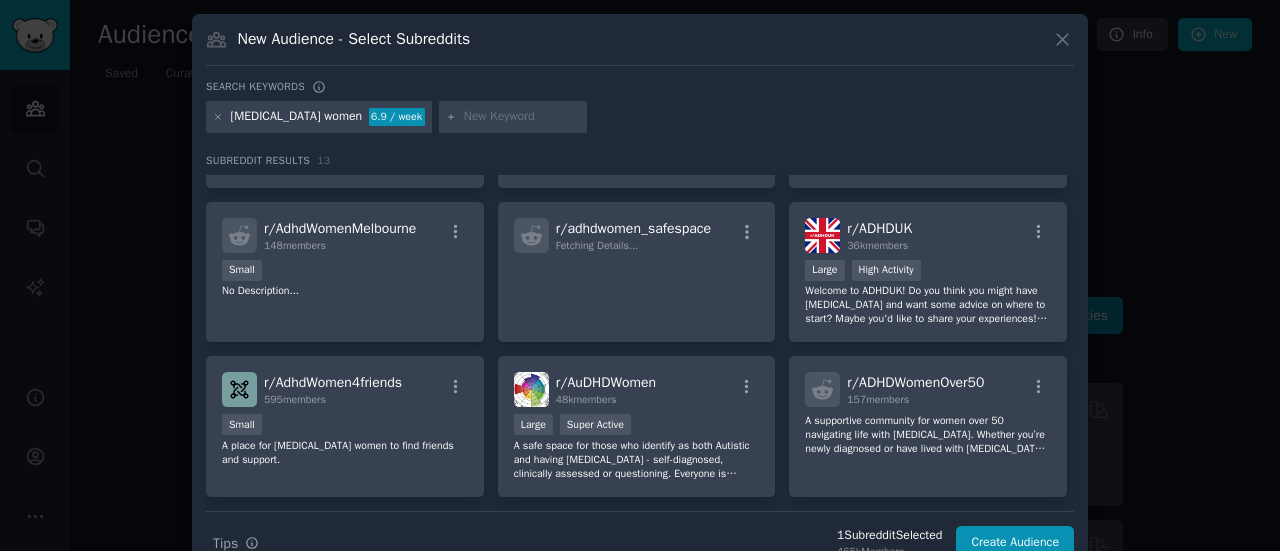 scroll, scrollTop: 283, scrollLeft: 0, axis: vertical 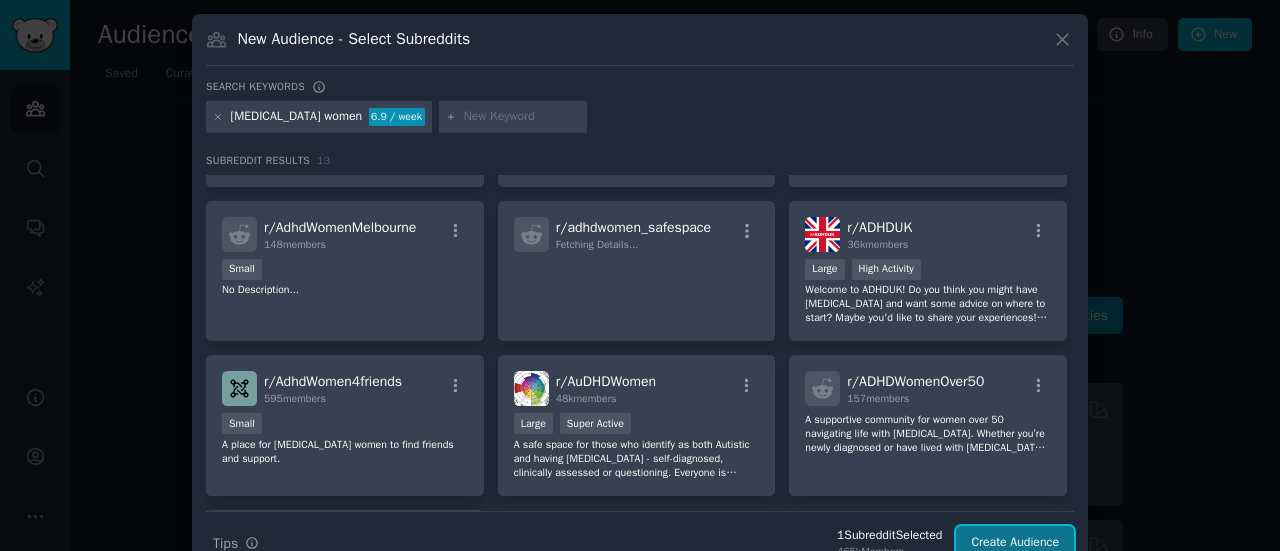 click on "Create Audience" at bounding box center [1015, 543] 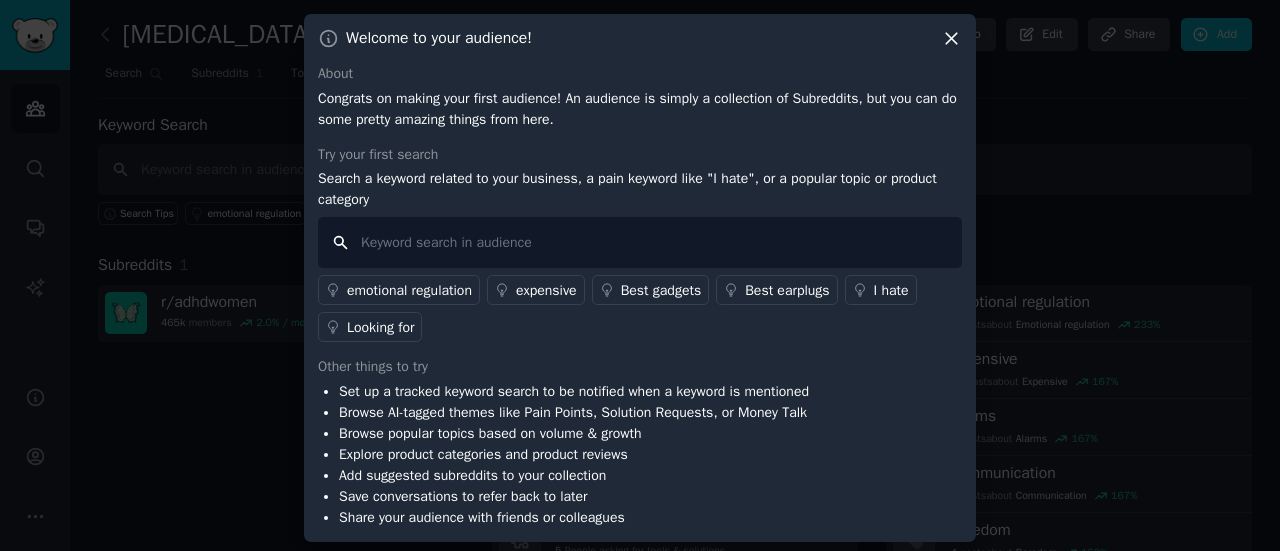 click at bounding box center (640, 242) 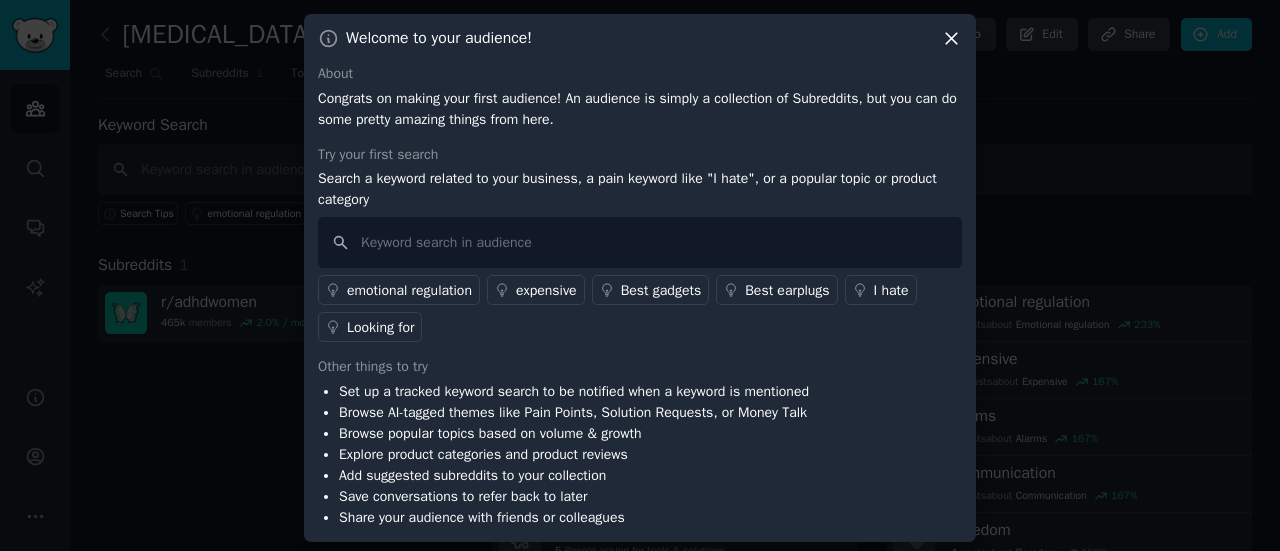 click 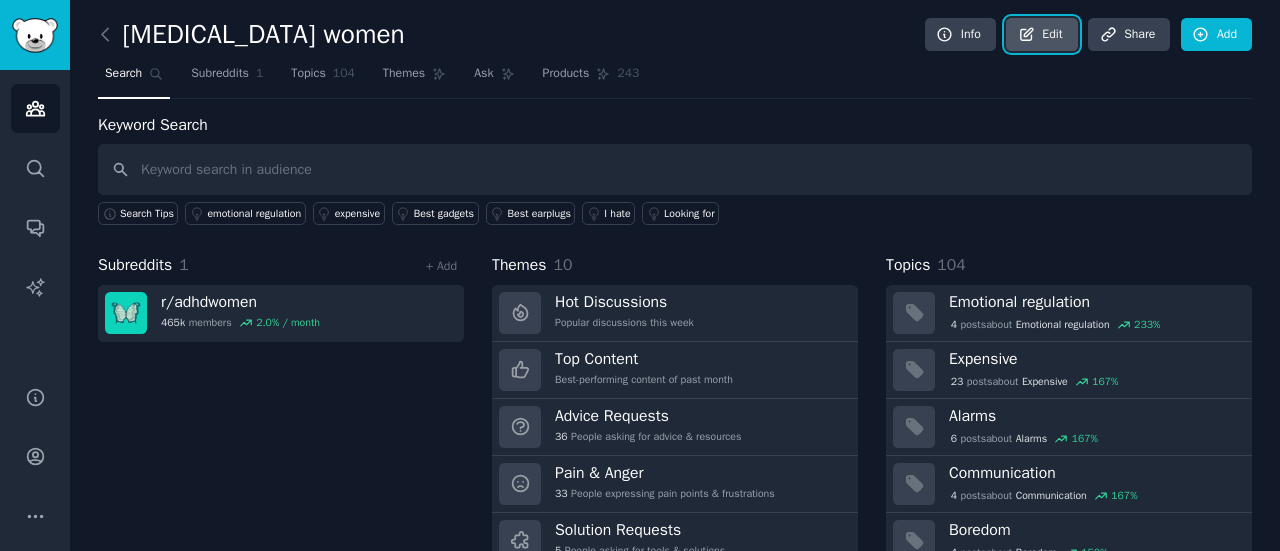 click on "Edit" at bounding box center [1041, 35] 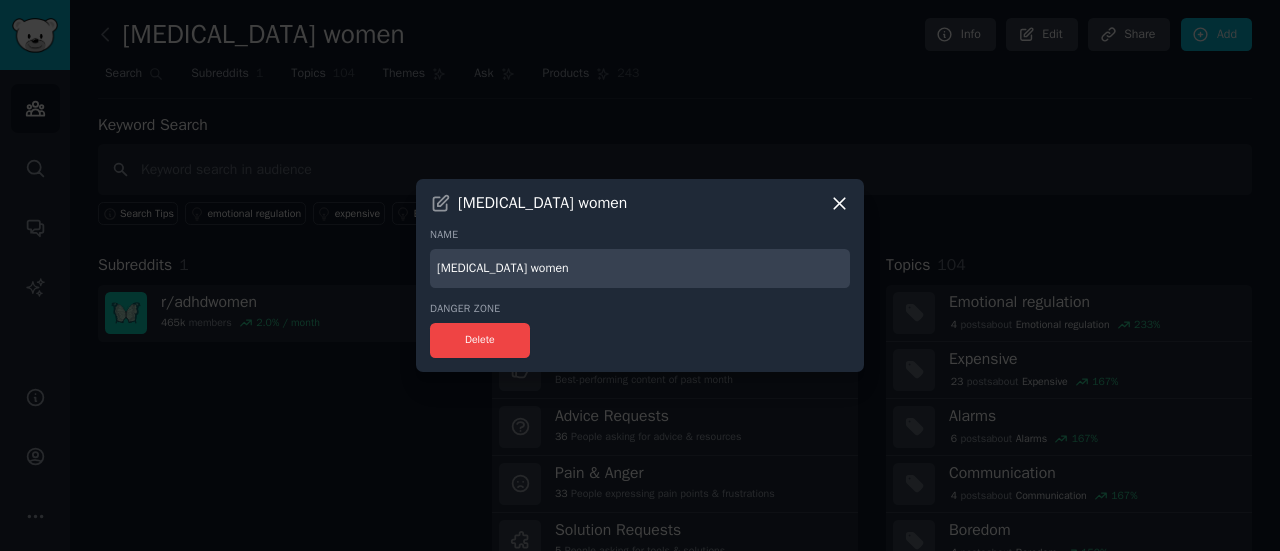 click on "[MEDICAL_DATA] women" at bounding box center (640, 268) 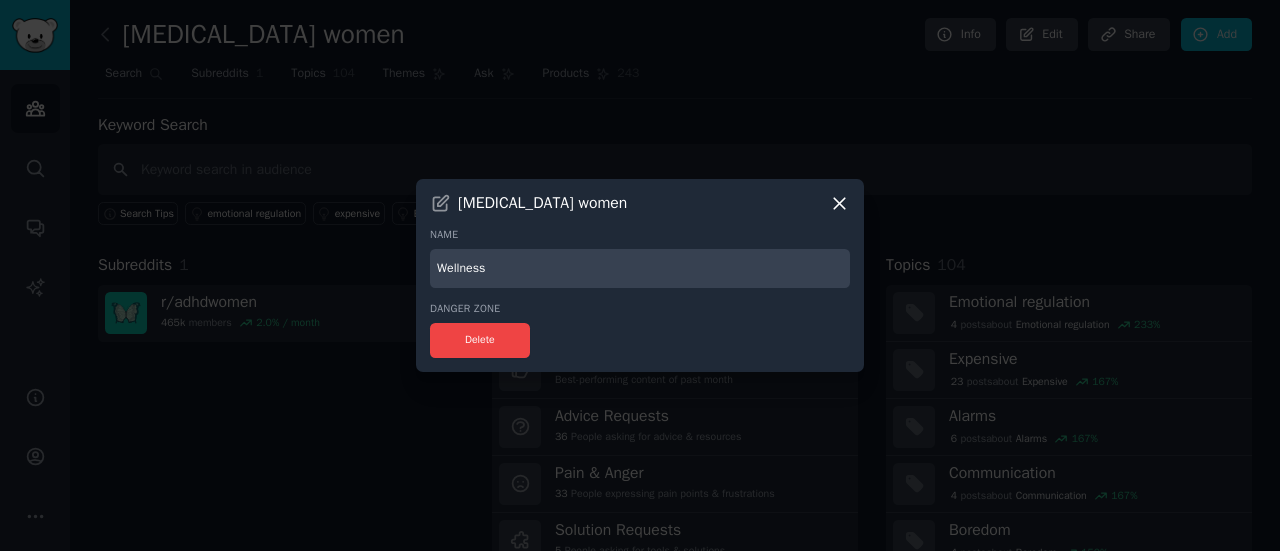 type on "Wellness" 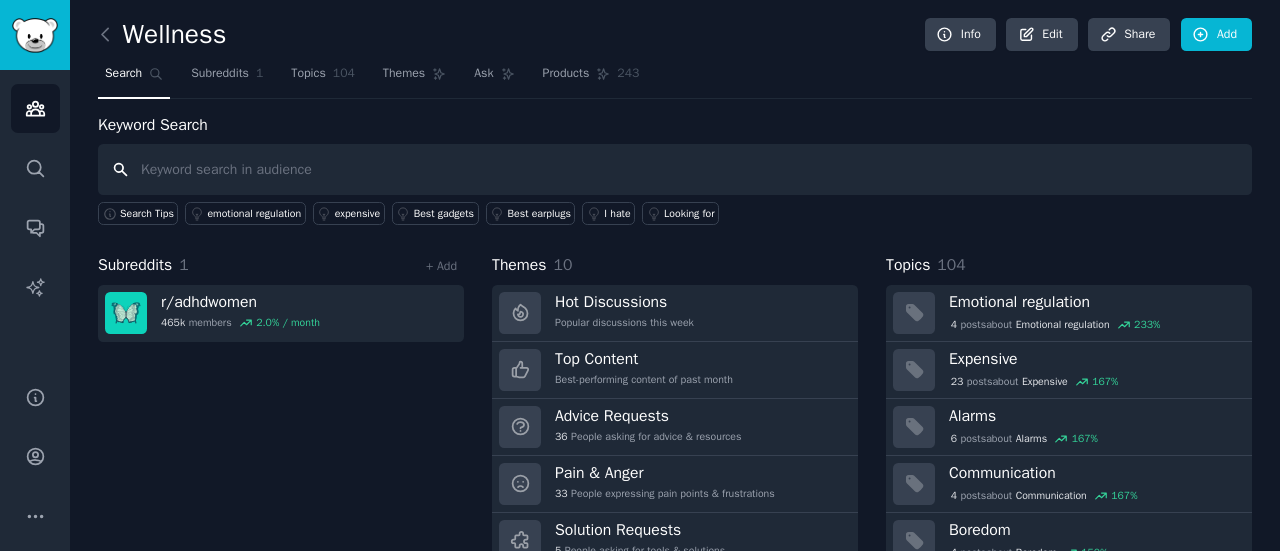 click at bounding box center (675, 169) 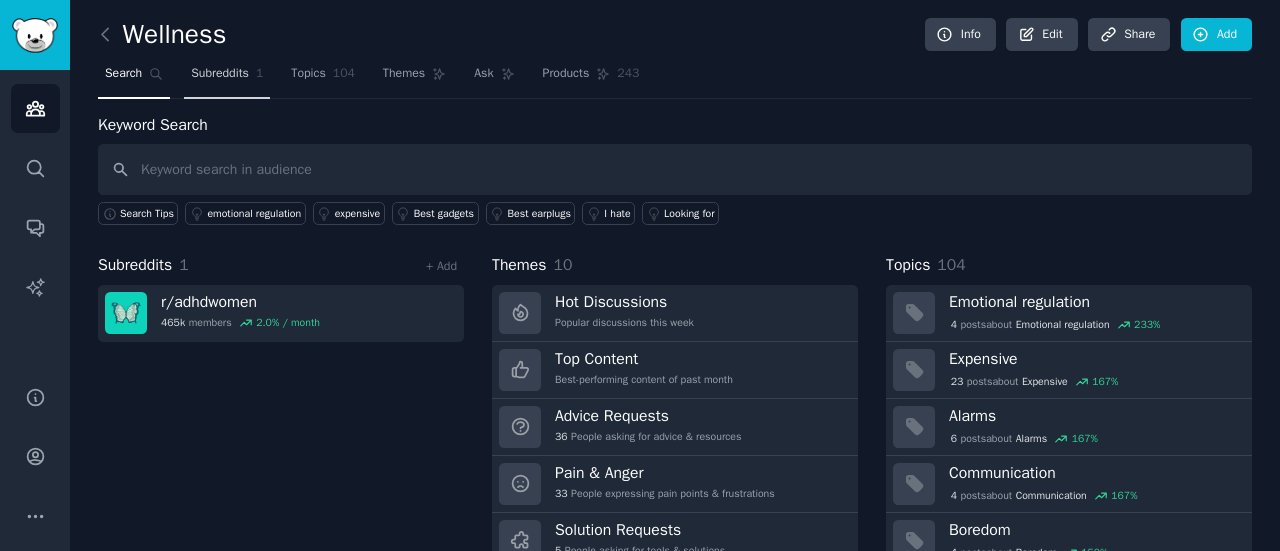 click on "Subreddits 1" at bounding box center (227, 78) 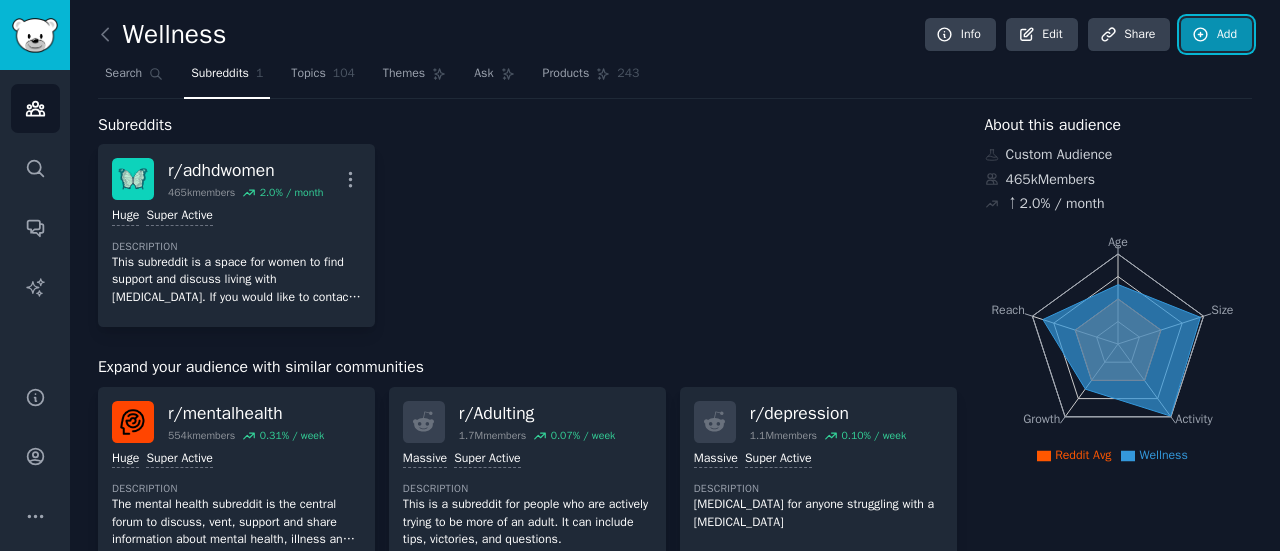 click 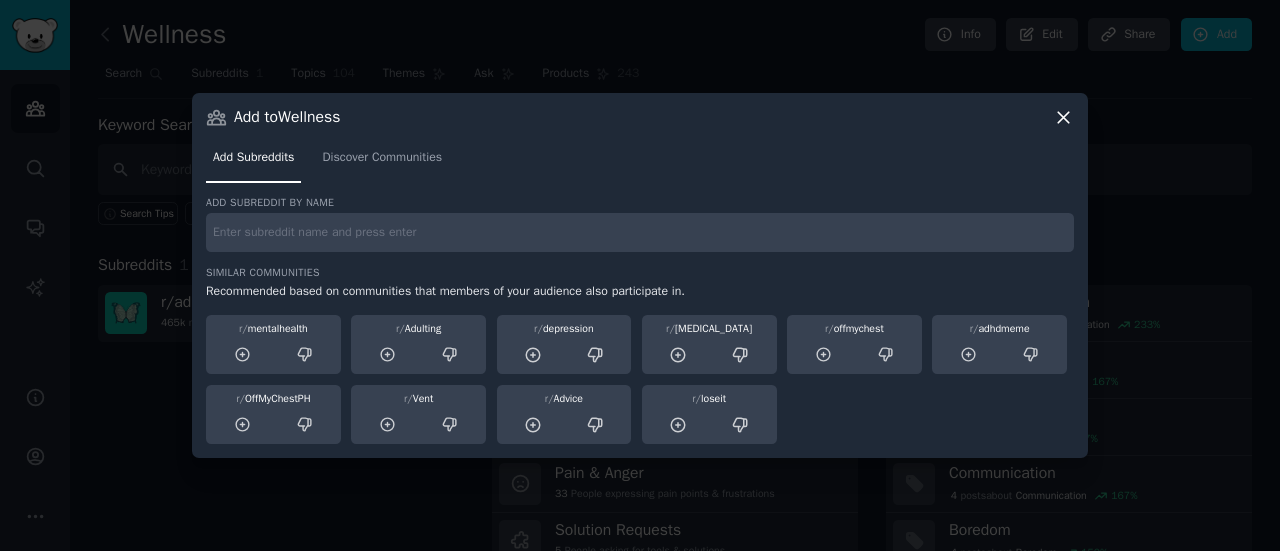 click at bounding box center (640, 232) 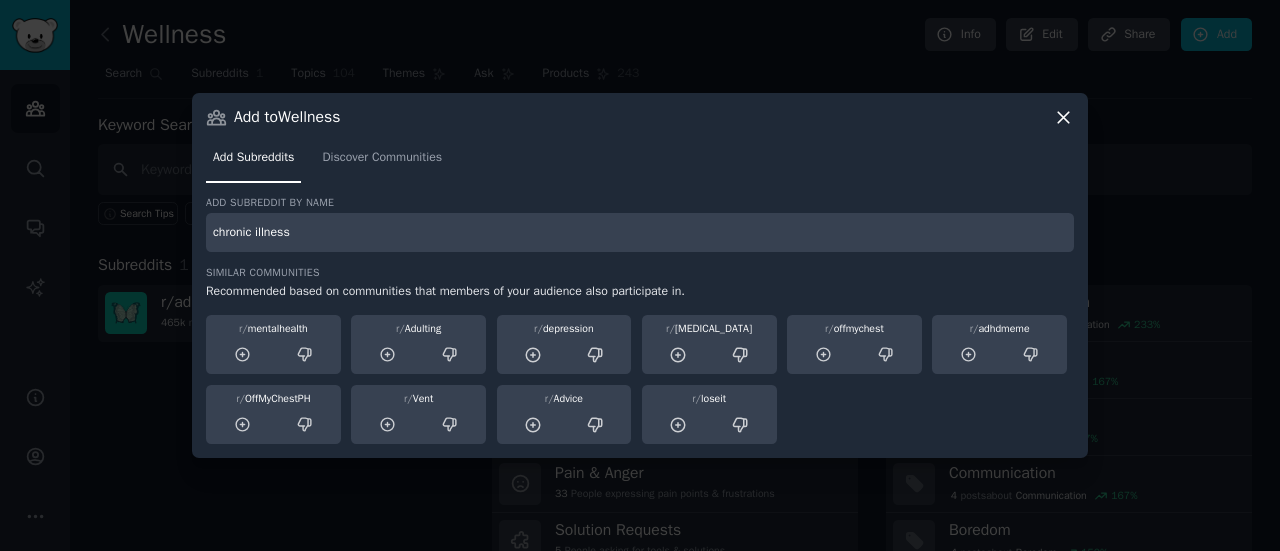 type on "chronic illness" 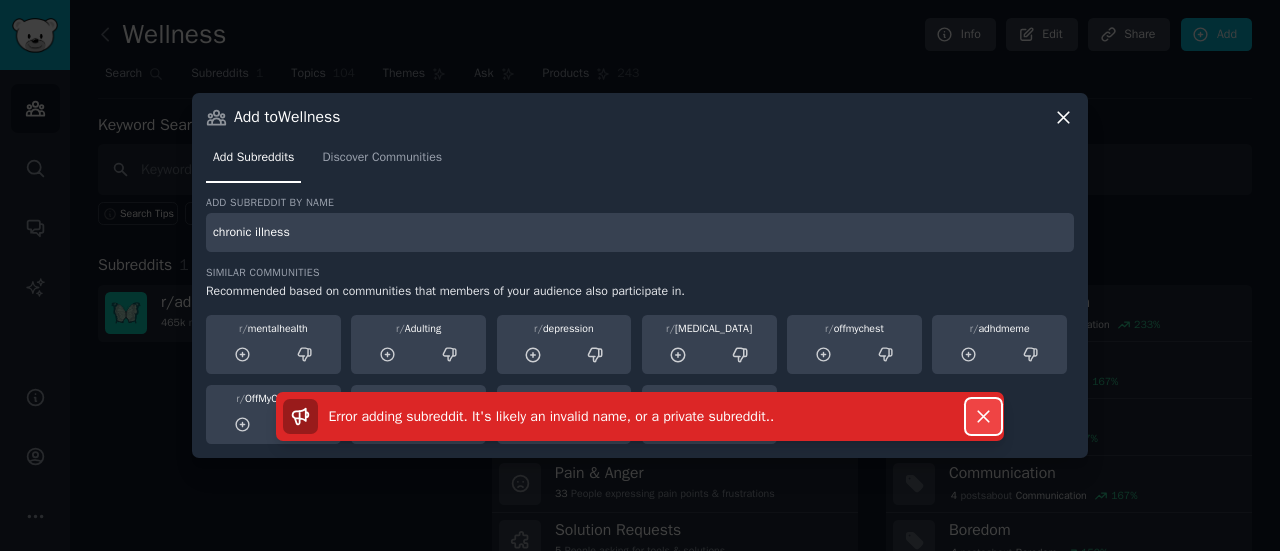 click 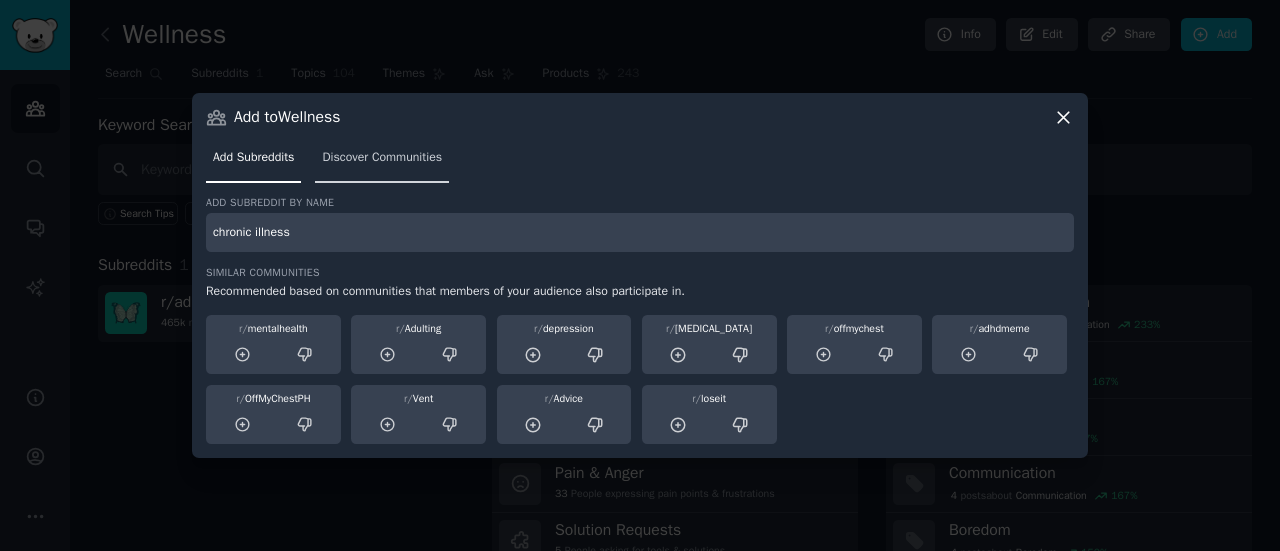 click on "Discover Communities" at bounding box center (382, 162) 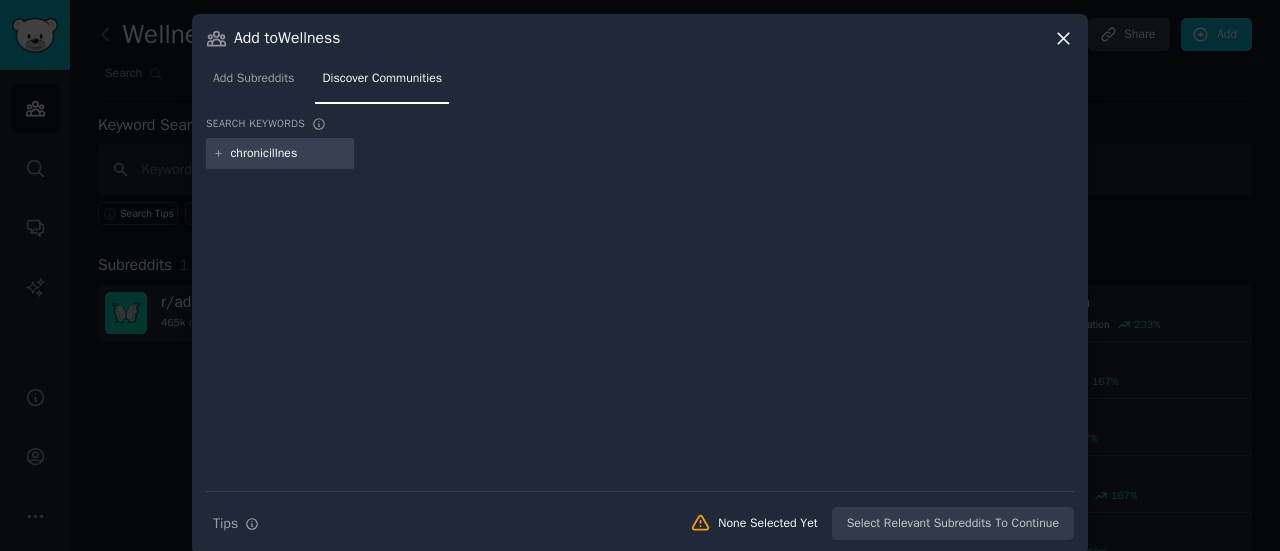 type on "chronicillness" 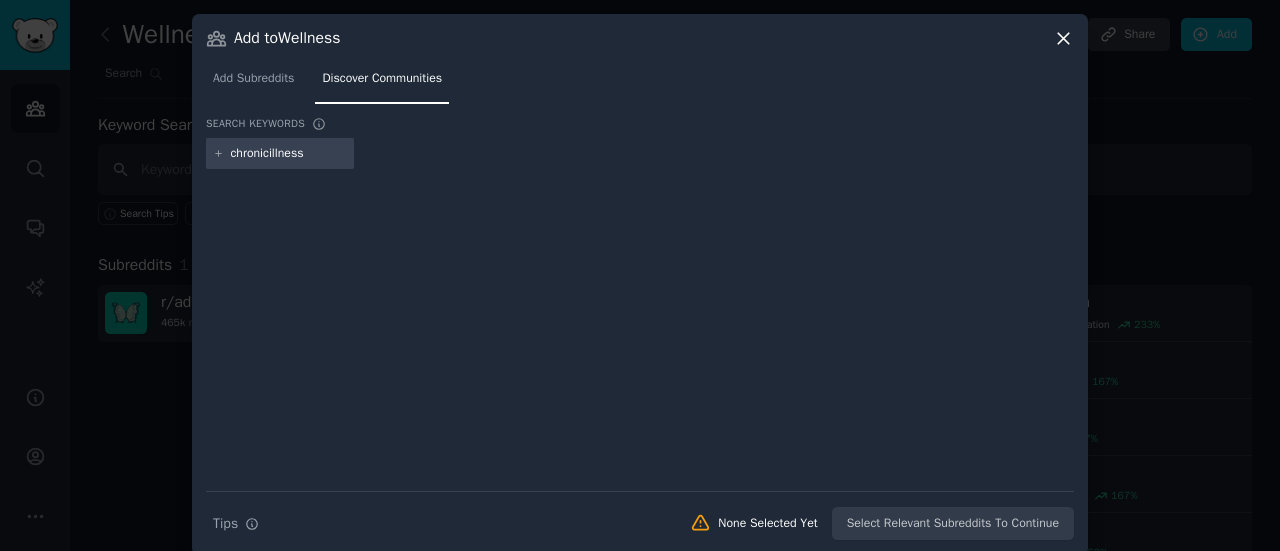 type 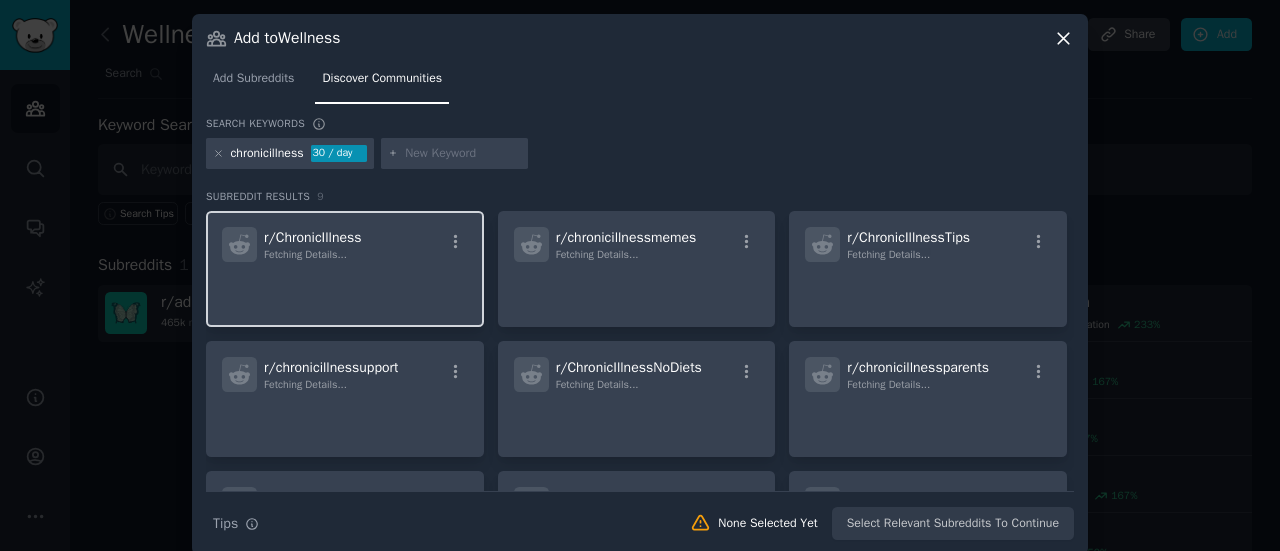 click on "Fetching Details..." at bounding box center [305, 254] 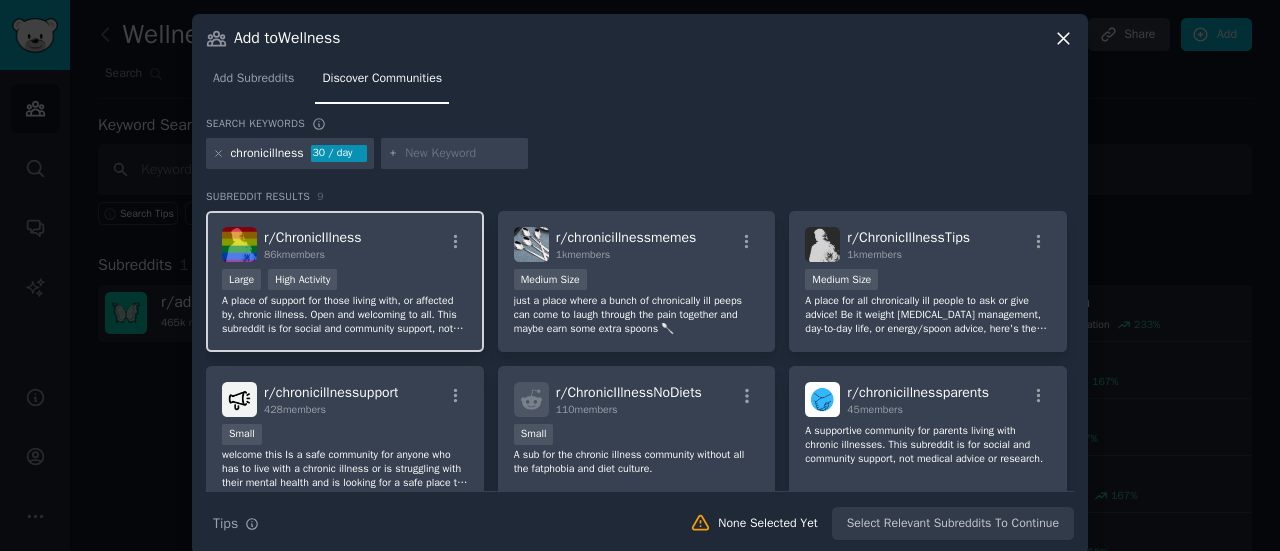 click on "A place of support for those living with, or affected by, chronic illness. Open and welcoming to all.
This subreddit is for social and community support, not medical advice." at bounding box center (345, 315) 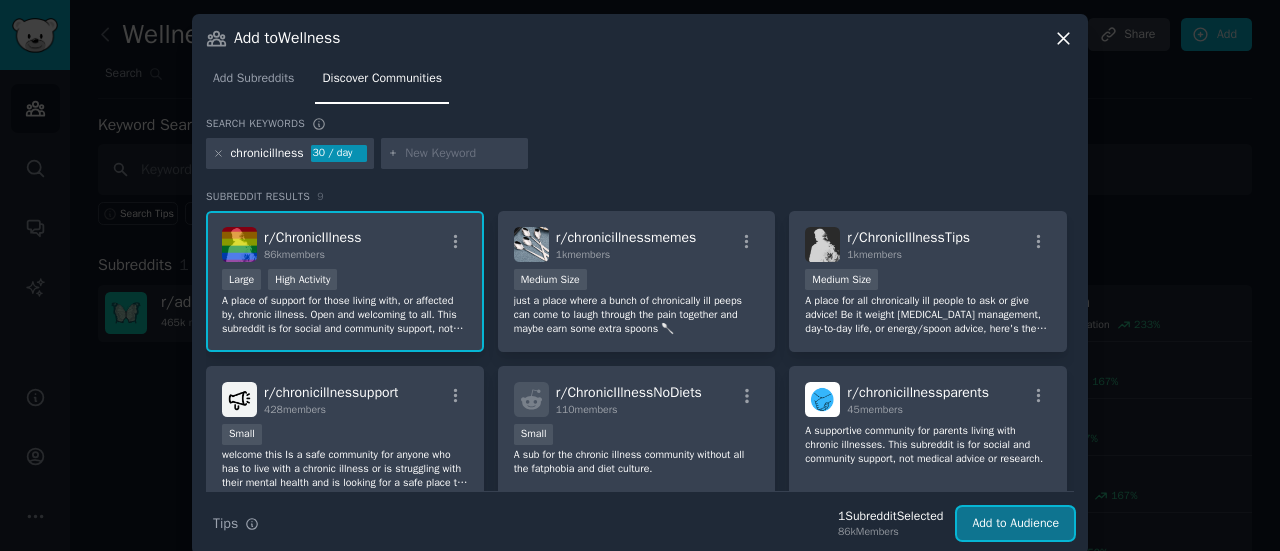 click on "Add to Audience" at bounding box center [1015, 524] 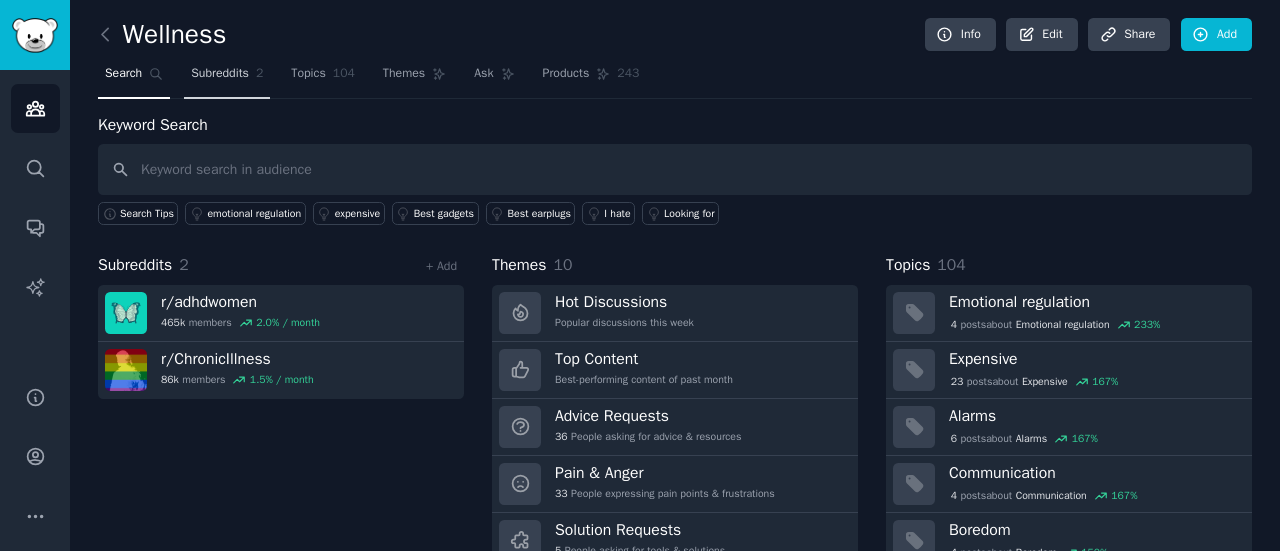 click on "Subreddits 2" at bounding box center (227, 78) 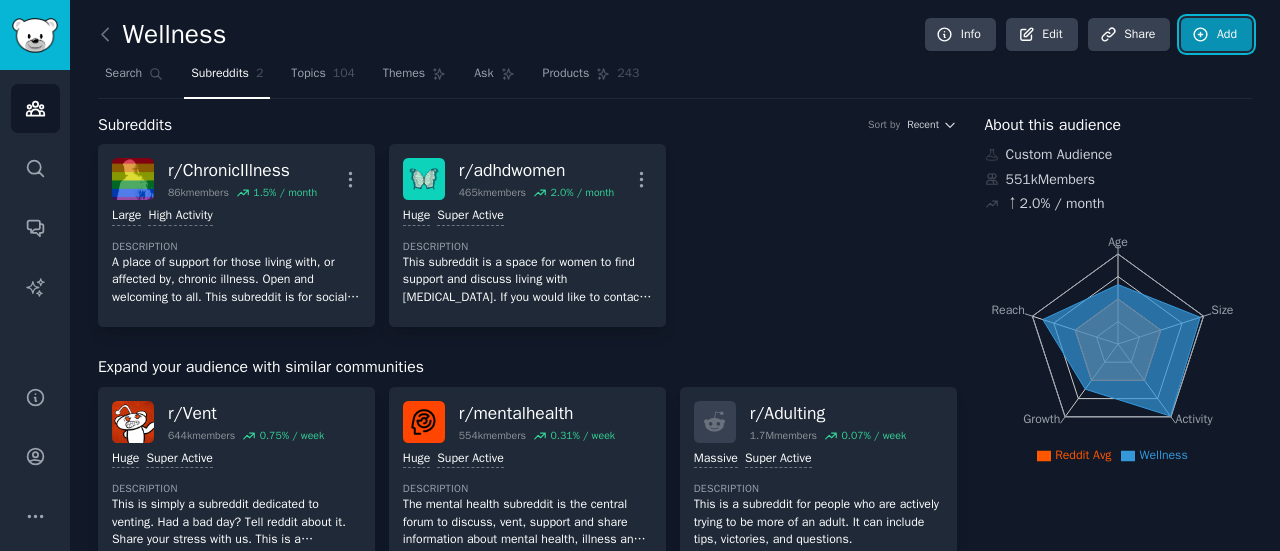 click 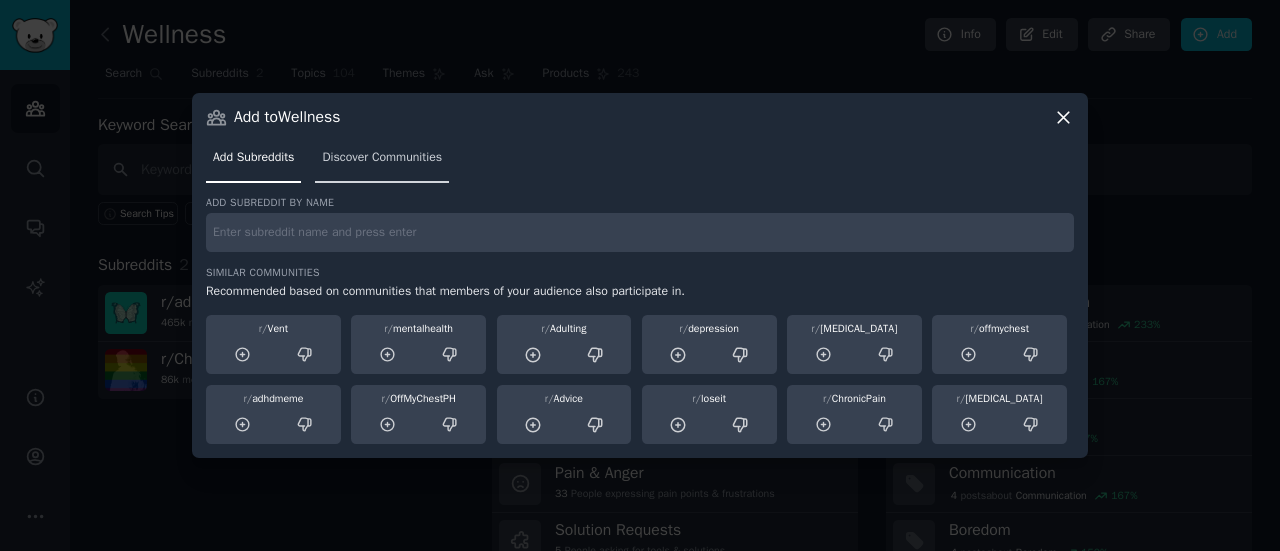 click on "Discover Communities" at bounding box center [382, 158] 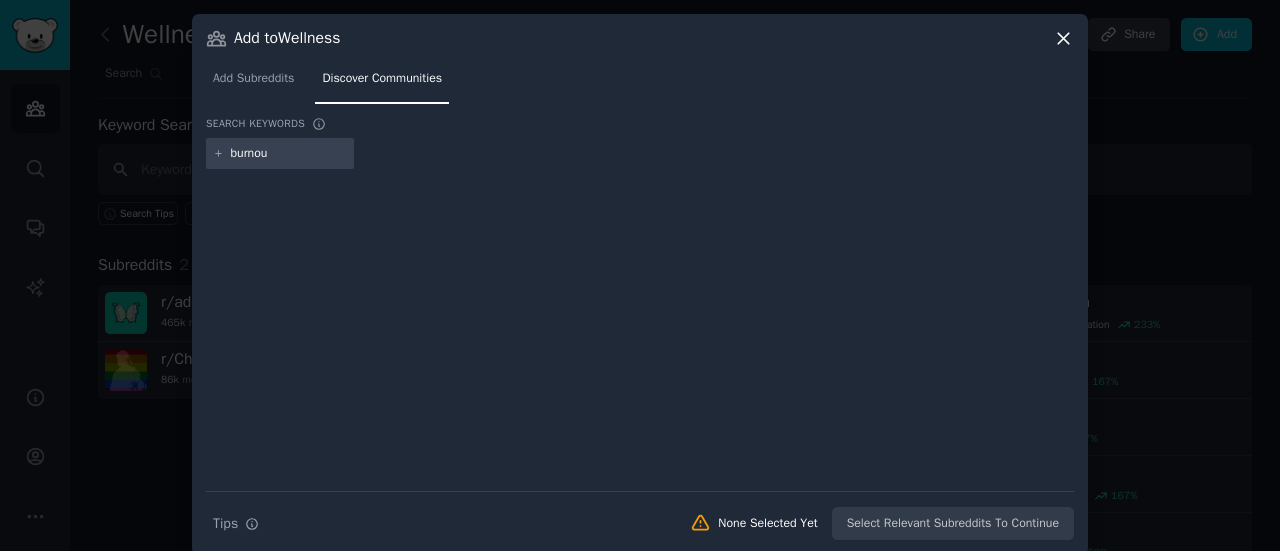 type on "burnout" 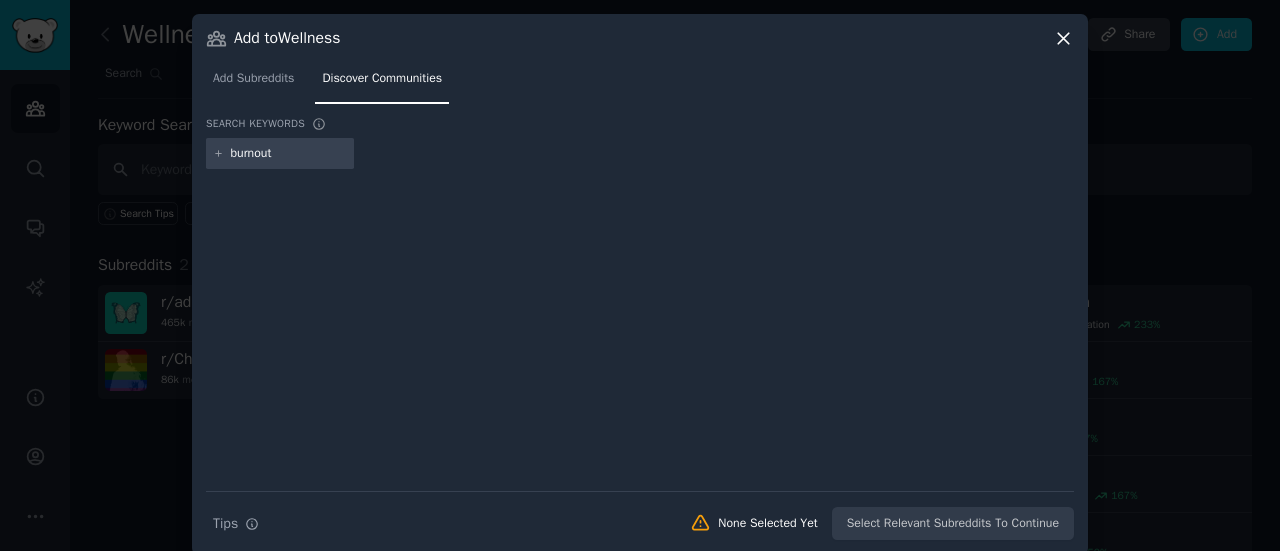 type 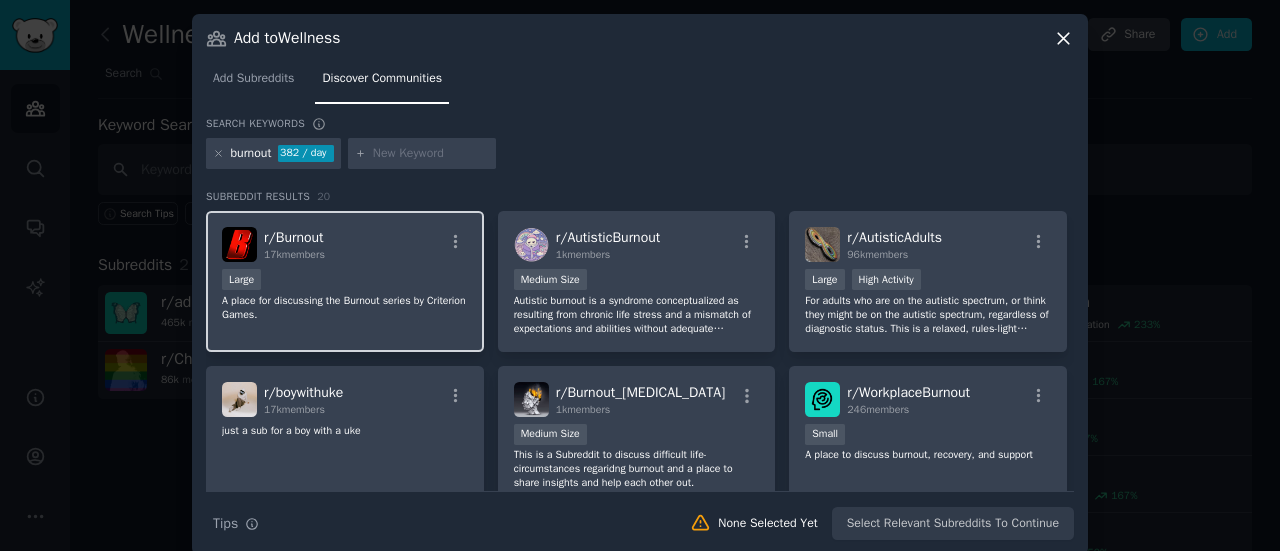 click on "Large" at bounding box center (345, 281) 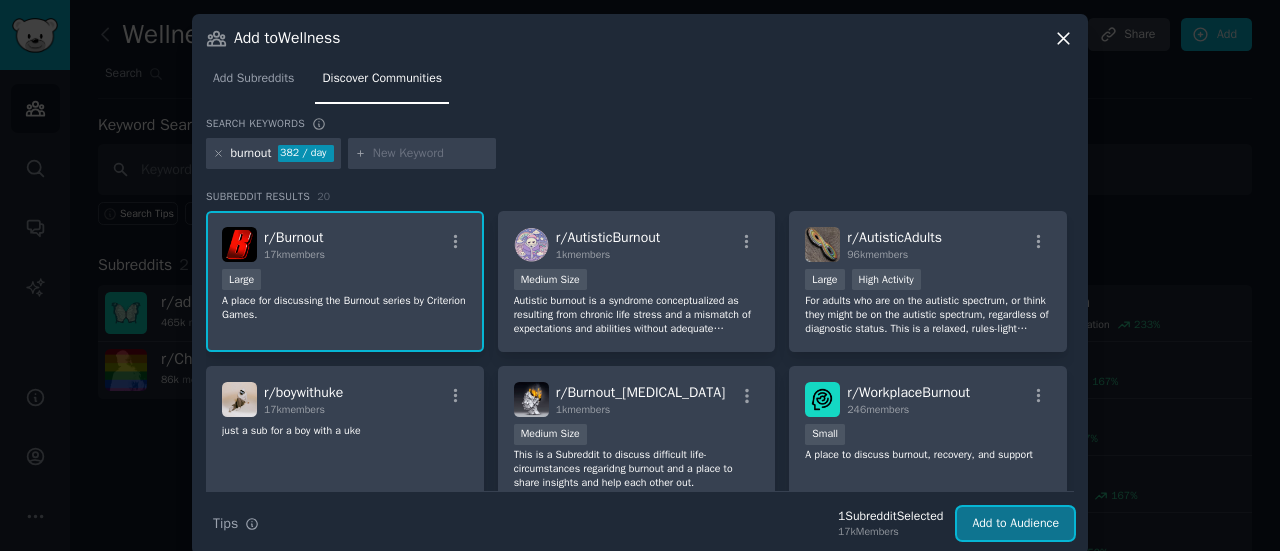 click on "Add to Audience" at bounding box center [1015, 524] 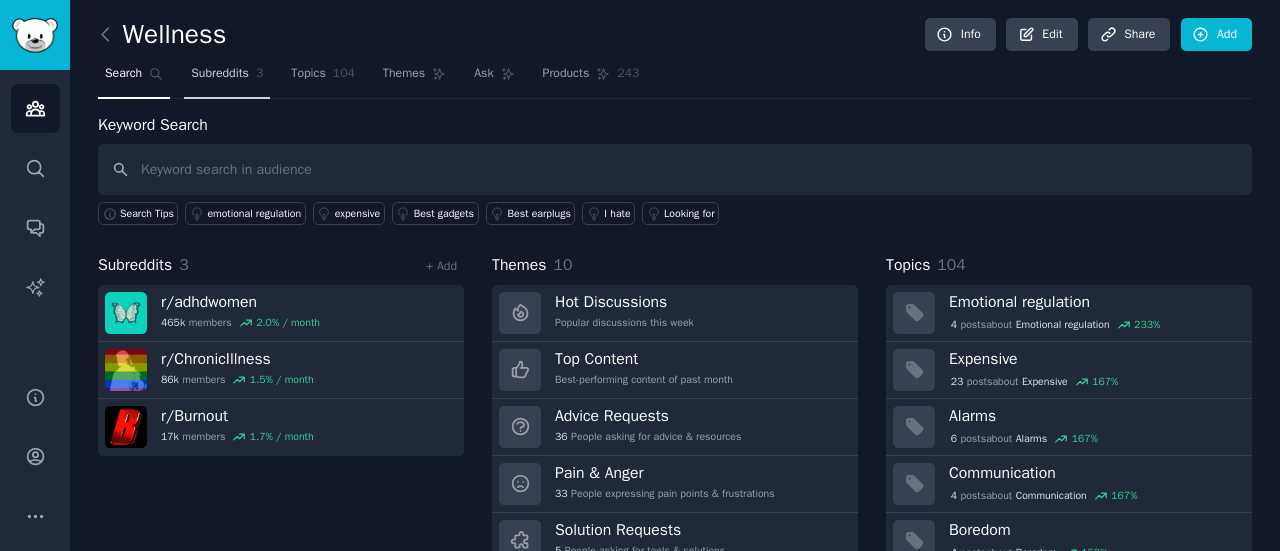 click on "Subreddits 3" at bounding box center (227, 78) 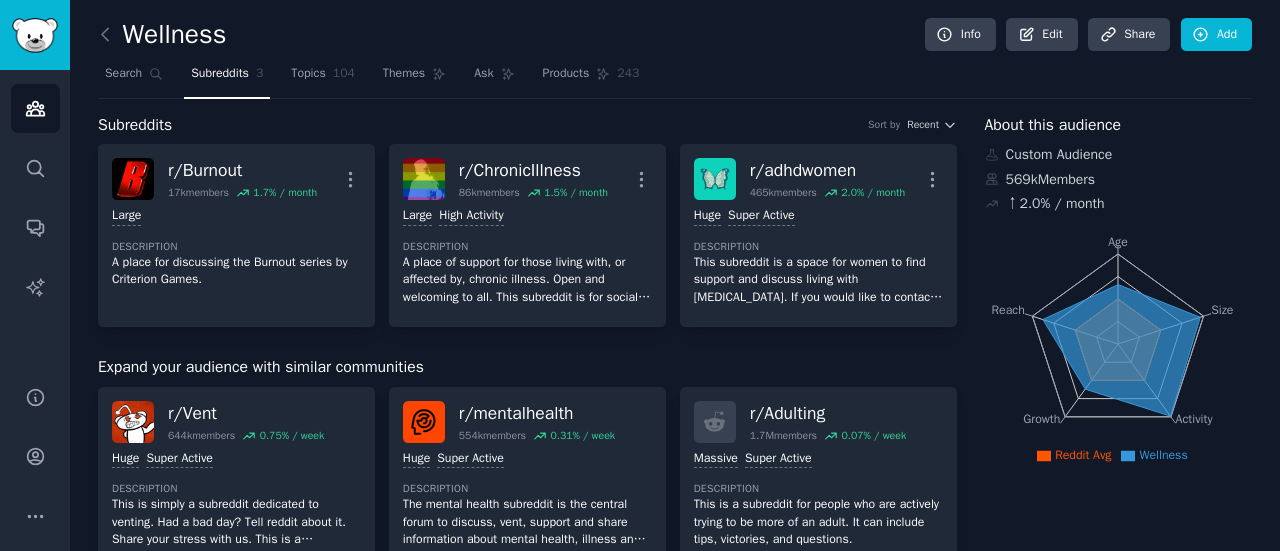 click on "Search Subreddits 3 Topics 104 Themes Ask Products 243" at bounding box center (675, 78) 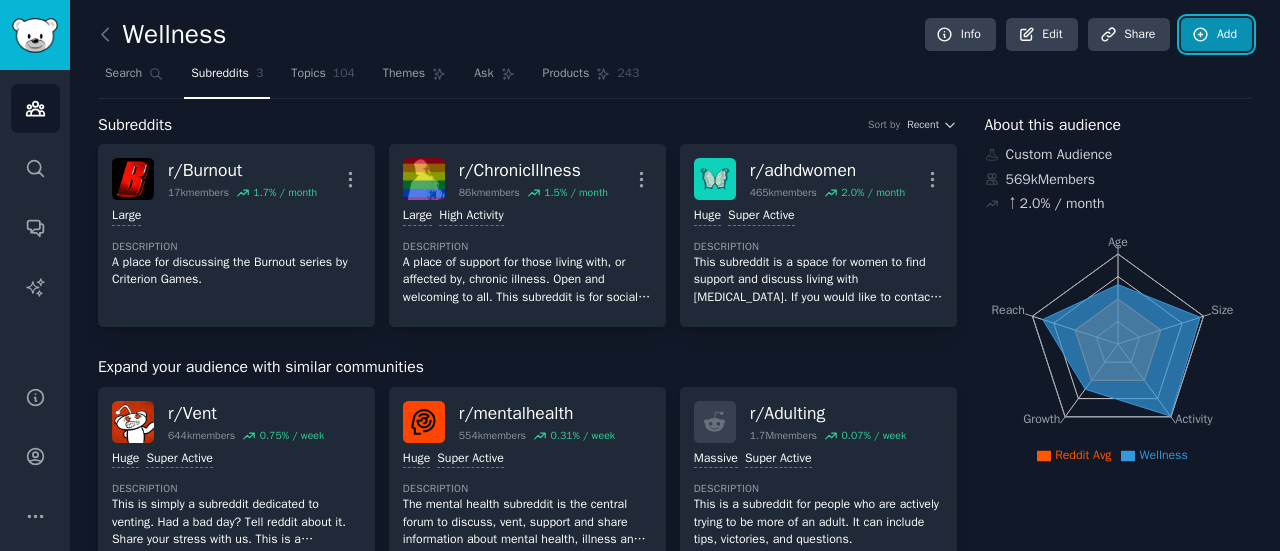 click on "Add" at bounding box center [1216, 35] 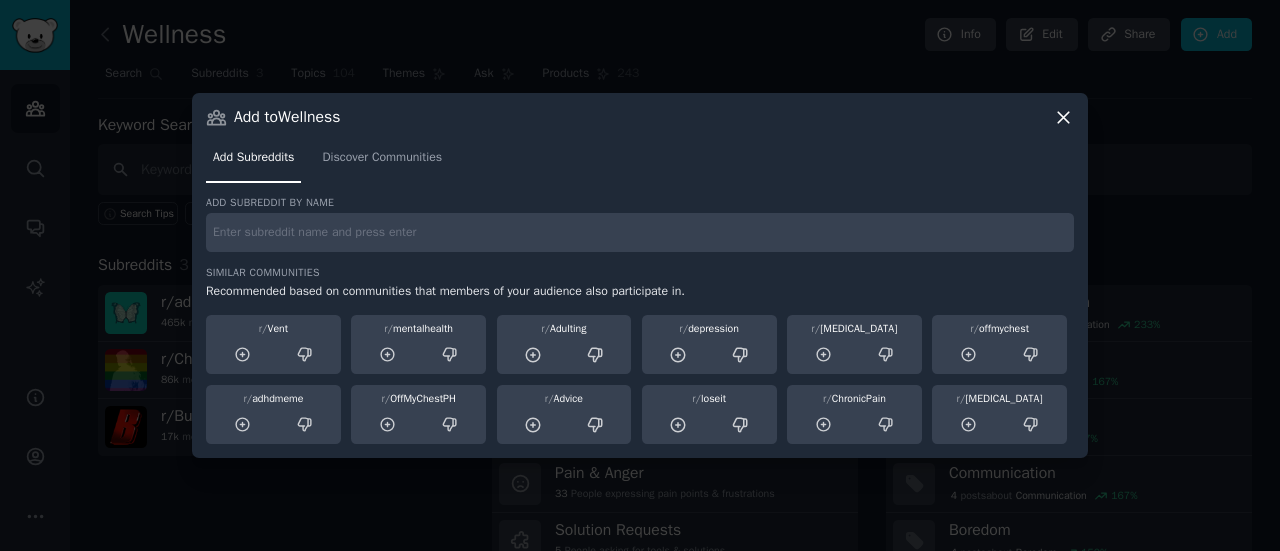 type on "r" 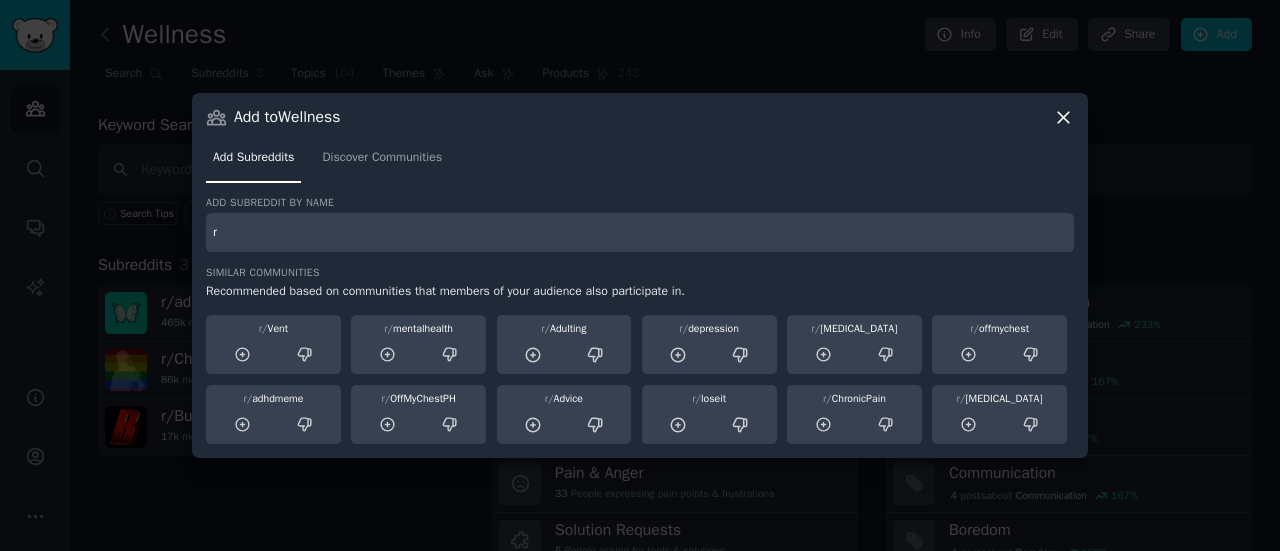 click on "r" at bounding box center [640, 232] 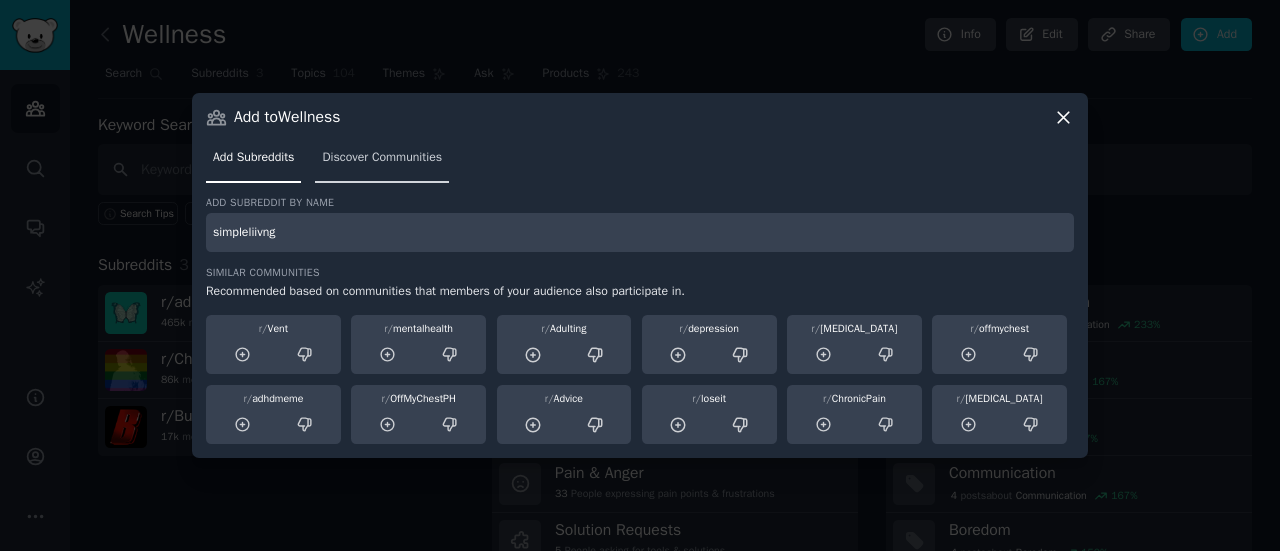 type on "simpleliivng" 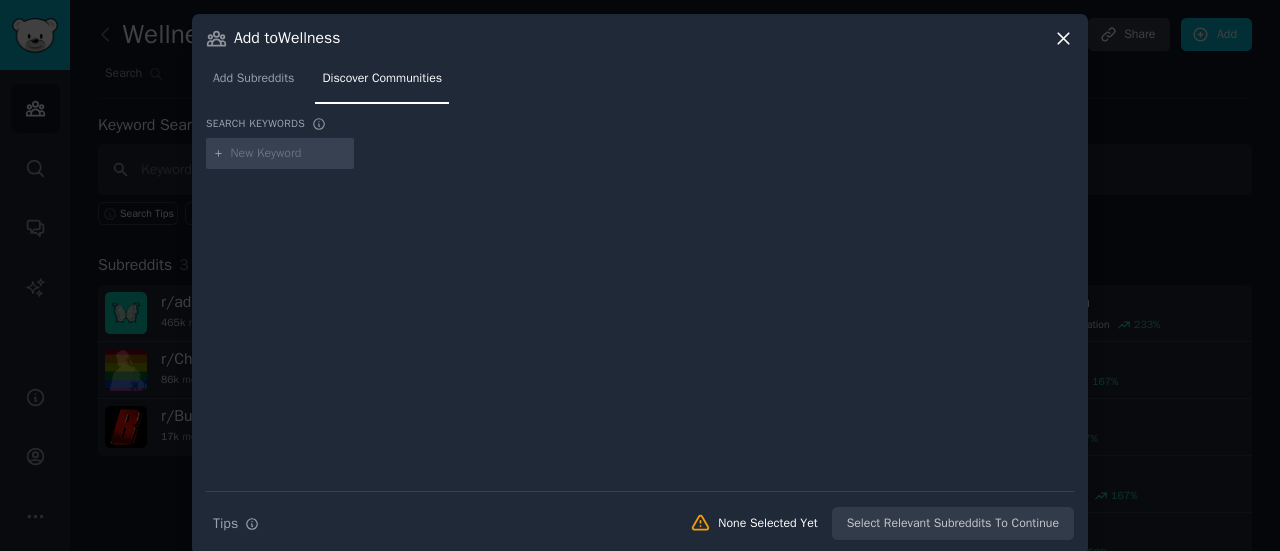 click at bounding box center (289, 154) 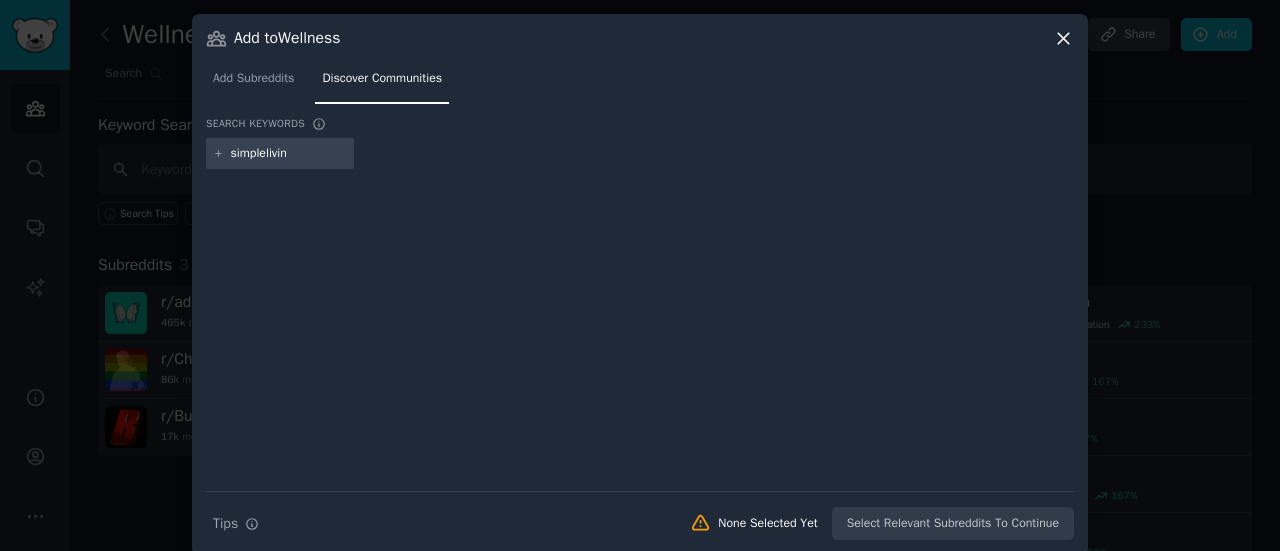 type on "simpleliving" 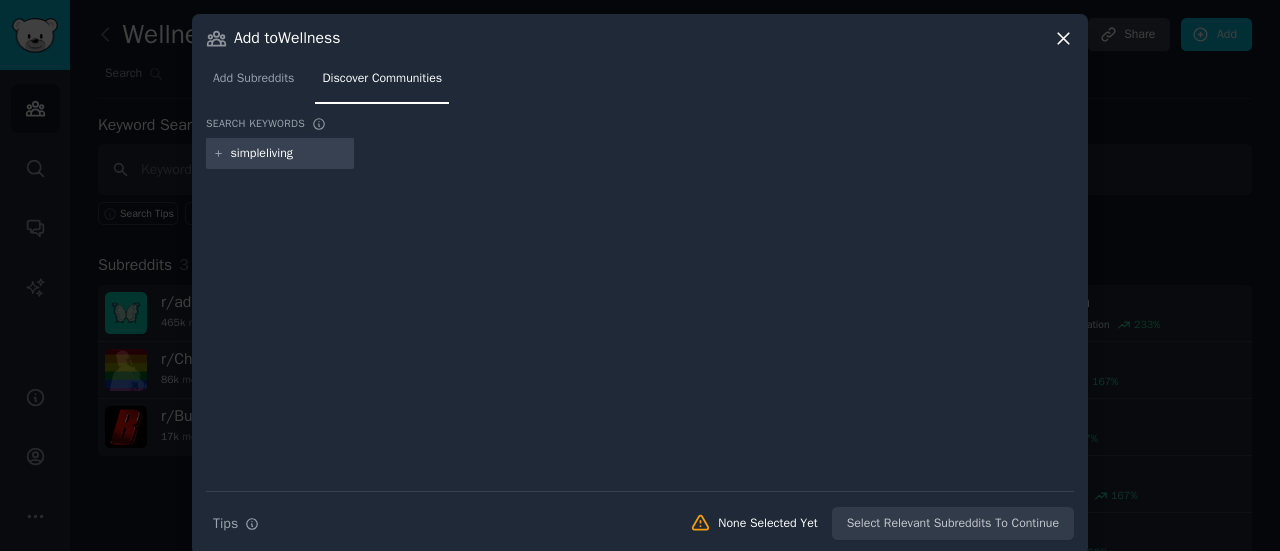type 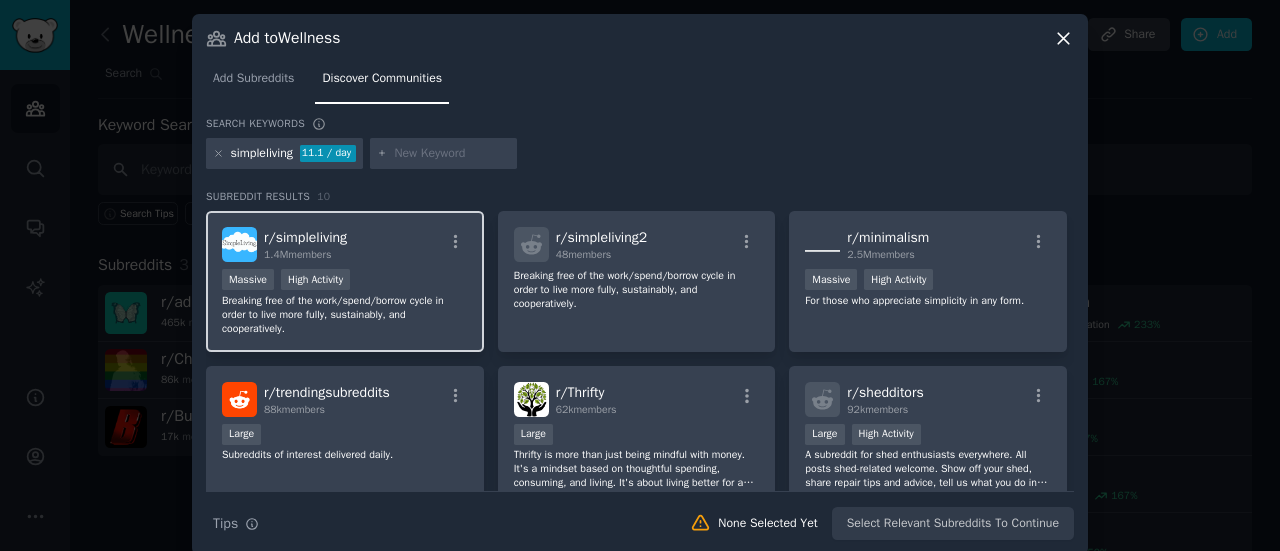 click on "r/ simpleliving" at bounding box center [305, 237] 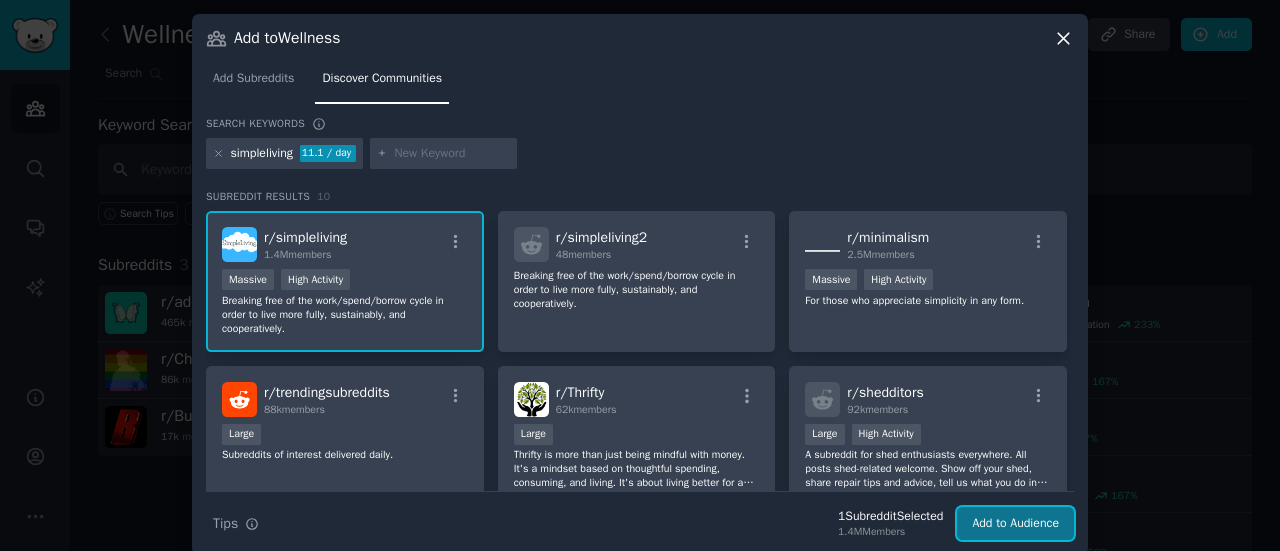 click on "Add to Audience" at bounding box center (1015, 524) 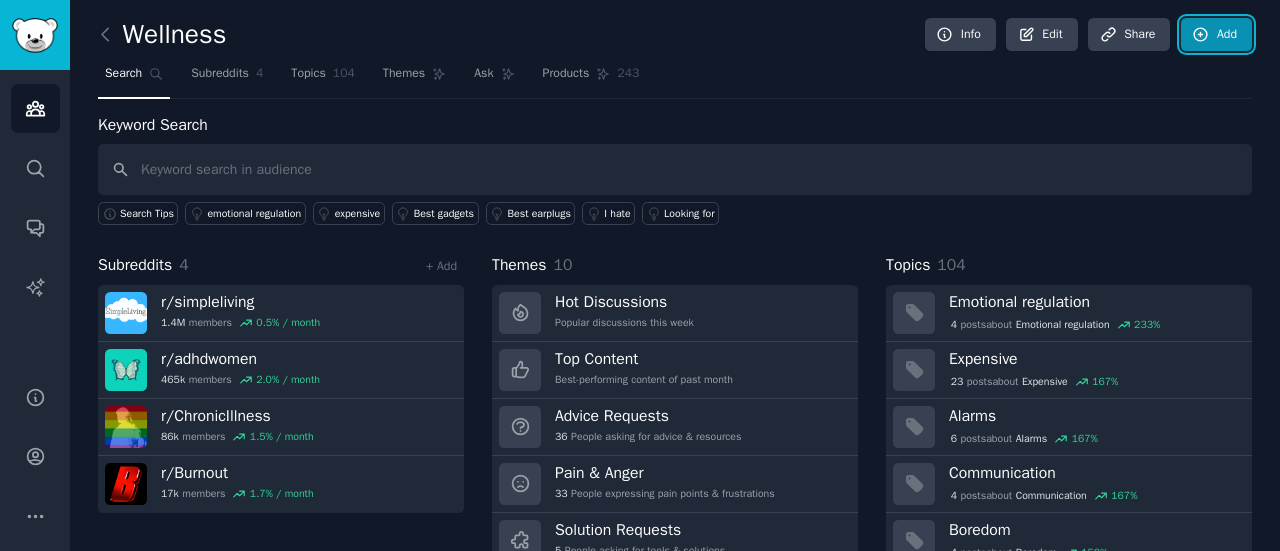 click on "Add" at bounding box center (1216, 35) 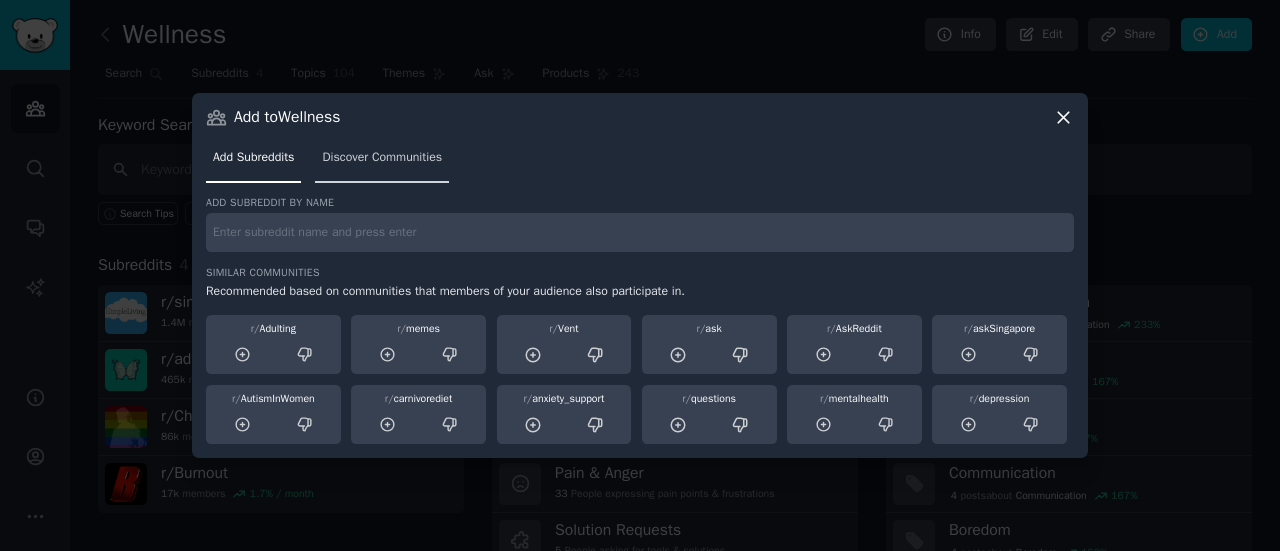 click on "Discover Communities" at bounding box center (382, 162) 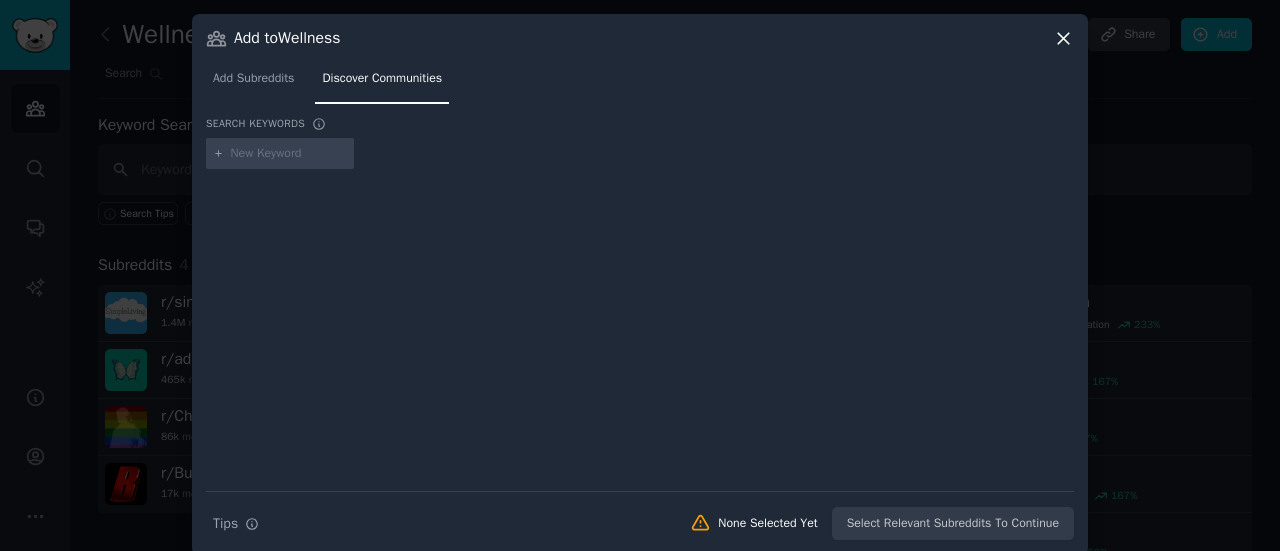 type on "d" 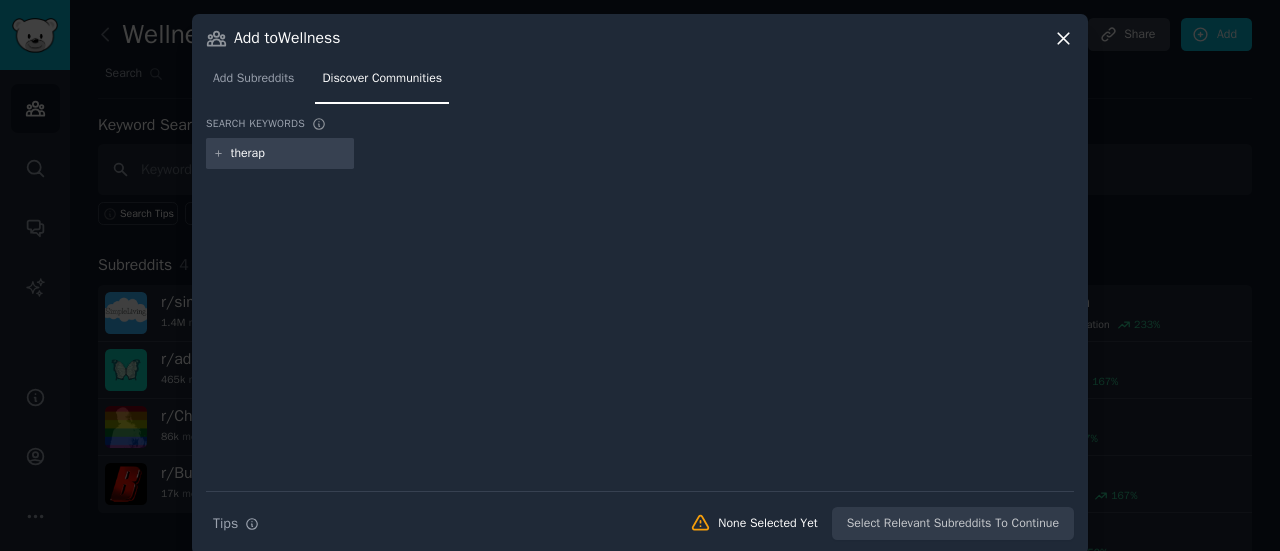 type on "therapy" 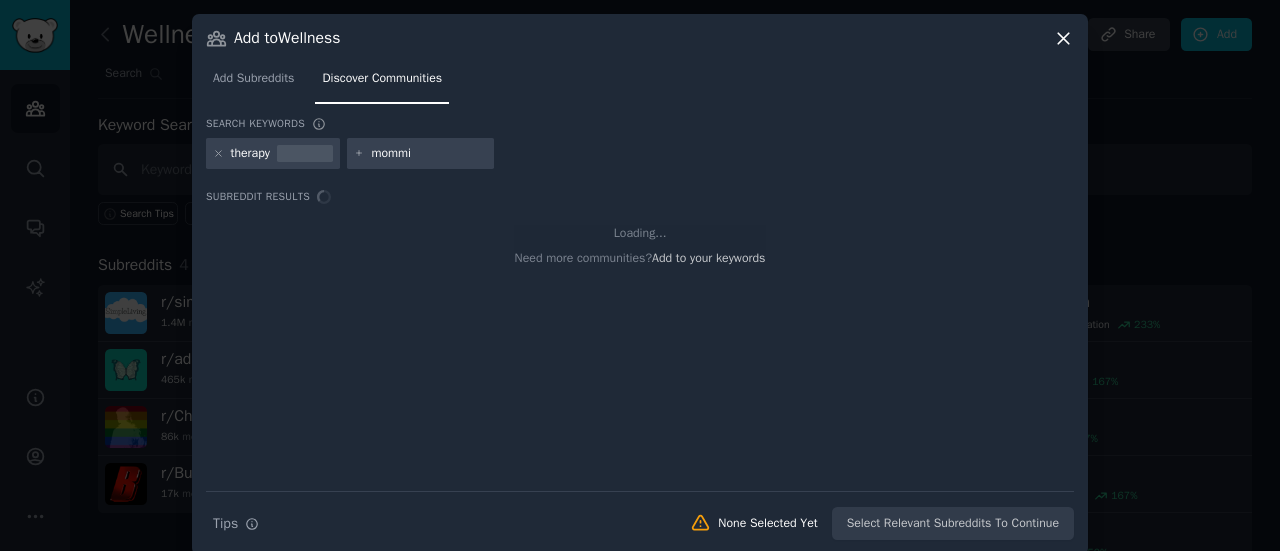 type on "mommit" 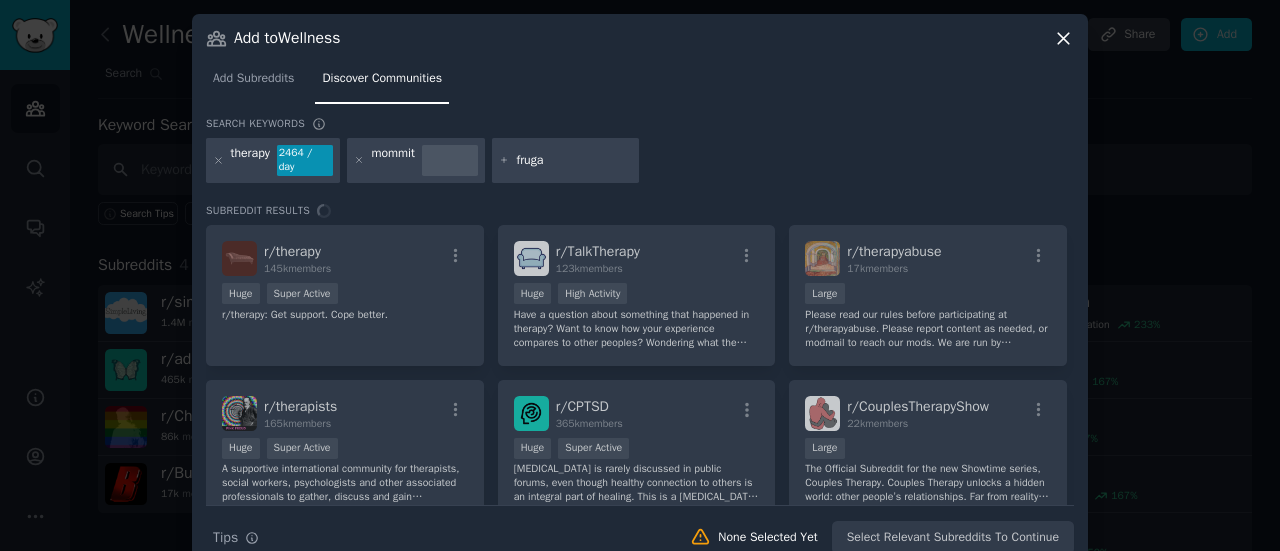 type on "frugal" 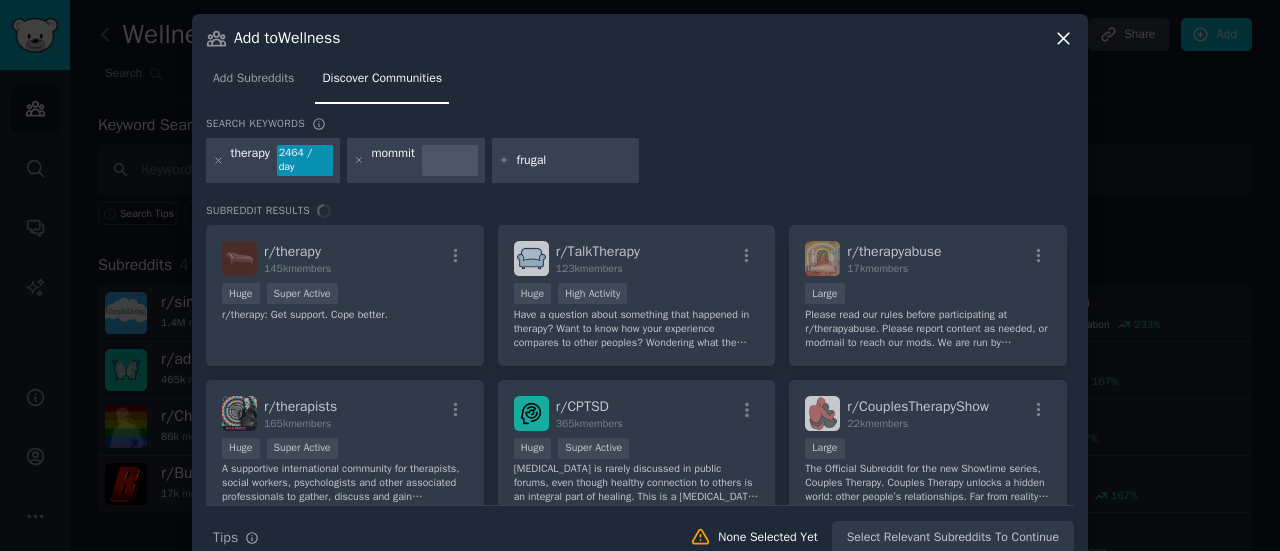 type 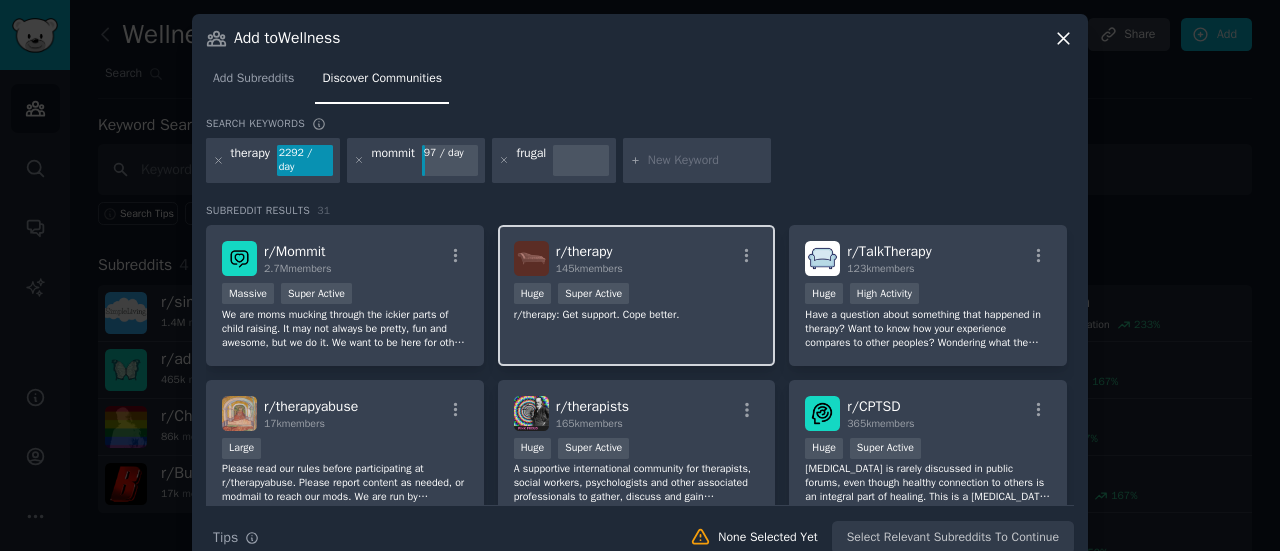 click on "r/ therapy 145k  members" at bounding box center [637, 258] 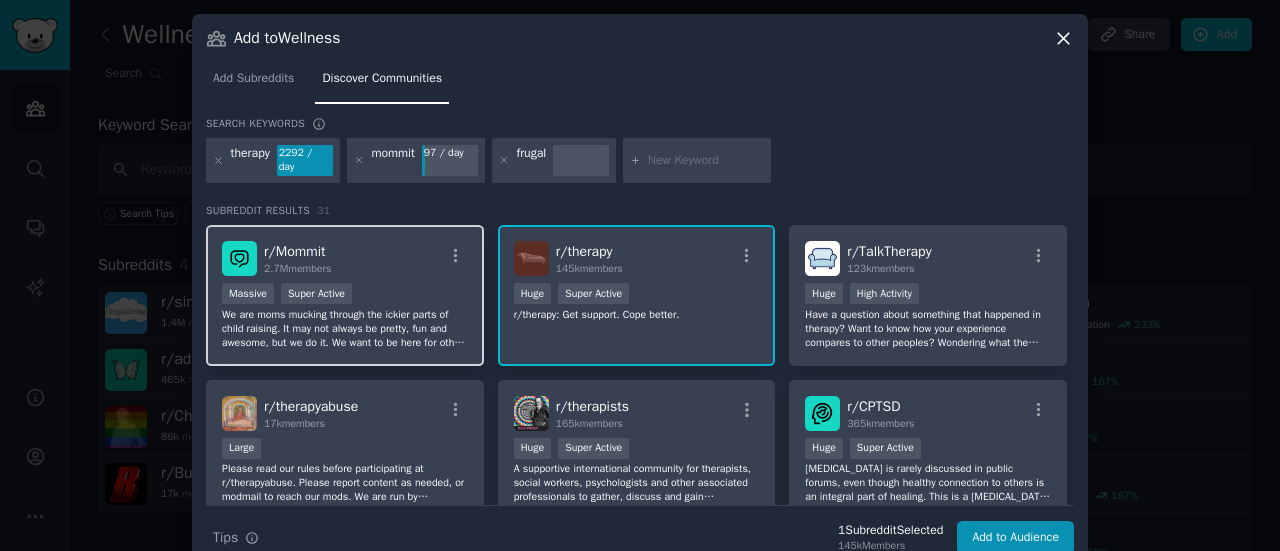click on ">= 95th percentile for submissions / day Massive Super Active" at bounding box center [345, 295] 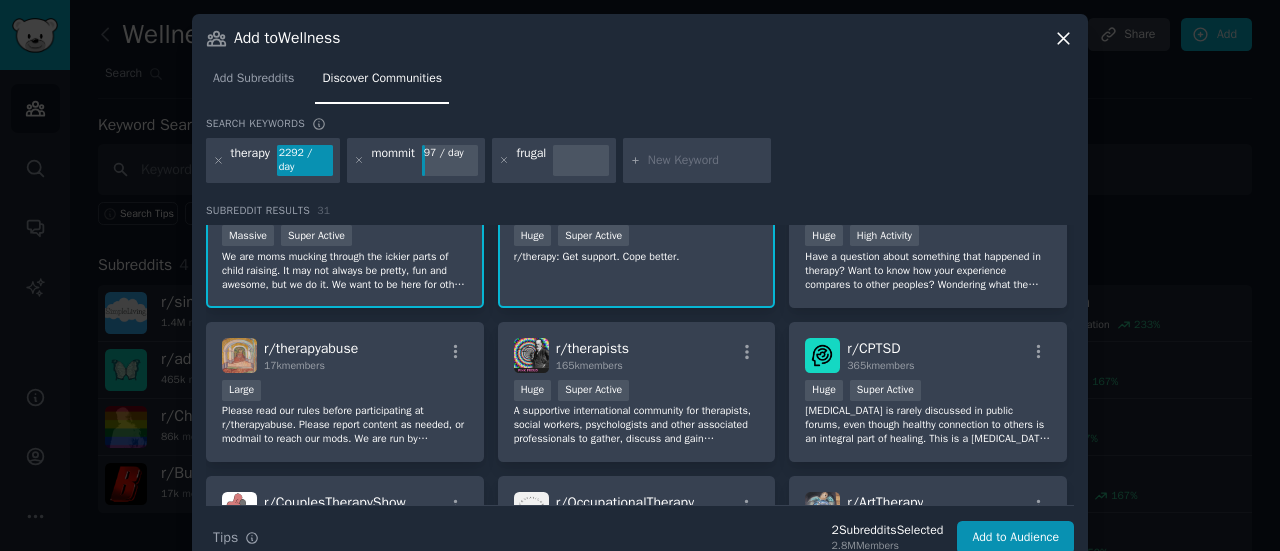 scroll, scrollTop: 0, scrollLeft: 0, axis: both 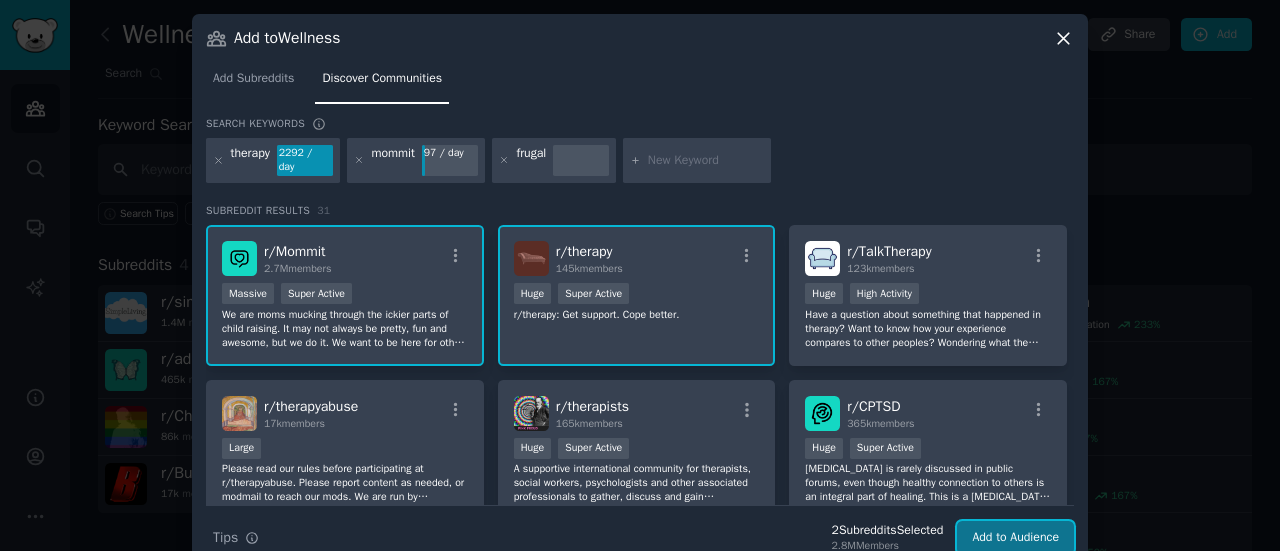 click on "Add to Audience" at bounding box center (1015, 538) 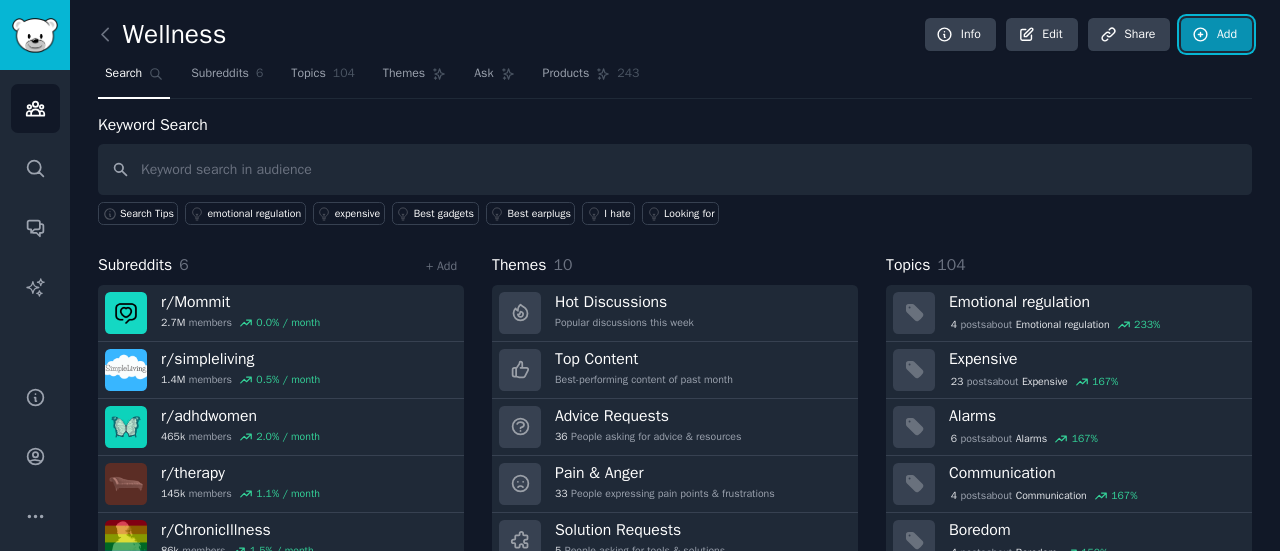 click on "Add" at bounding box center (1216, 35) 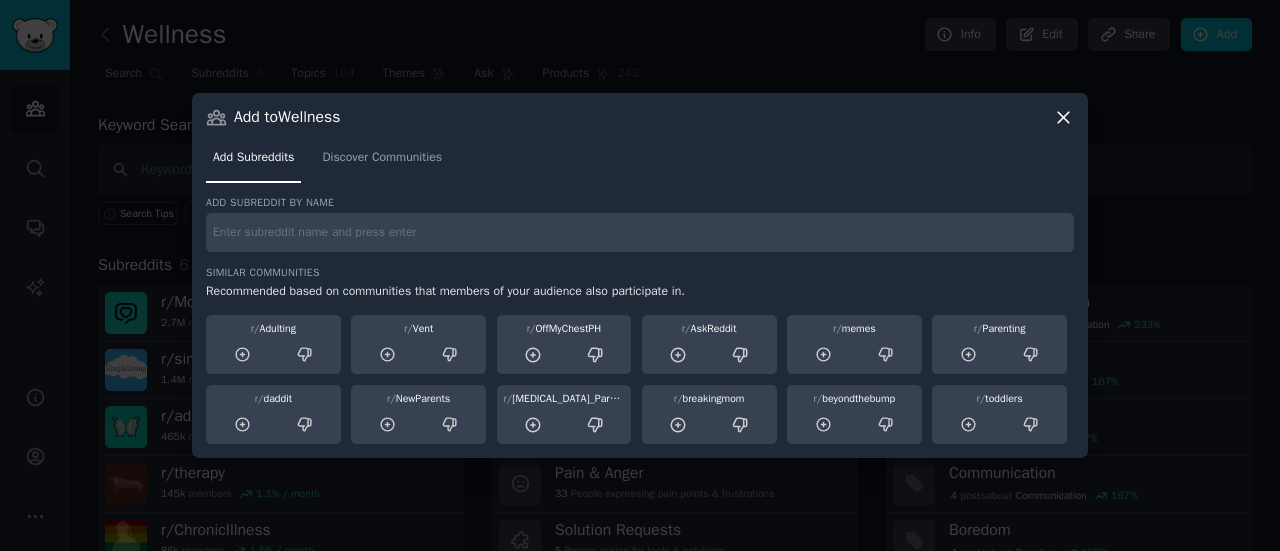 click at bounding box center (640, 232) 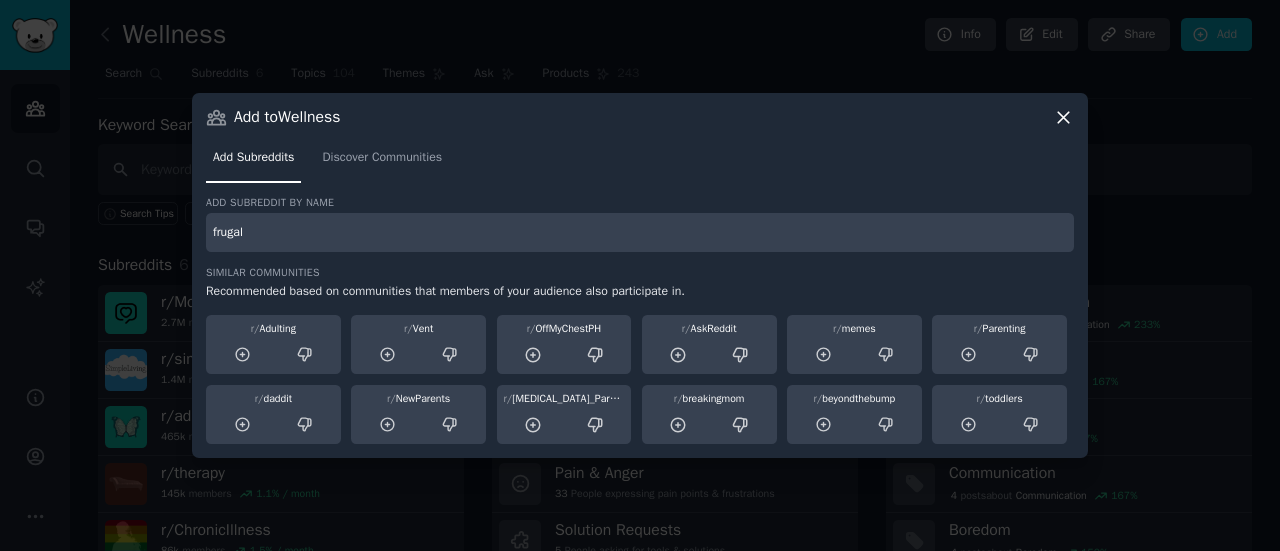 type on "frugal" 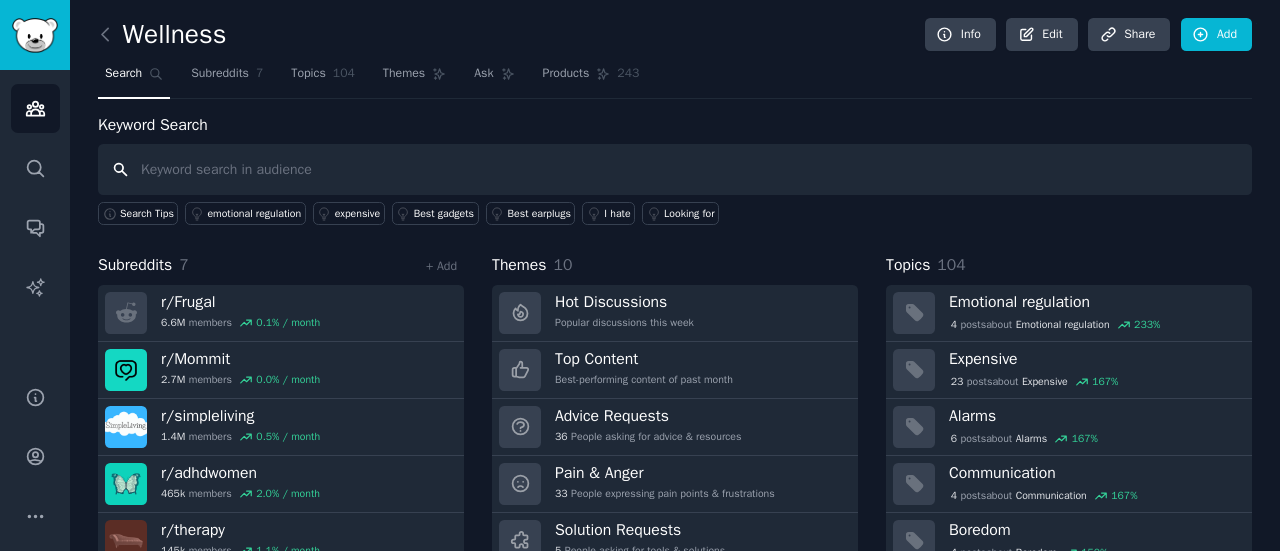 click at bounding box center (675, 169) 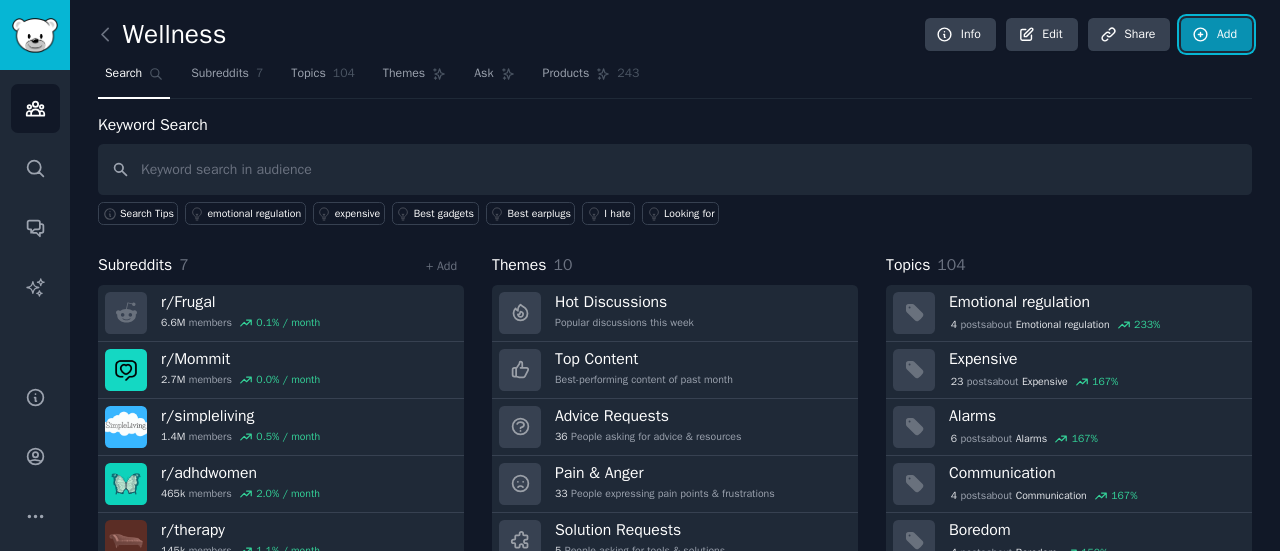 click on "Add" at bounding box center (1216, 35) 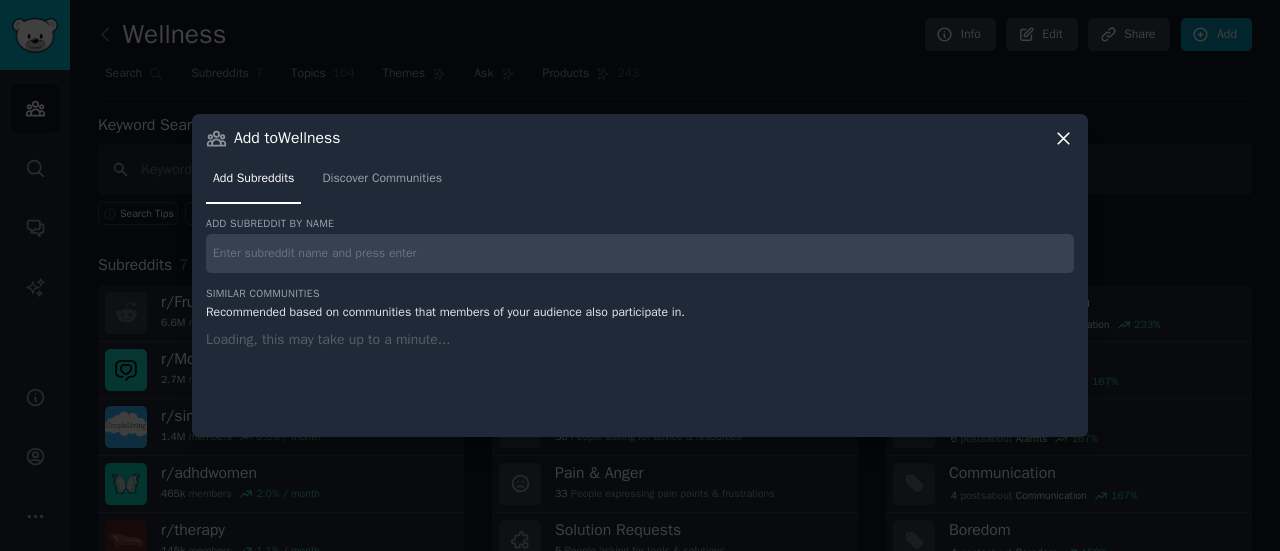 type 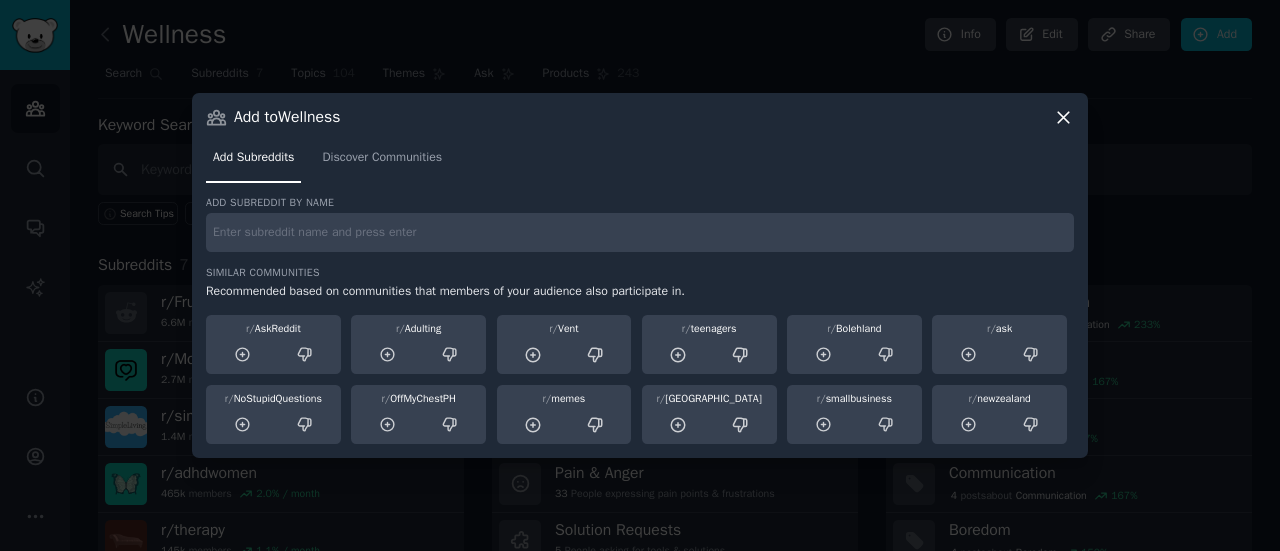 click at bounding box center (640, 232) 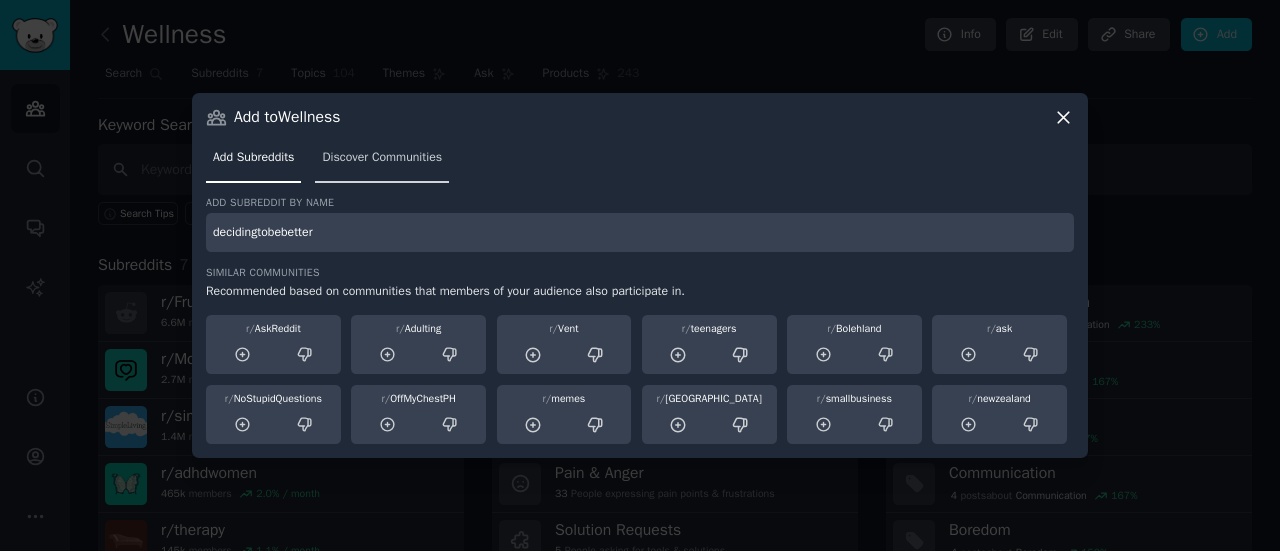 type on "decidingtobebetter" 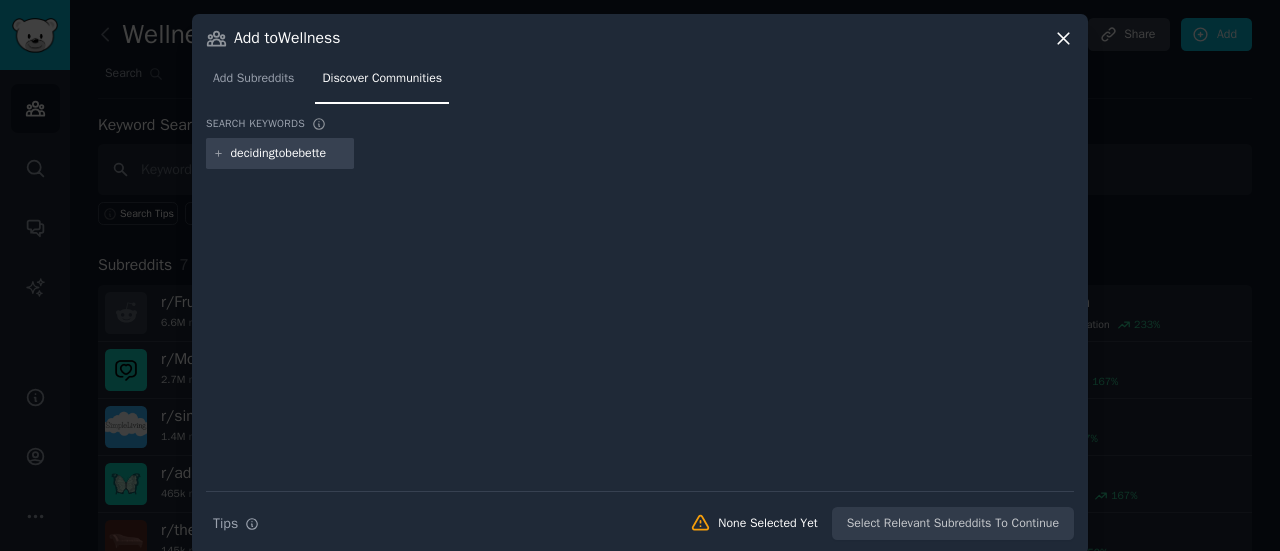 type on "decidingtobebetter" 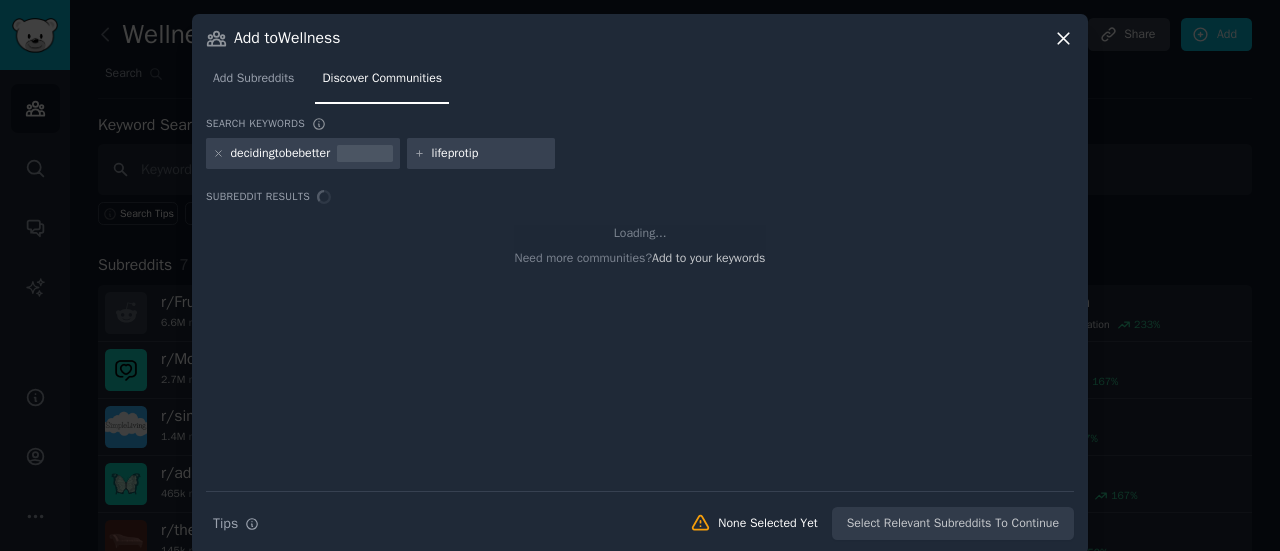 type on "lifeprotips" 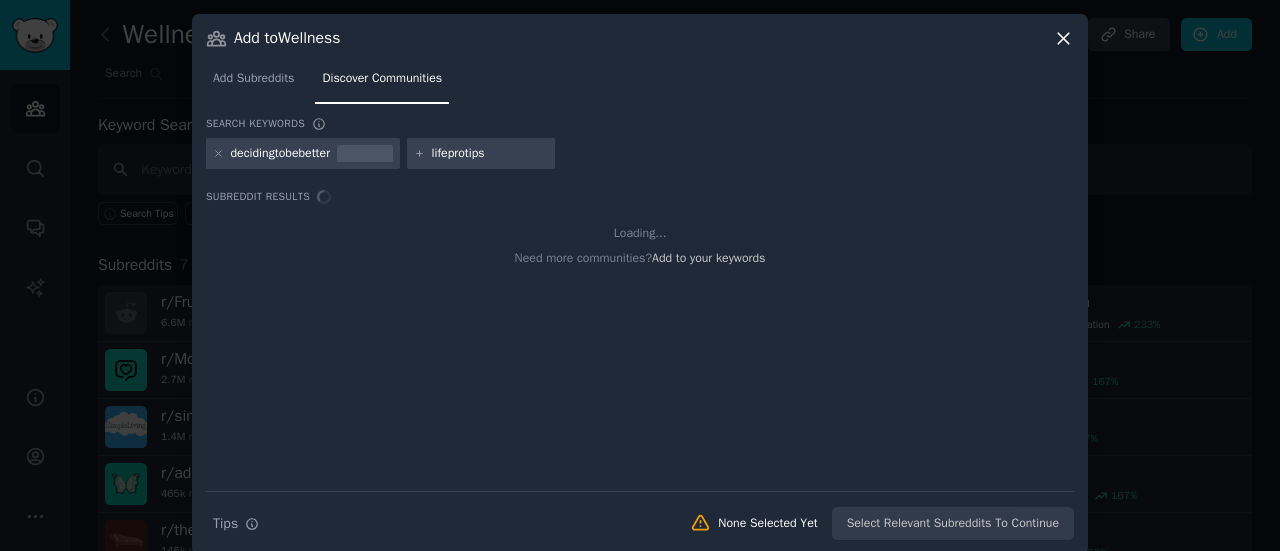type 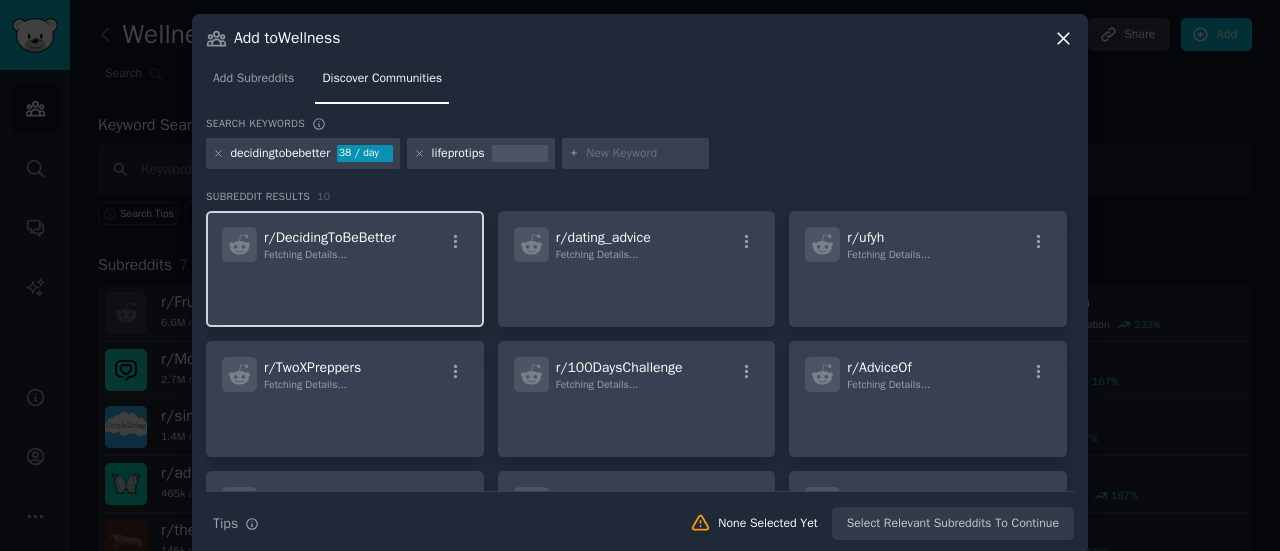 click 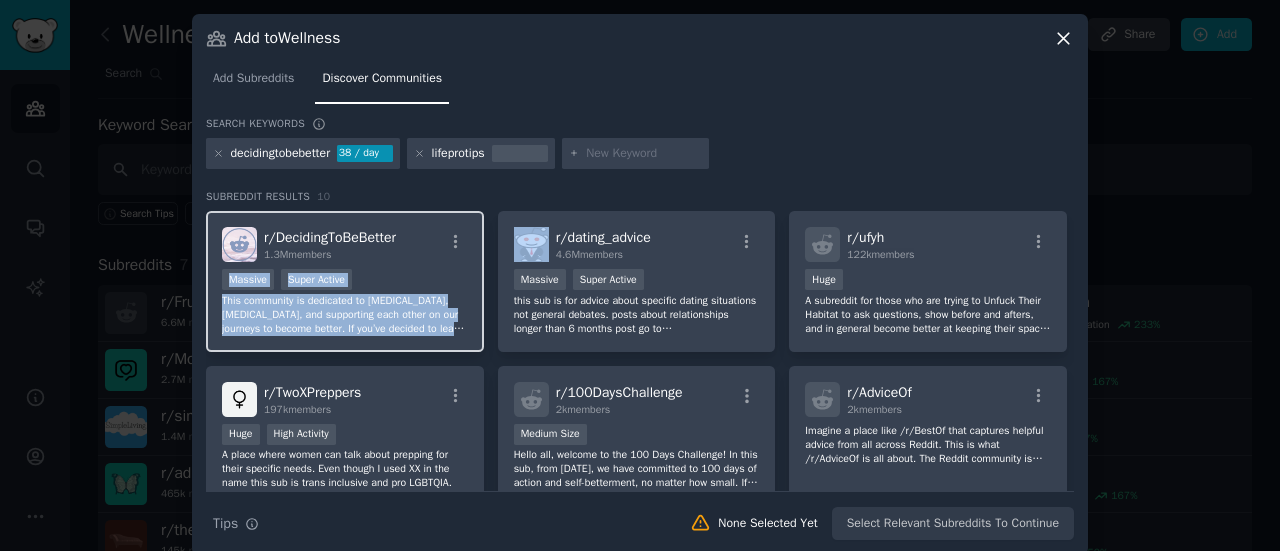 click on "This community is dedicated to [MEDICAL_DATA], [MEDICAL_DATA], and supporting each other on our journeys to become better. If you’ve decided to leave behind what no longer serves you and are committed to progress, this is the place for you." at bounding box center [345, 315] 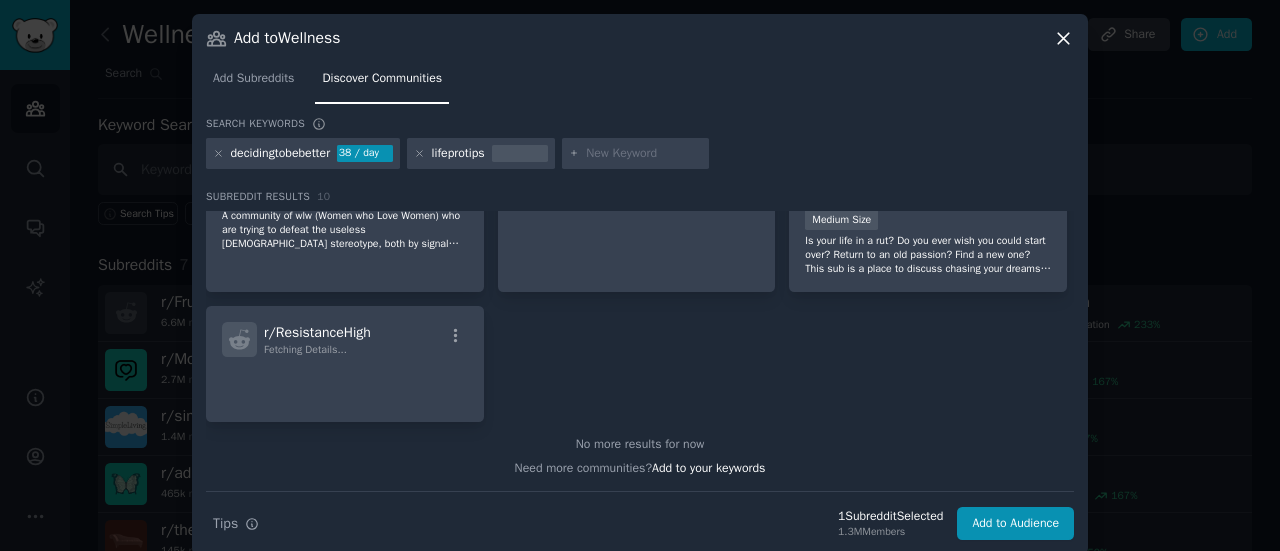 scroll, scrollTop: 0, scrollLeft: 0, axis: both 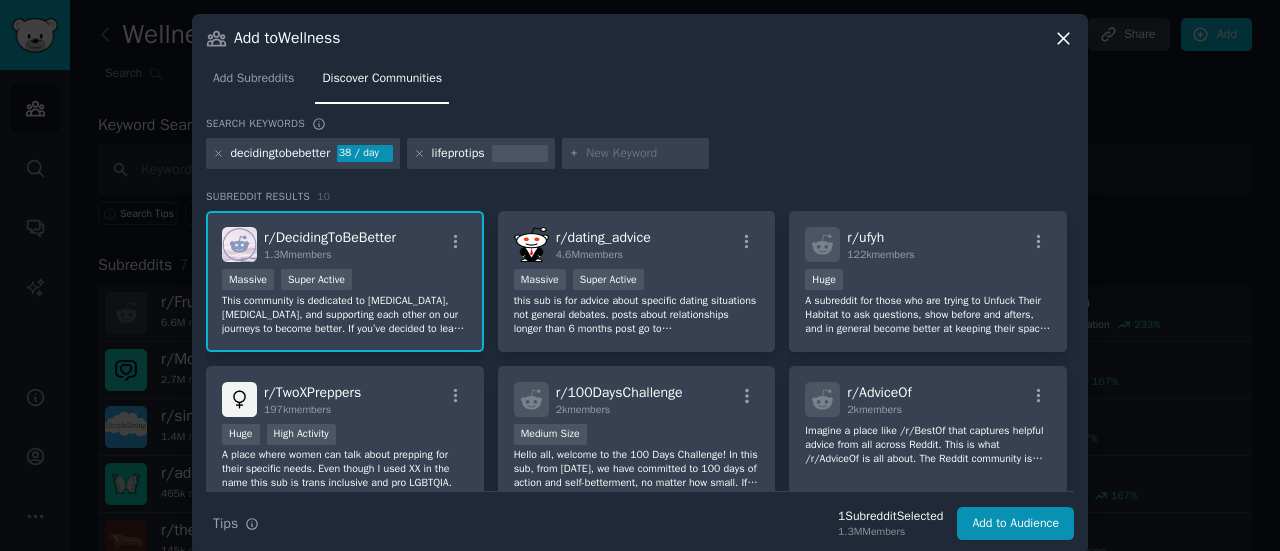 click at bounding box center (520, 154) 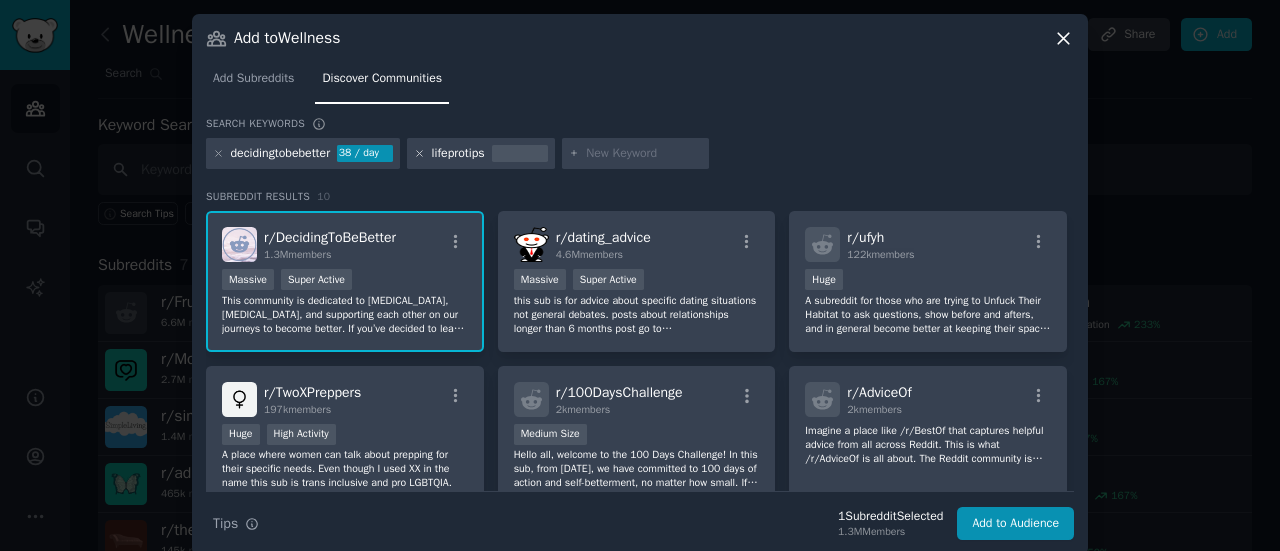 click 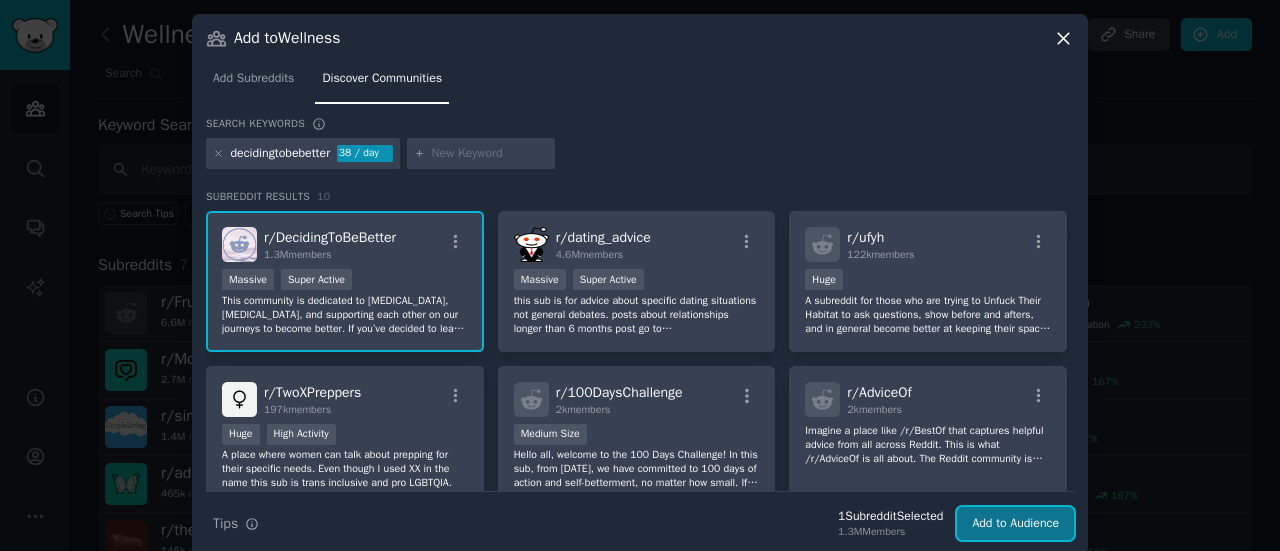 click on "Add to Audience" at bounding box center (1015, 524) 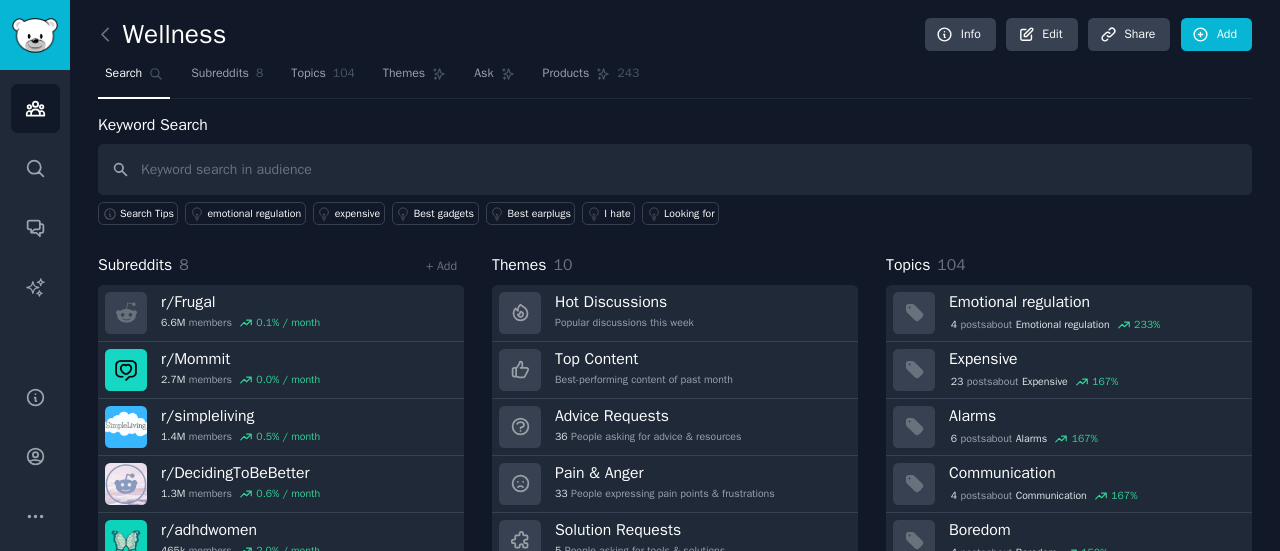 click on "Wellness Info Edit Share Add" at bounding box center [675, 38] 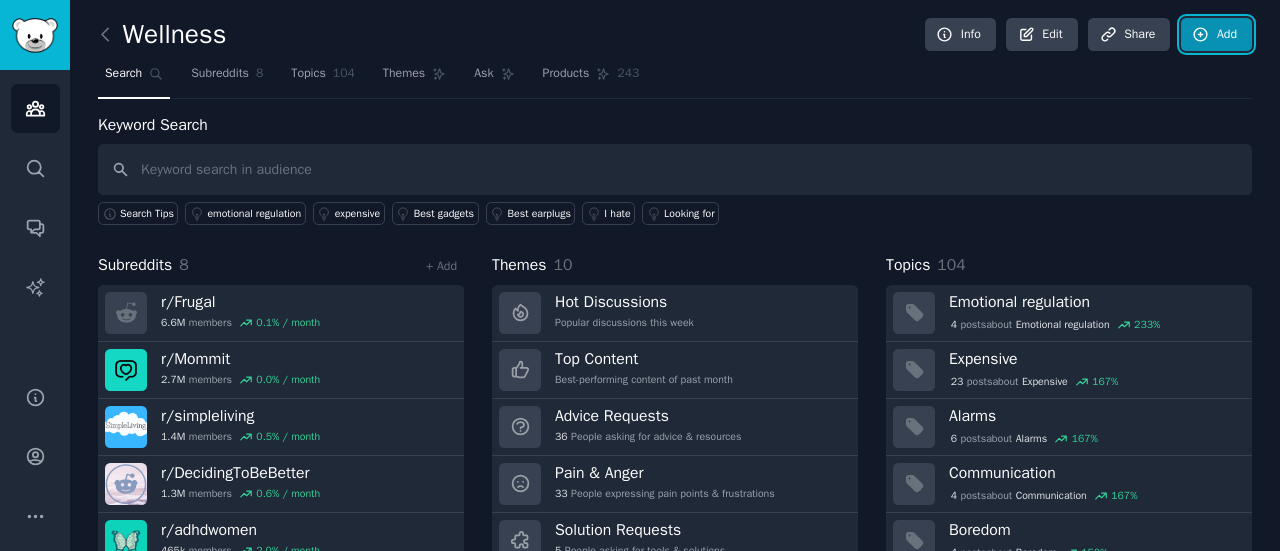 click 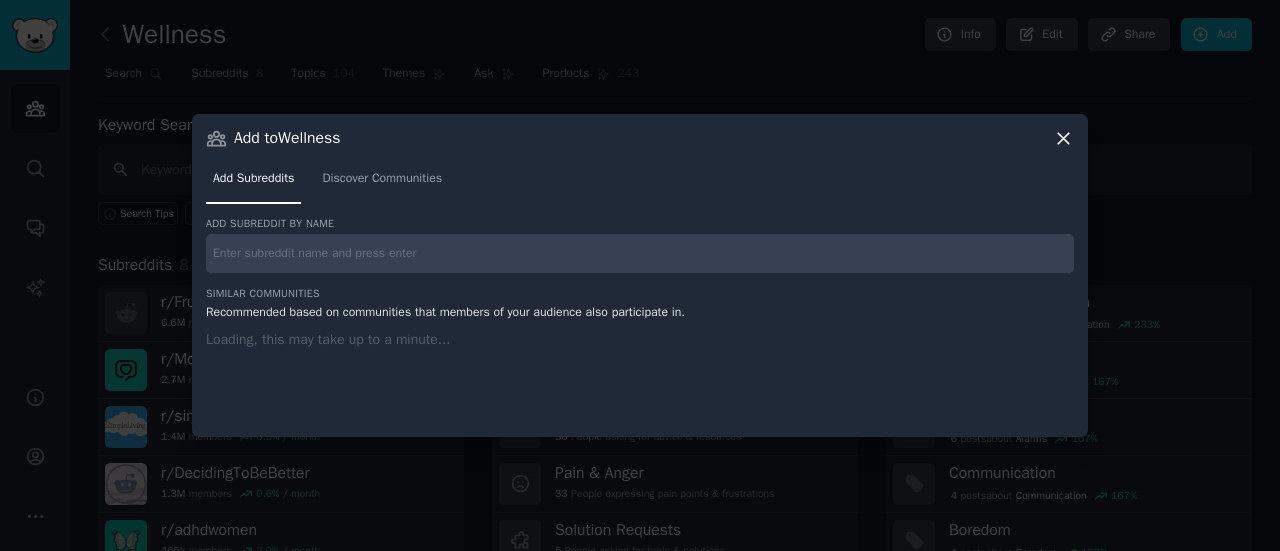 click on "Add subreddit by name Similar Communities Recommended based on communities that members of your audience also participate in. Loading, this may take up to a minute..." at bounding box center [640, 315] 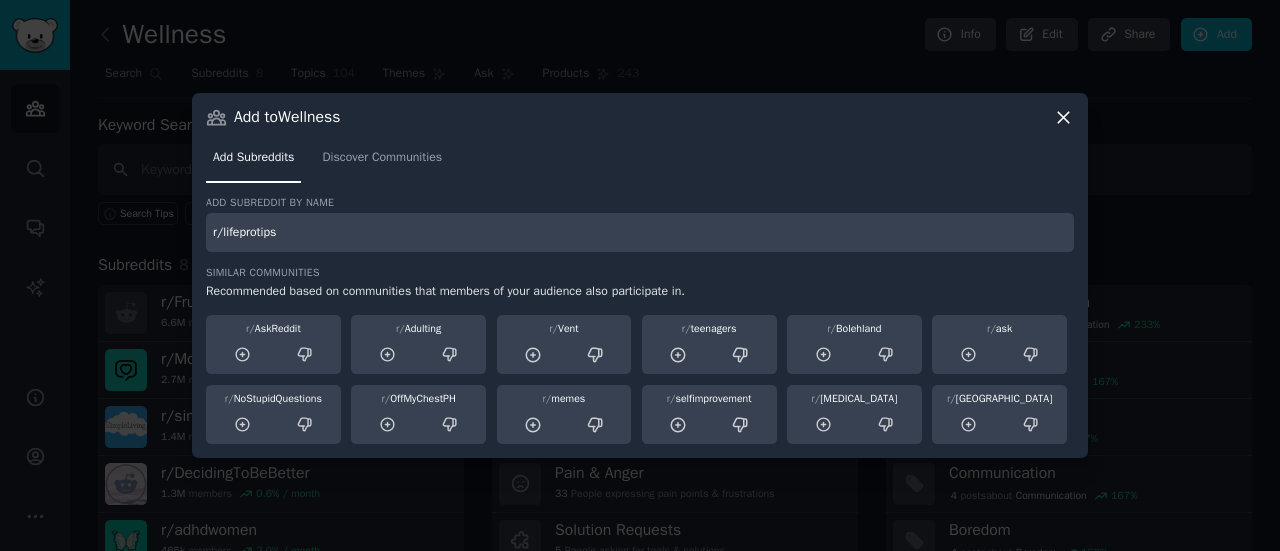 type on "r/lifeprotips" 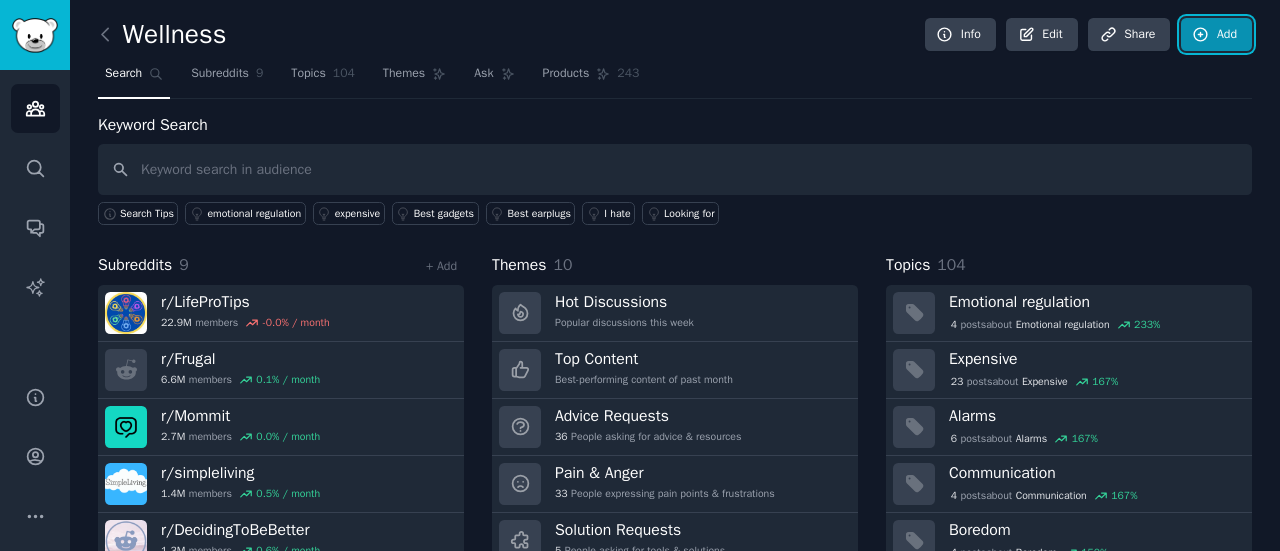 click on "Add" at bounding box center (1216, 35) 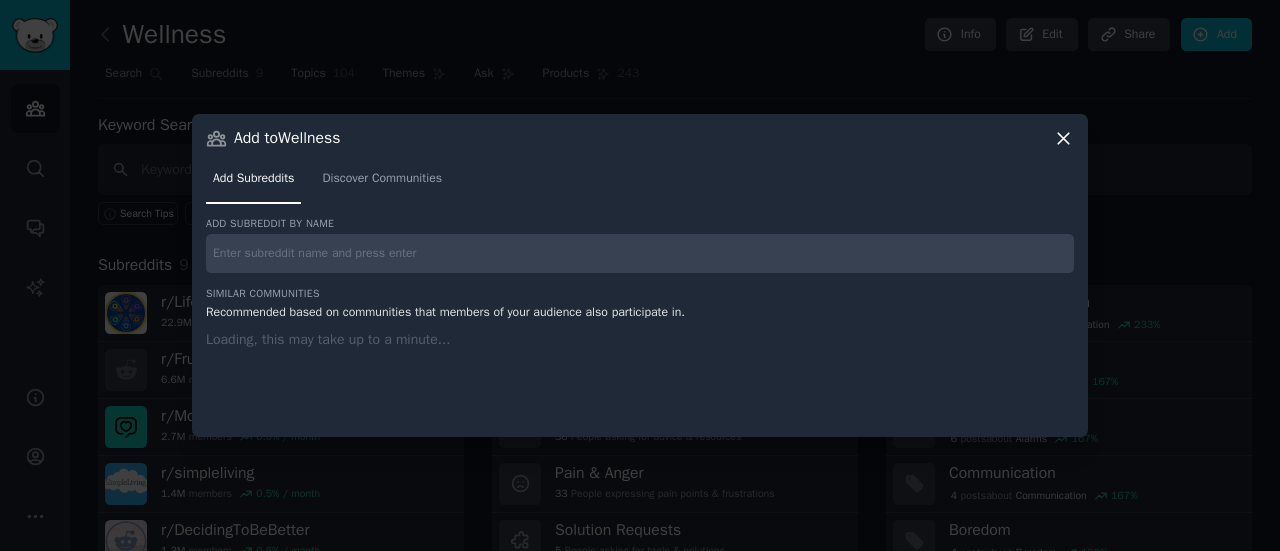 click at bounding box center (640, 253) 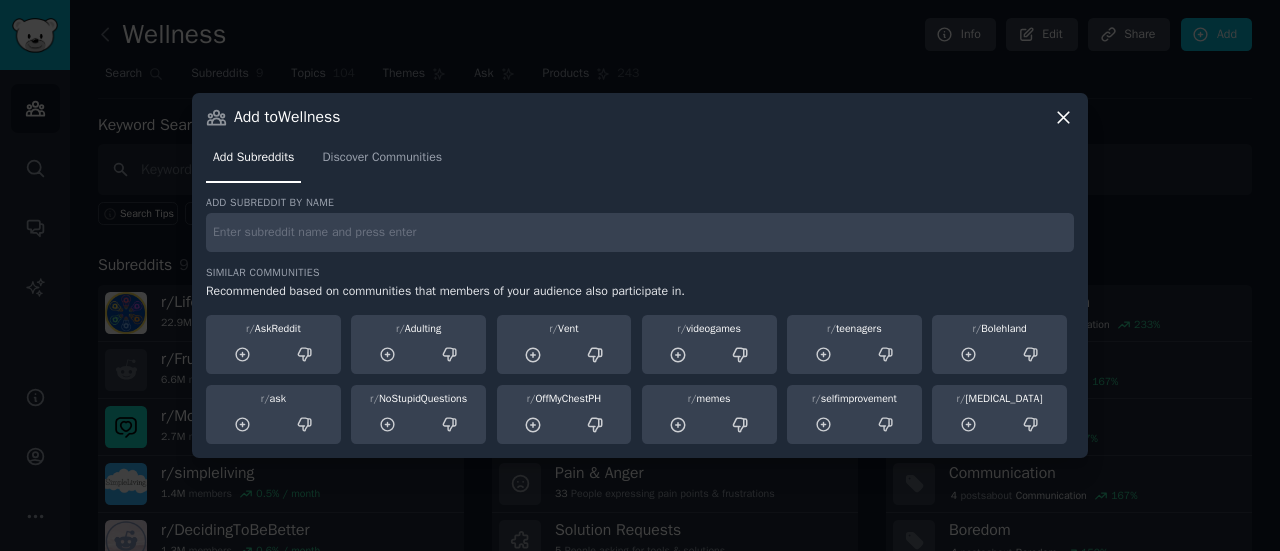 paste on "r/FreelanceWriters" 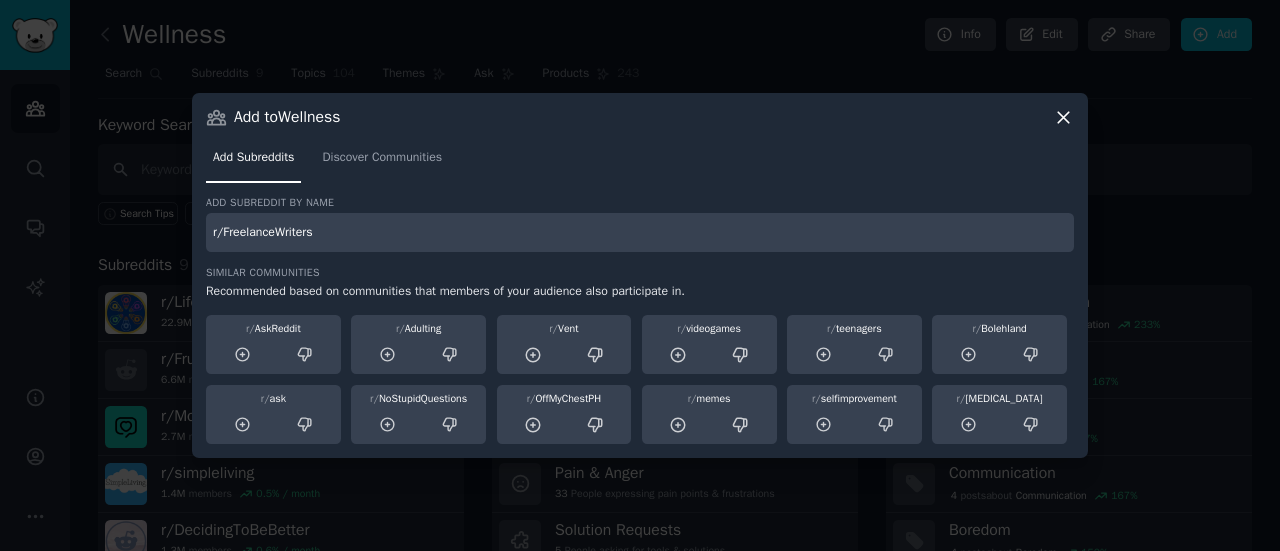 type on "r/FreelanceWriters" 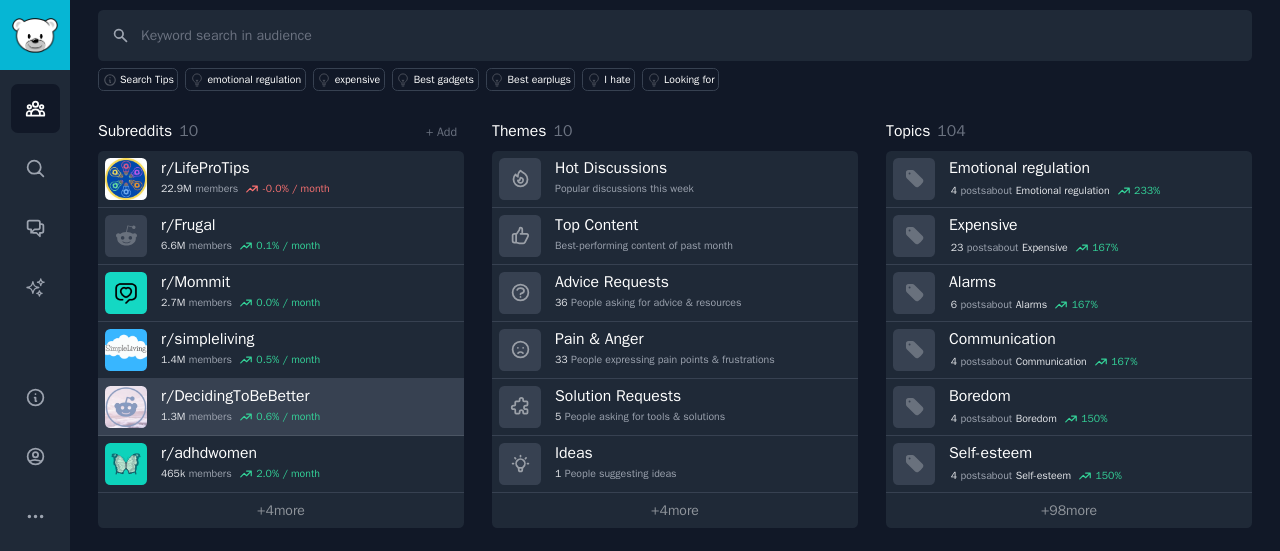 scroll, scrollTop: 0, scrollLeft: 0, axis: both 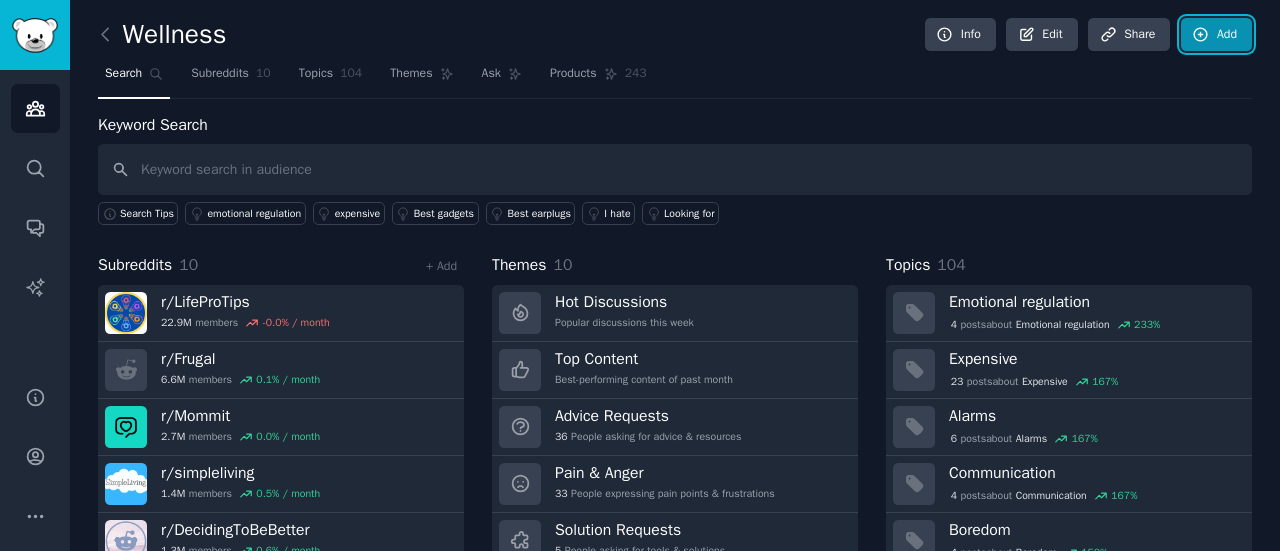 click 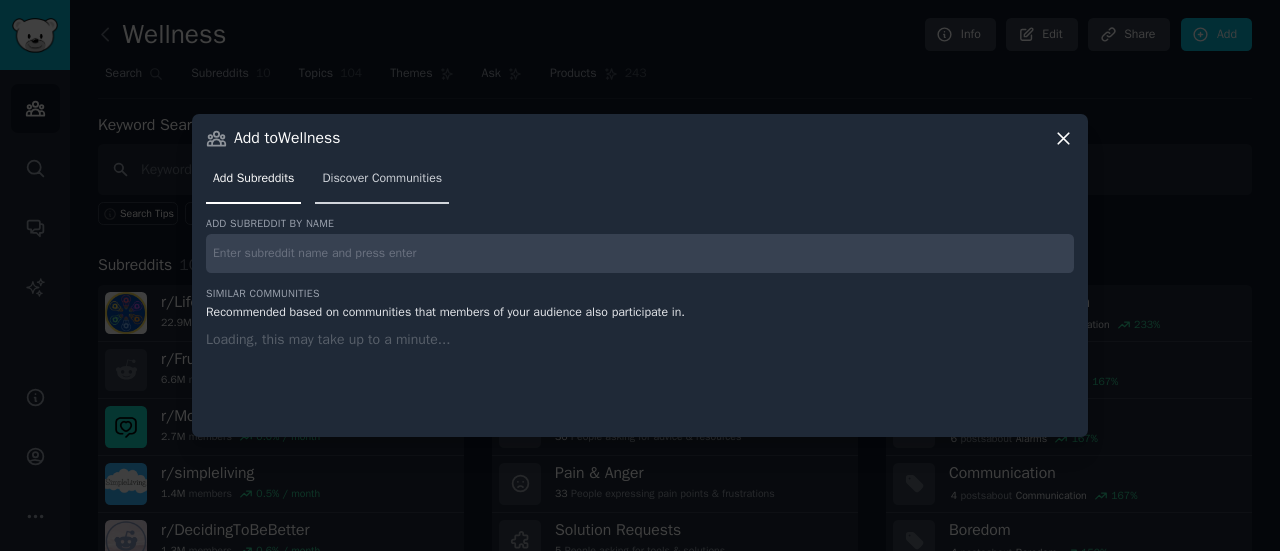 click on "Discover Communities" at bounding box center (382, 179) 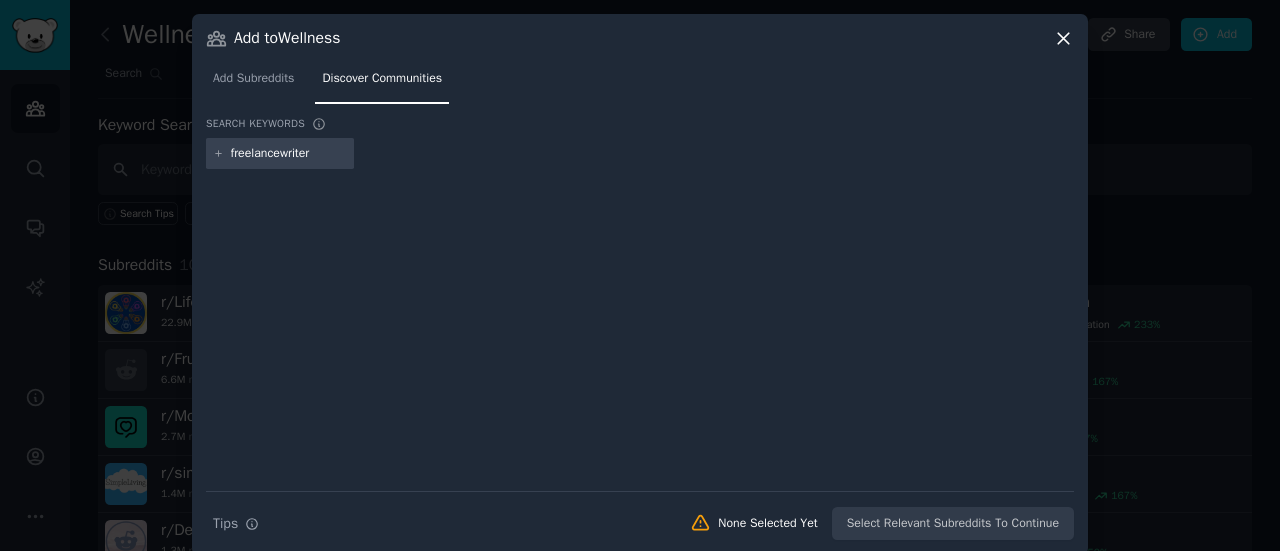 type on "freelancewriters" 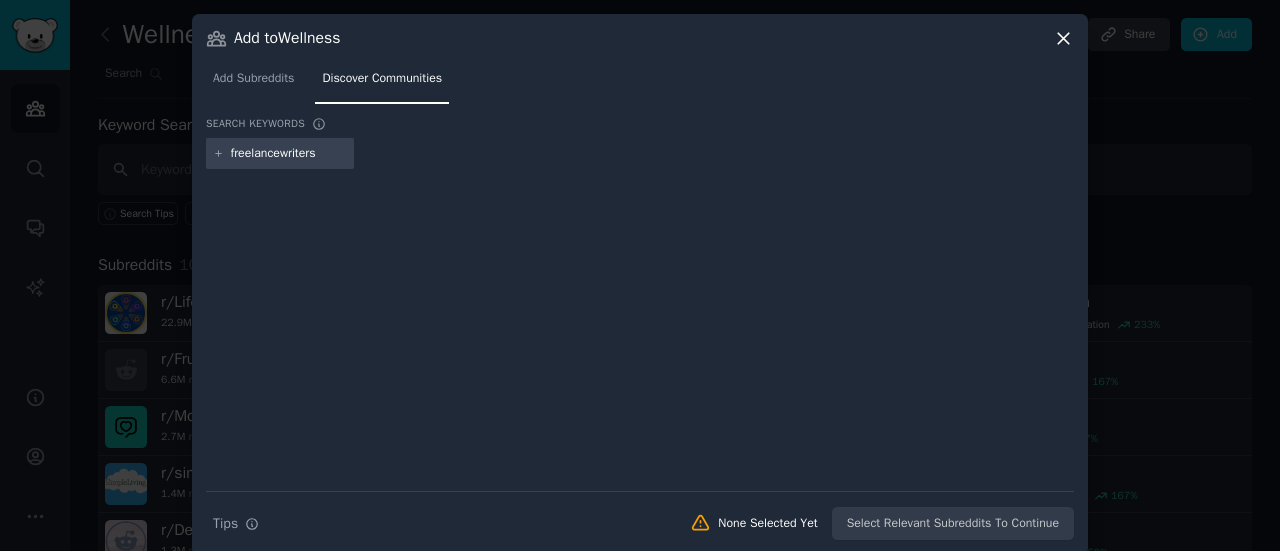 type 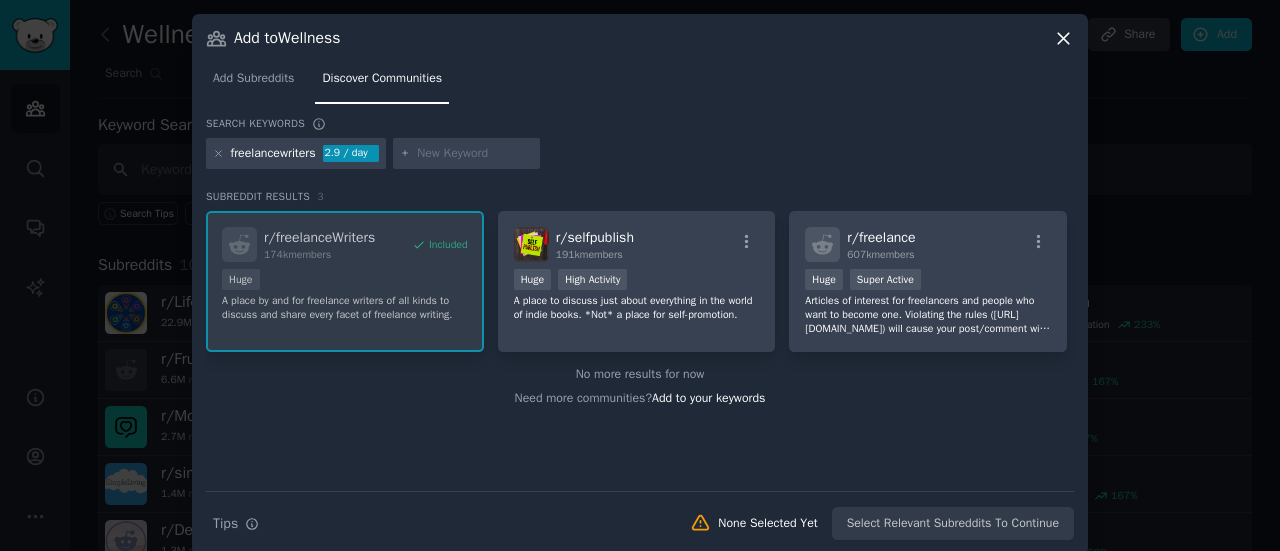 click 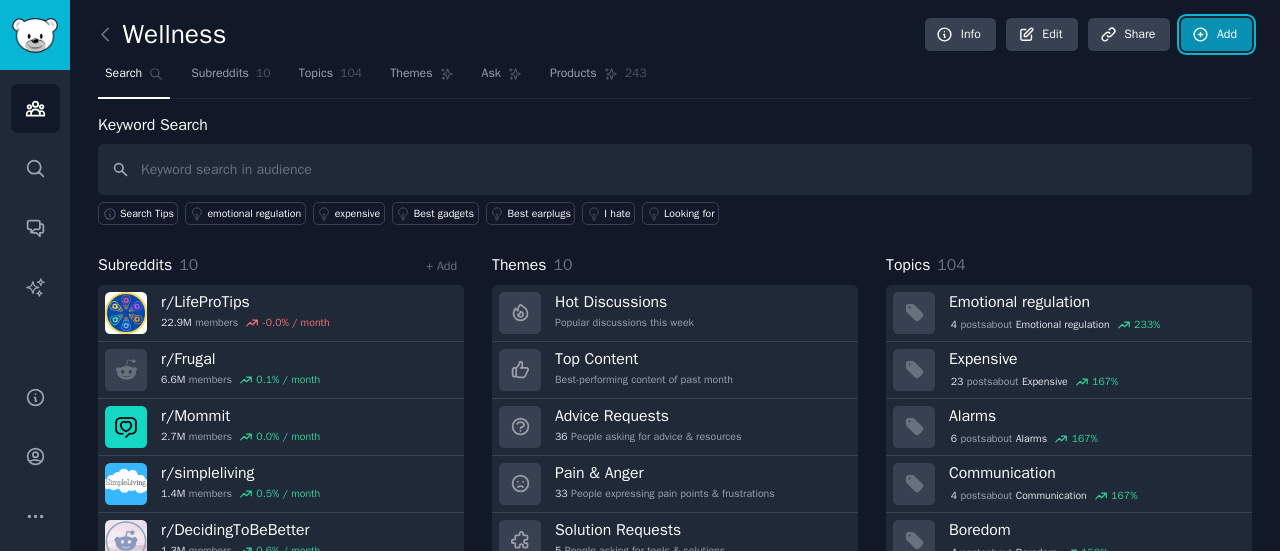 click on "Add" at bounding box center (1216, 35) 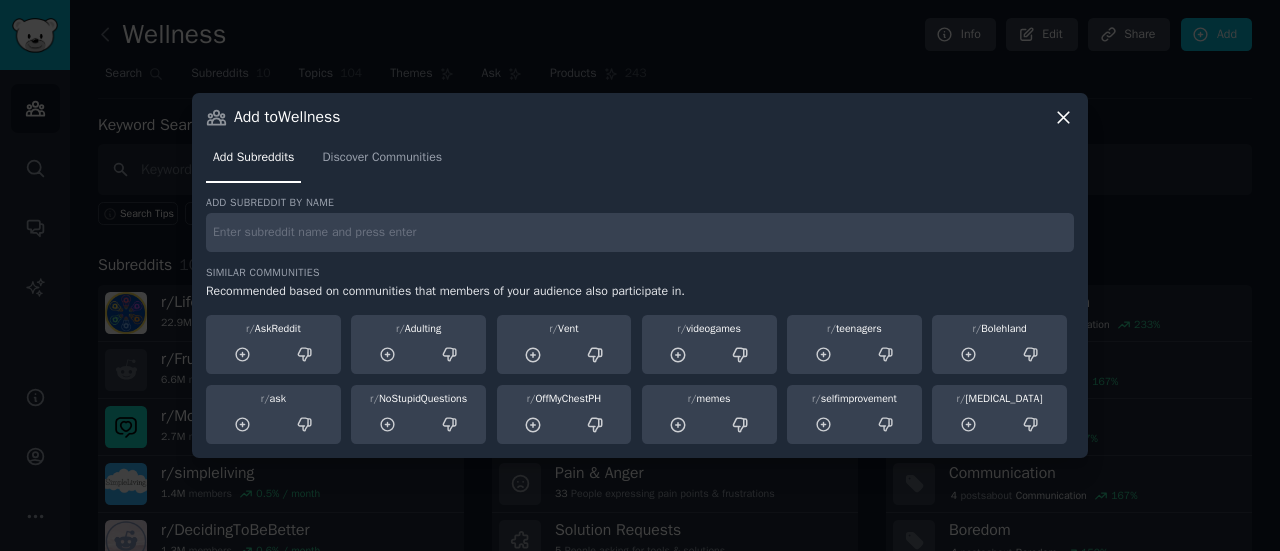click at bounding box center [640, 232] 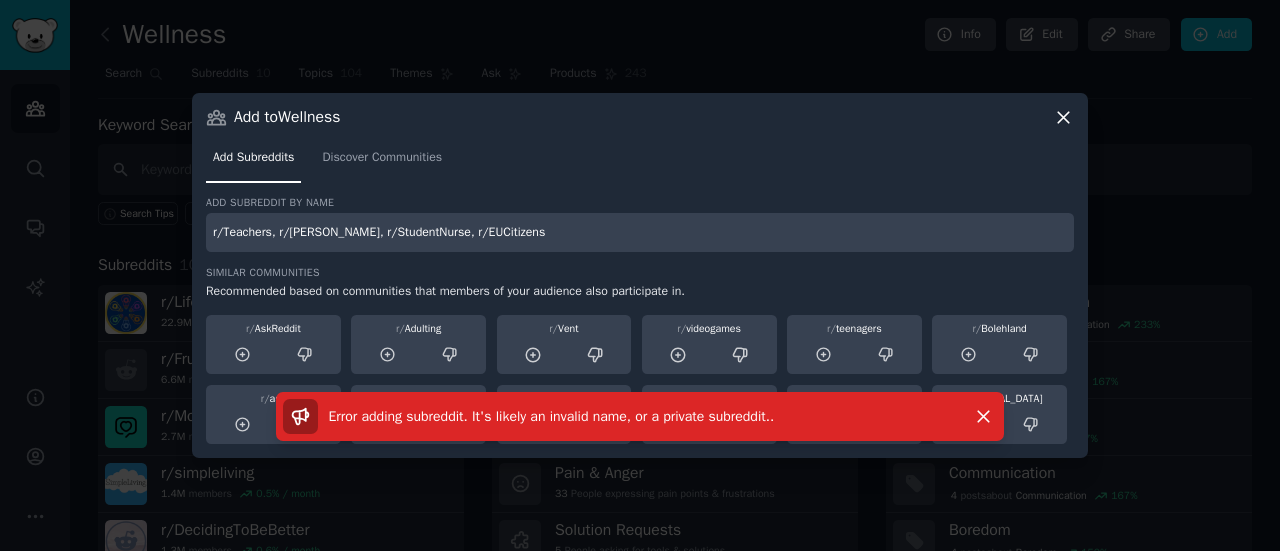 click on "r/Teachers, r/[PERSON_NAME], r/StudentNurse, r/EUCitizens" at bounding box center (640, 232) 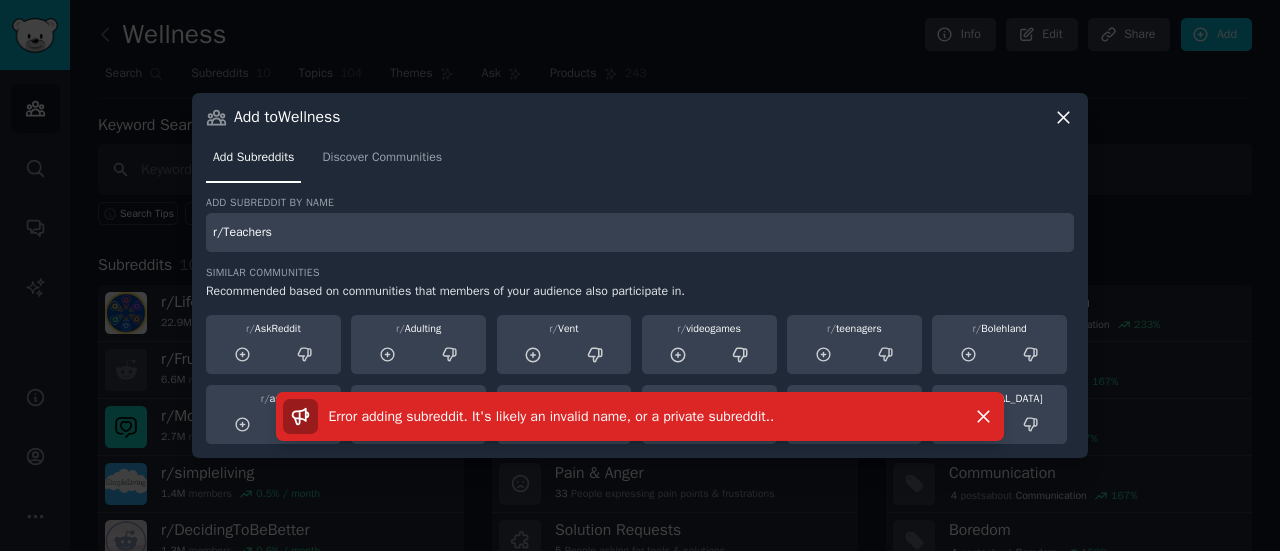 type on "r/Teachers" 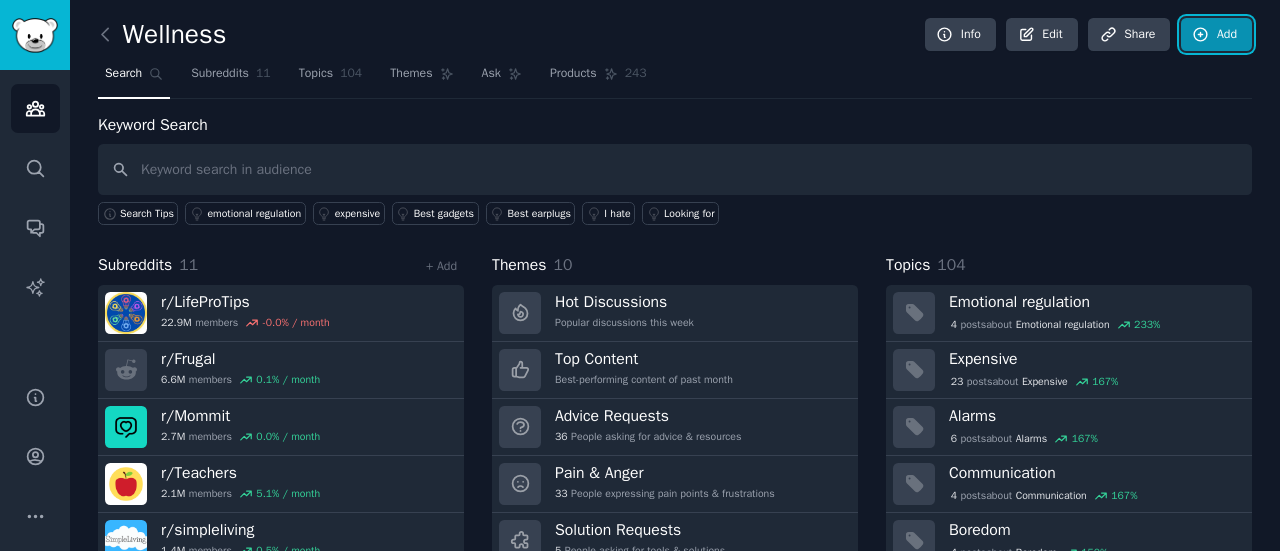 click 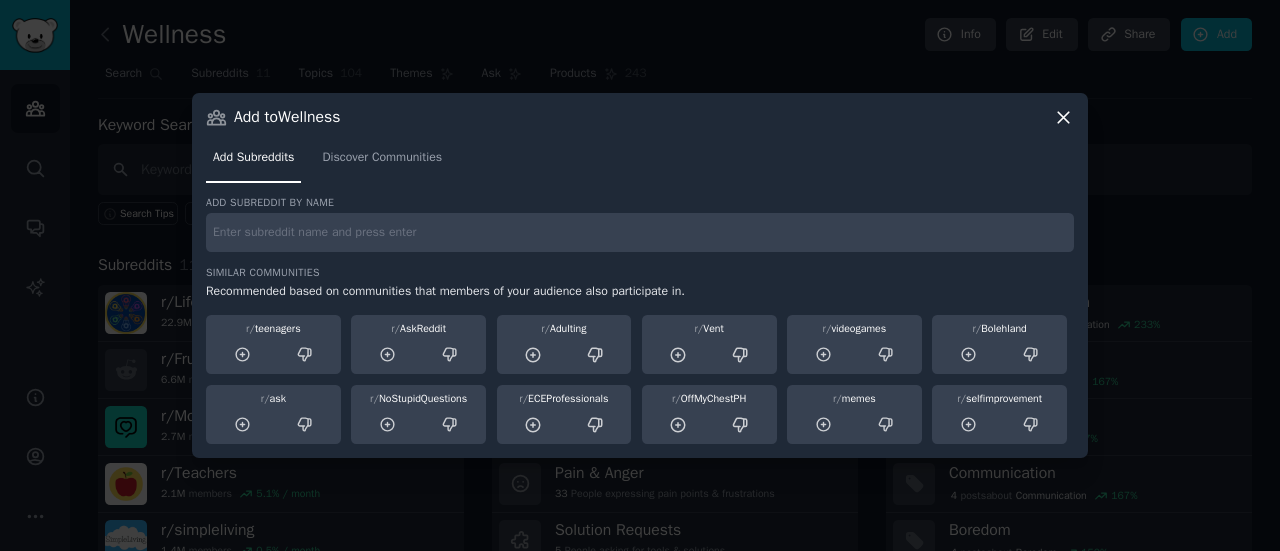 click on "Add subreddit by name Similar Communities Recommended based on communities that members of your audience also participate in. r/ teenagers r/ AskReddit r/ Adulting r/ Vent r/ videogames r/ Bolehland r/ ask r/ NoStupidQuestions r/ ECEProfessionals r/ OffMyChestPH r/ memes r/ selfimprovement" at bounding box center (640, 320) 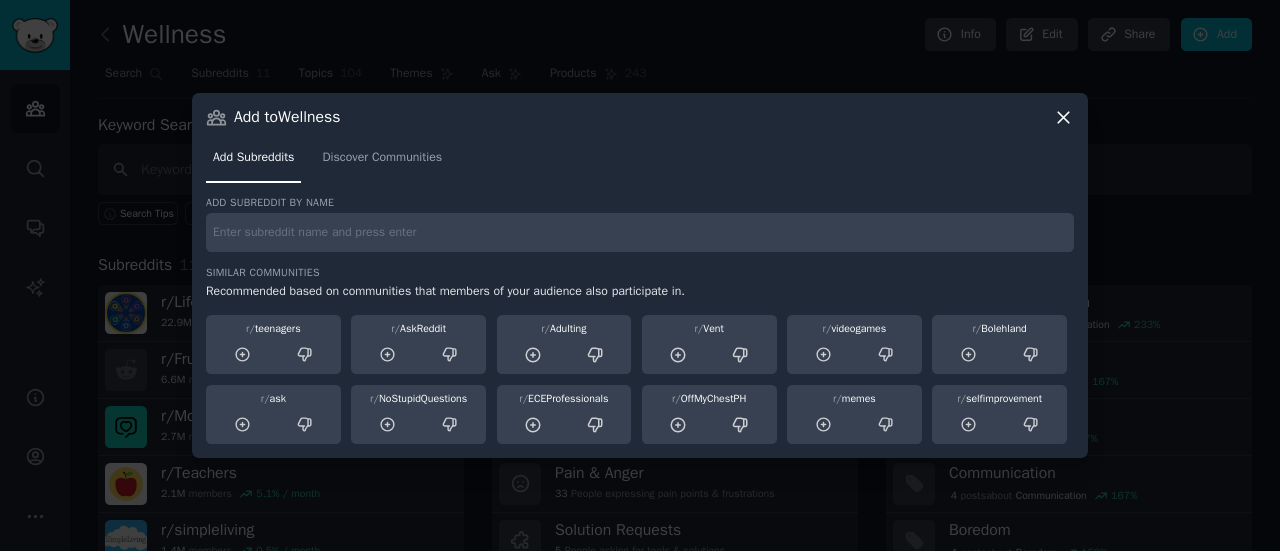 paste on "r/Teachers, r/[PERSON_NAME], r/StudentNurse, r/EUCitizens" 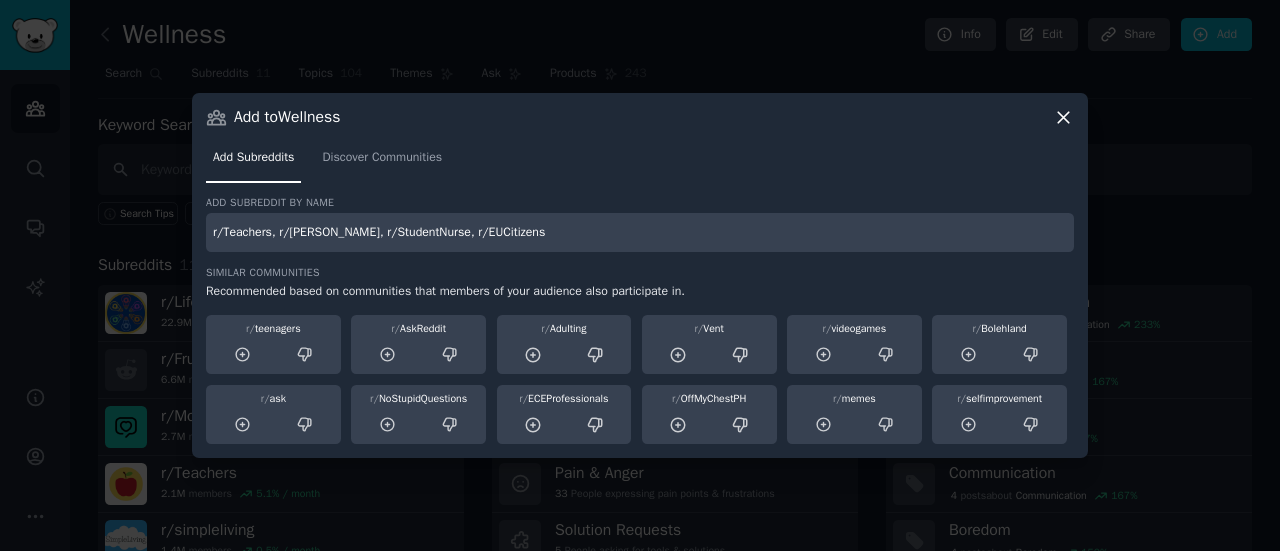 click on "r/Teachers, r/[PERSON_NAME], r/StudentNurse, r/EUCitizens" at bounding box center [640, 232] 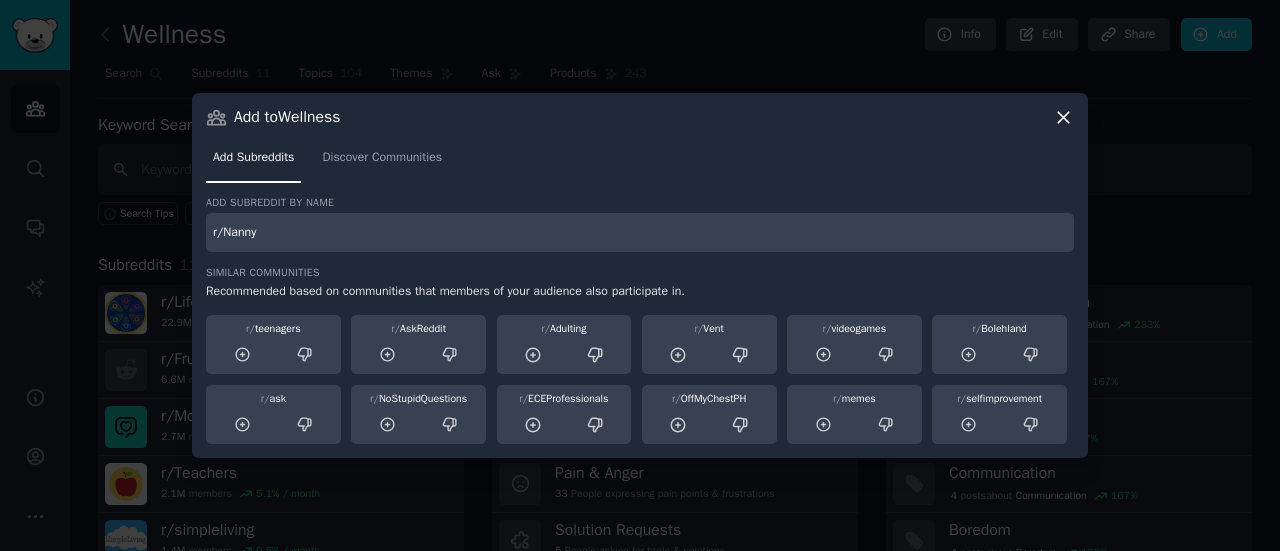 type on "r/Nanny" 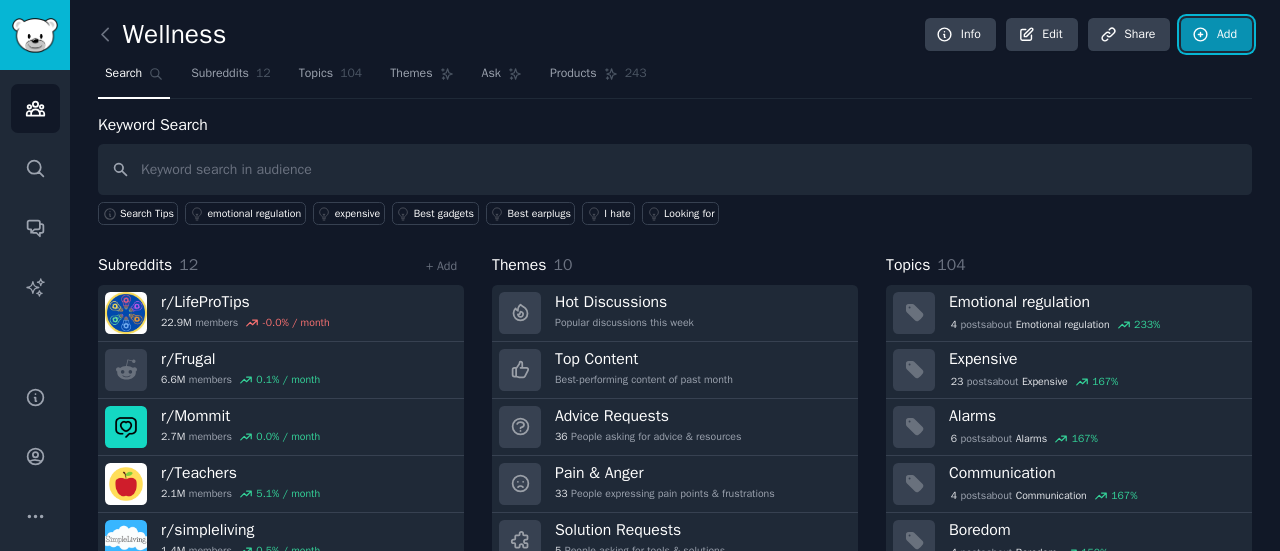 click on "Add" at bounding box center [1216, 35] 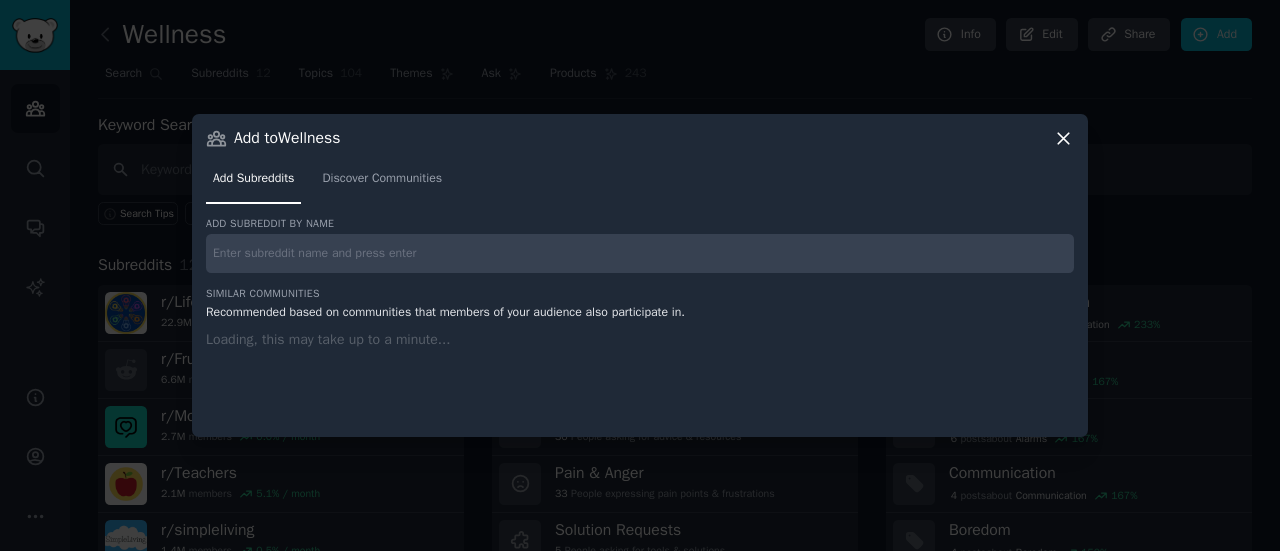 click at bounding box center [640, 253] 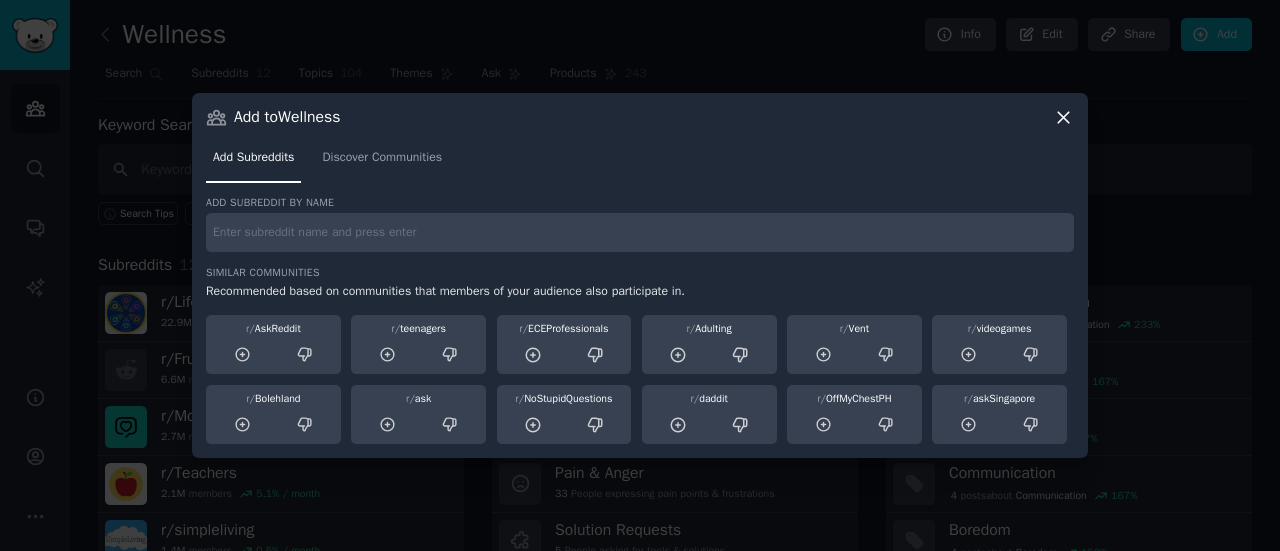 paste on "r/Teachers, r/[PERSON_NAME], r/StudentNurse, r/EUCitizens" 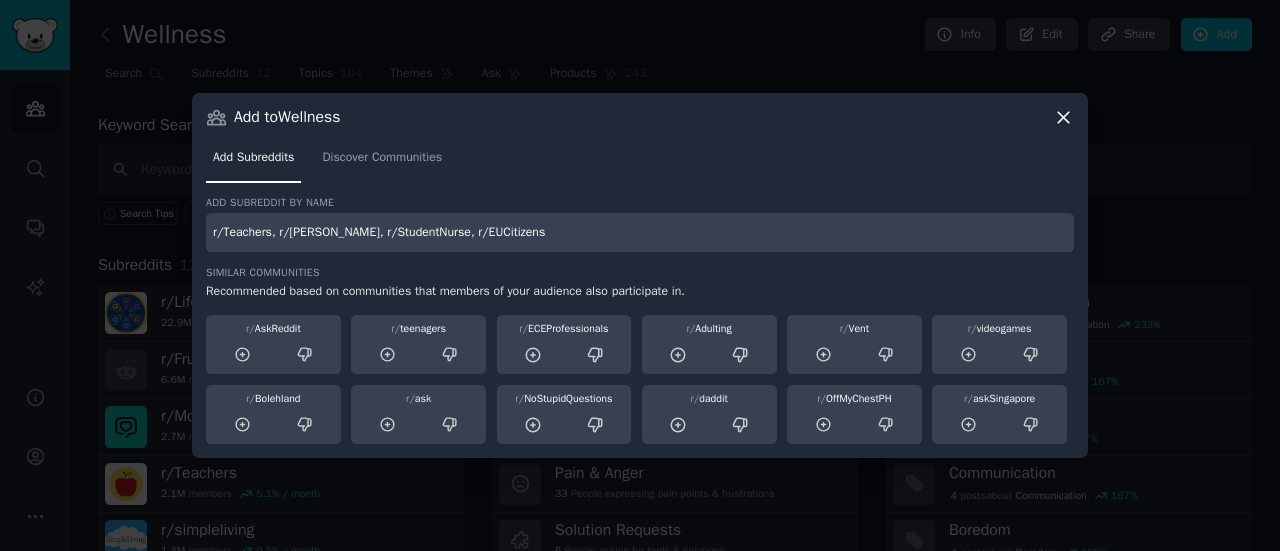 drag, startPoint x: 322, startPoint y: 229, endPoint x: 179, endPoint y: 259, distance: 146.11298 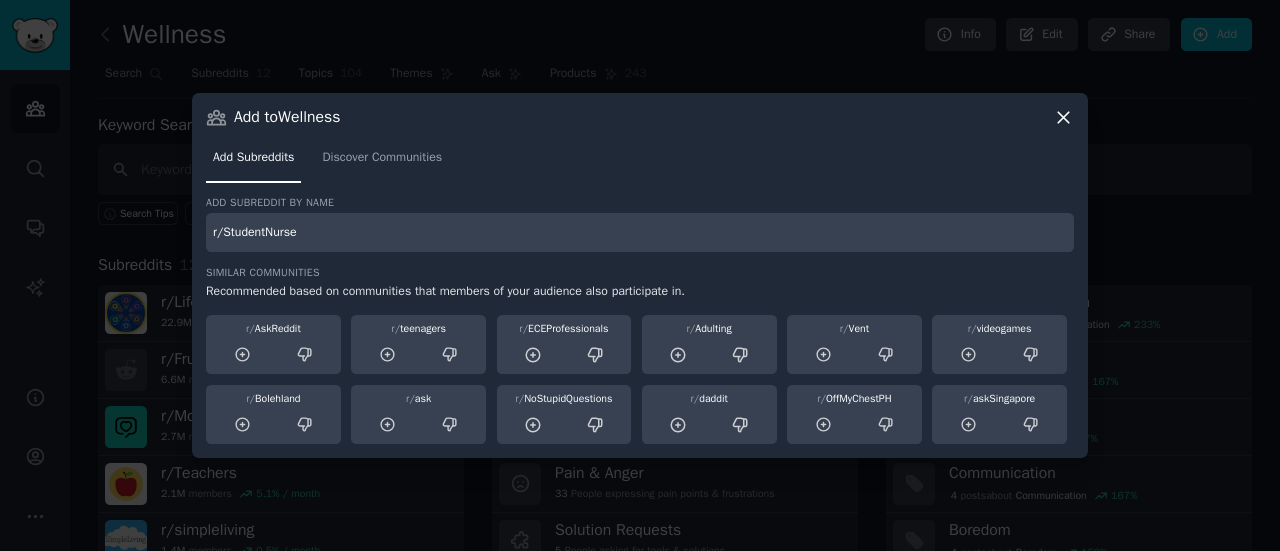 type on "r/StudentNurse" 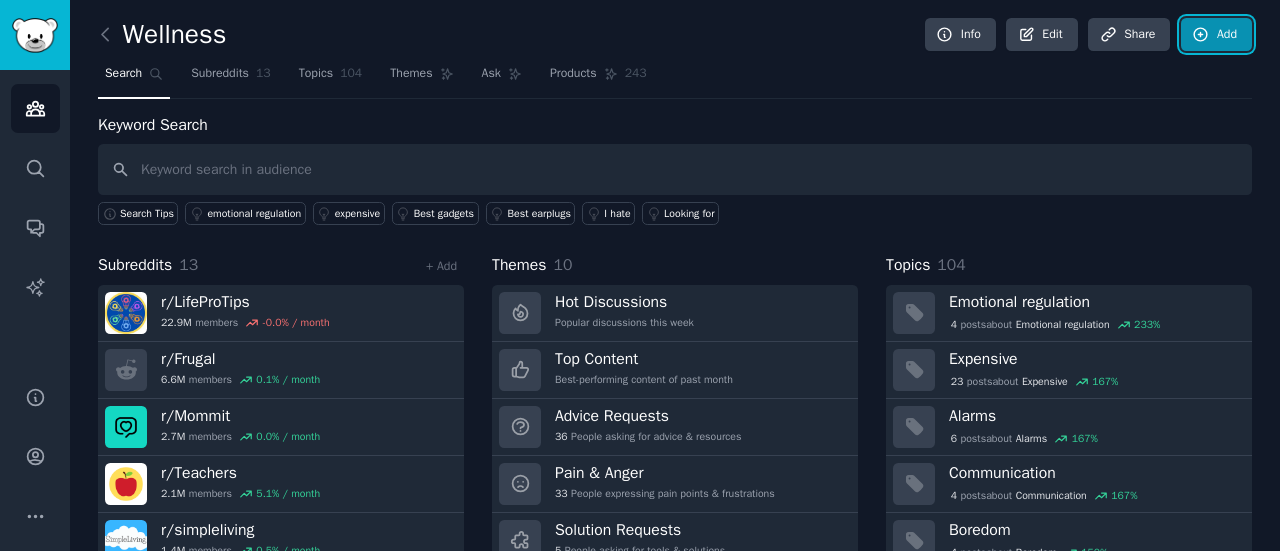 click on "Add" at bounding box center (1216, 35) 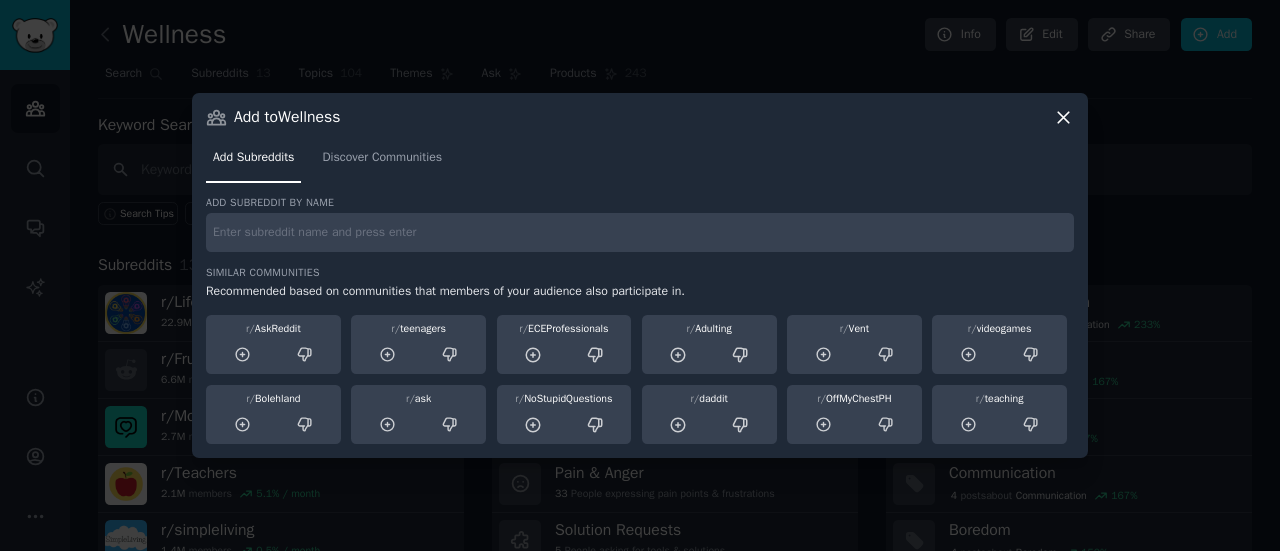click on "Add subreddit by name Similar Communities Recommended based on communities that members of your audience also participate in. r/ AskReddit r/ teenagers r/ ECEProfessionals r/ Adulting r/ Vent r/ videogames r/ Bolehland r/ ask r/ NoStupidQuestions r/ daddit r/ OffMyChestPH r/ teaching" at bounding box center (640, 320) 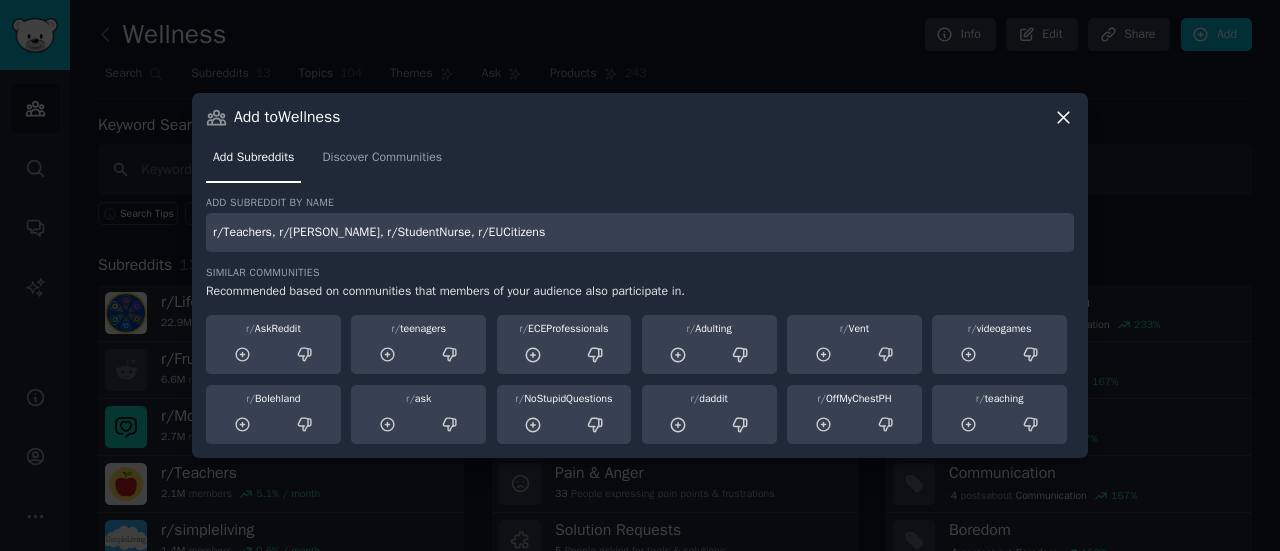 click on "r/Teachers, r/[PERSON_NAME], r/StudentNurse, r/EUCitizens" at bounding box center [640, 232] 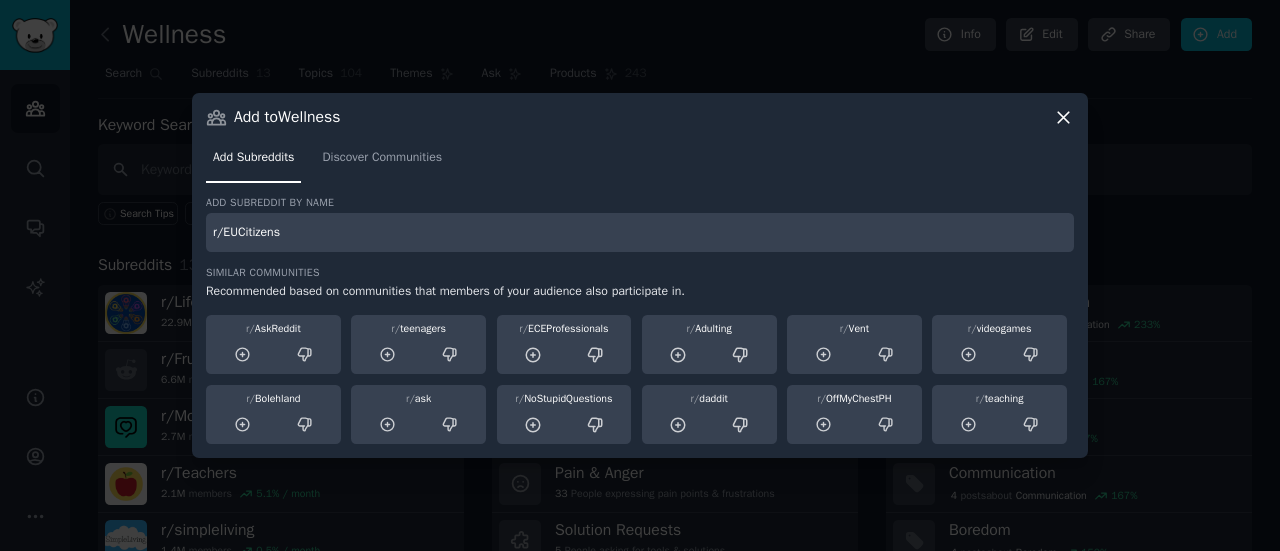 type on "r/EUCitizens" 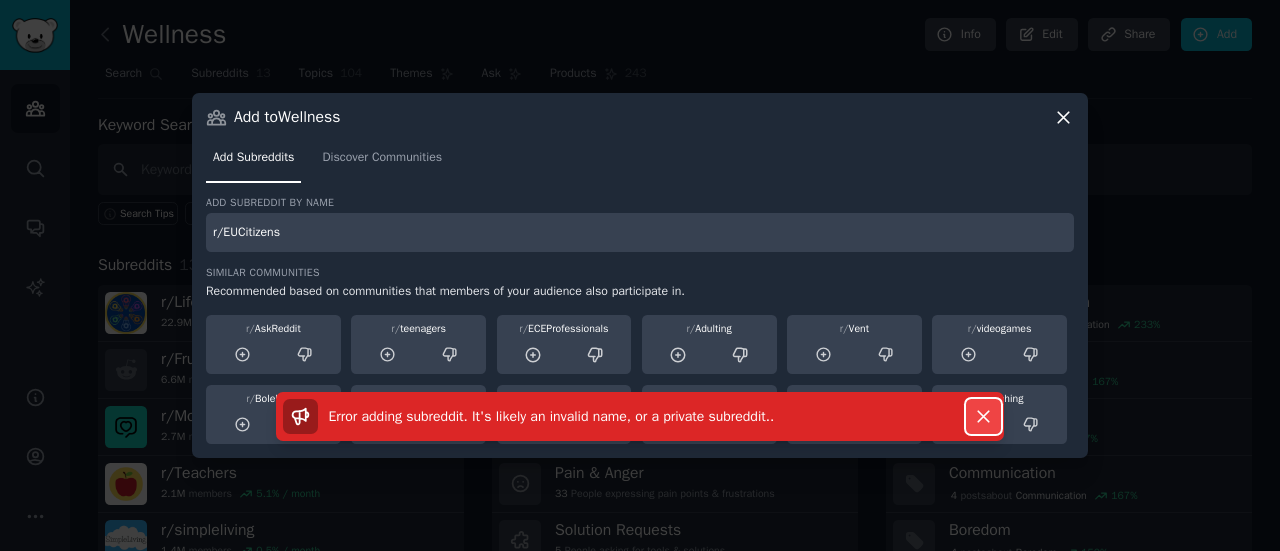 click 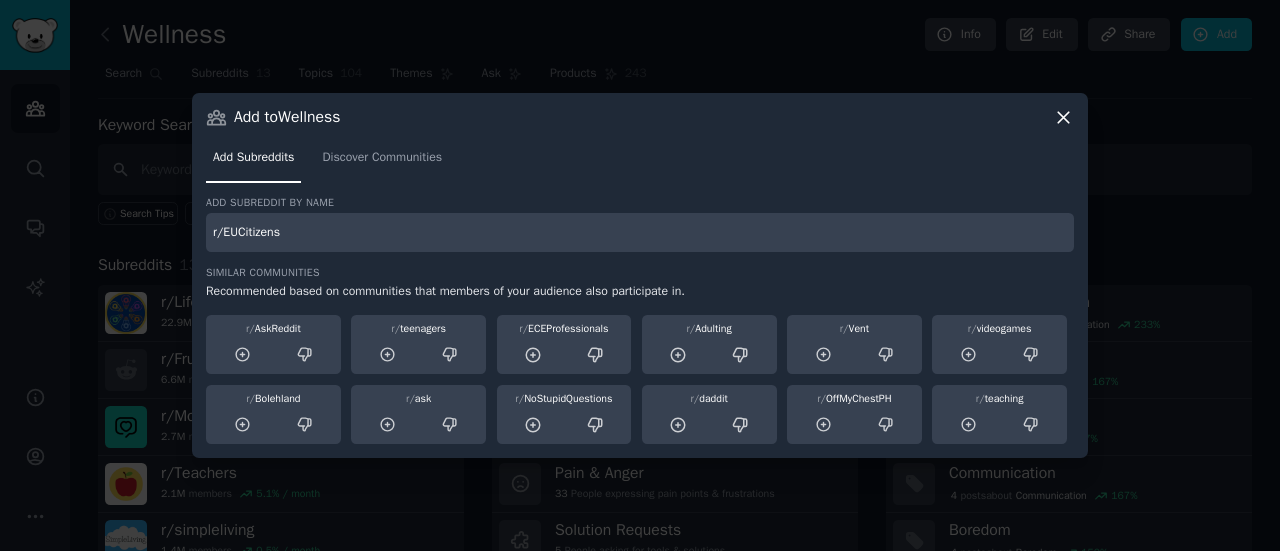 click 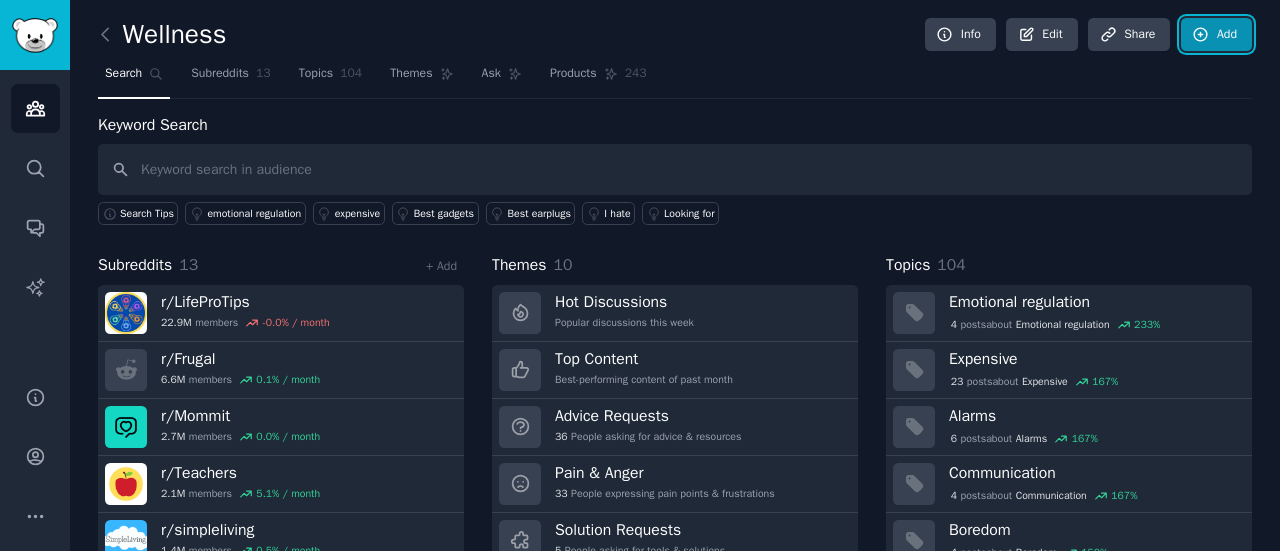 click on "Add" at bounding box center (1216, 35) 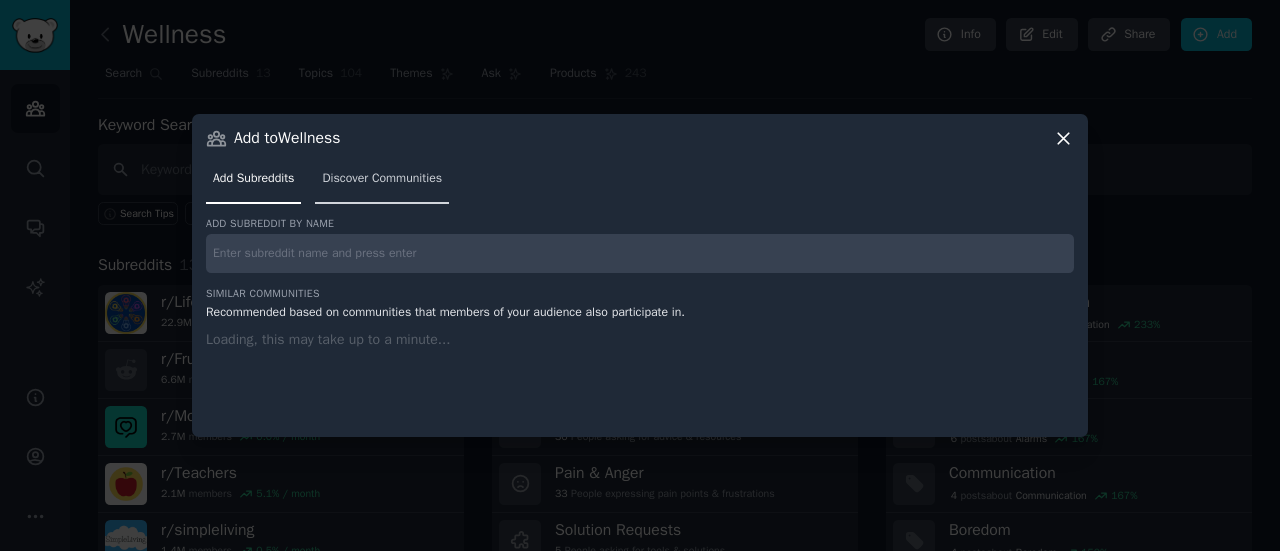 click on "Discover Communities" at bounding box center (382, 183) 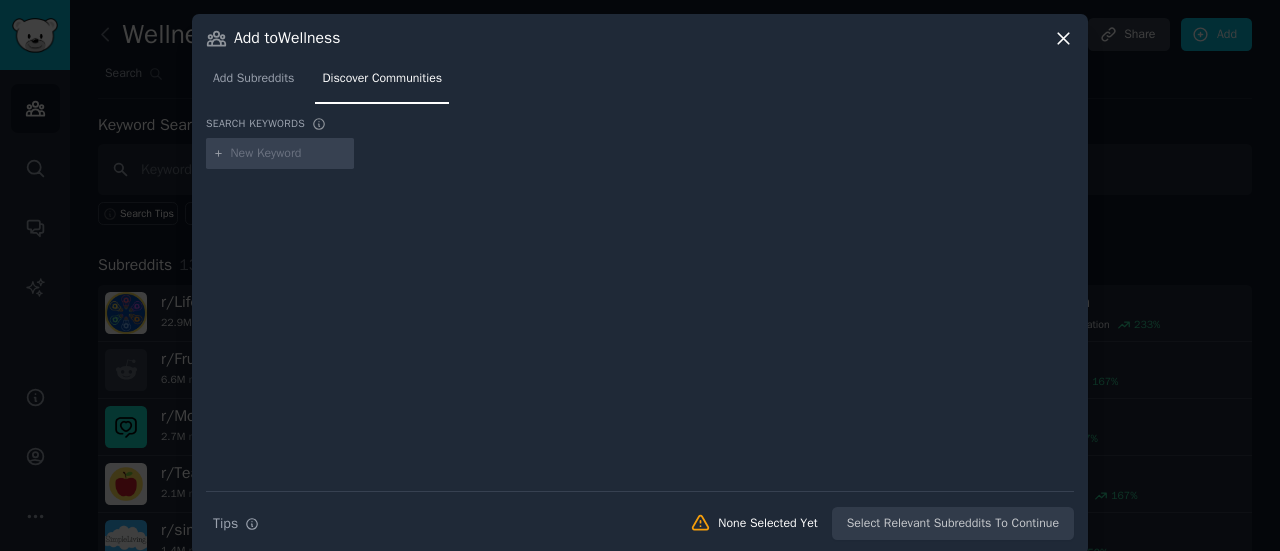 click at bounding box center [640, 157] 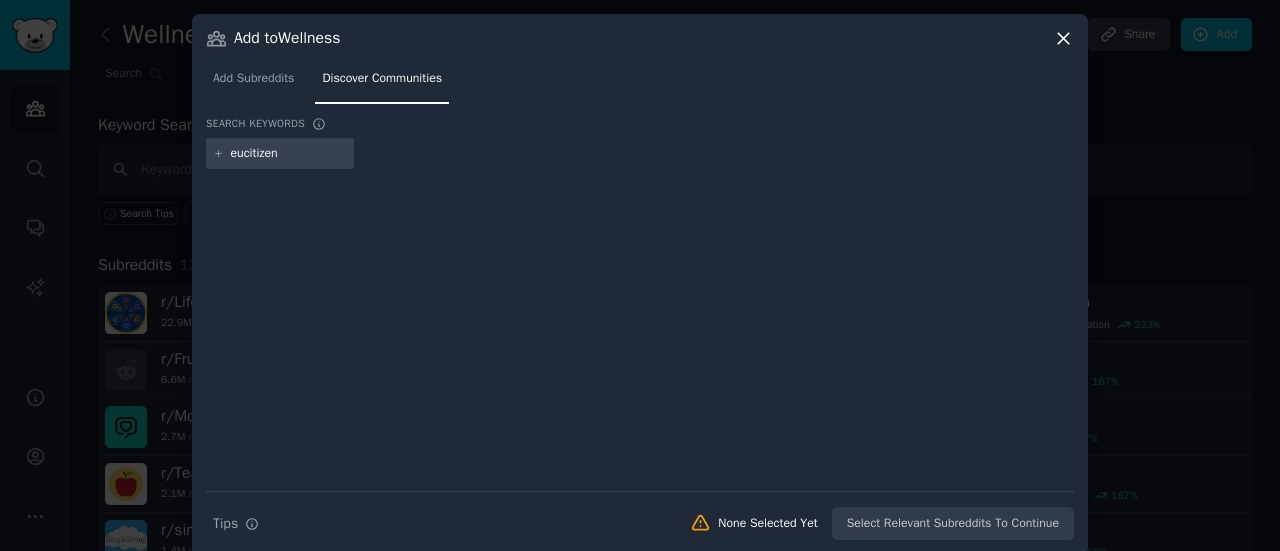 type on "eucitizens" 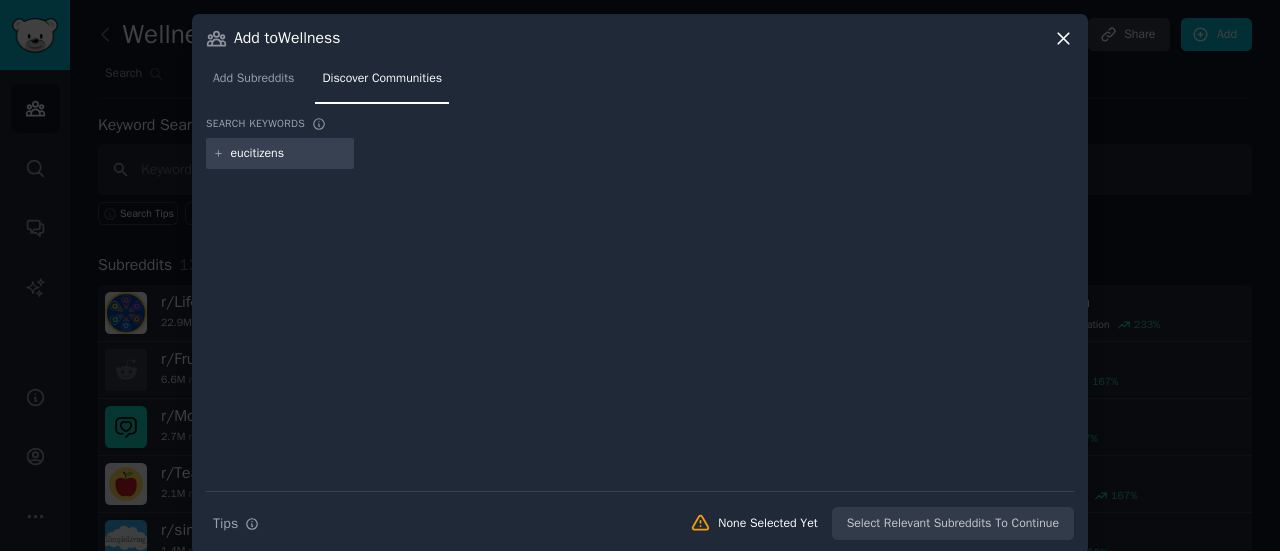 type 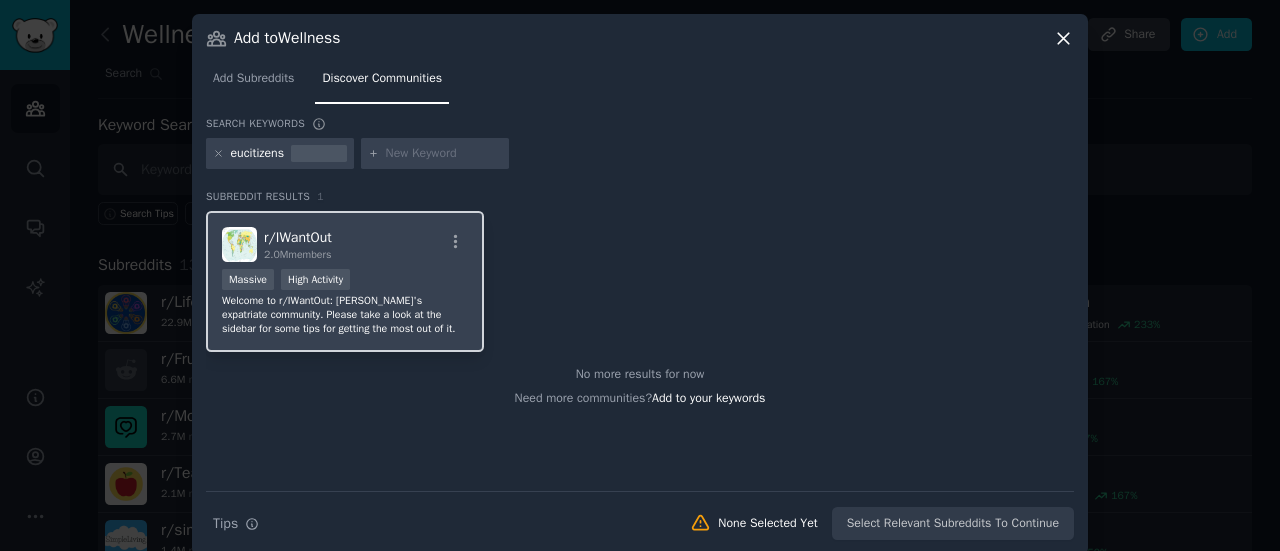 click on "Welcome to r/IWantOut: [PERSON_NAME]'s expatriate community. Please take a look at the sidebar for some tips for getting the most out of it." at bounding box center [345, 315] 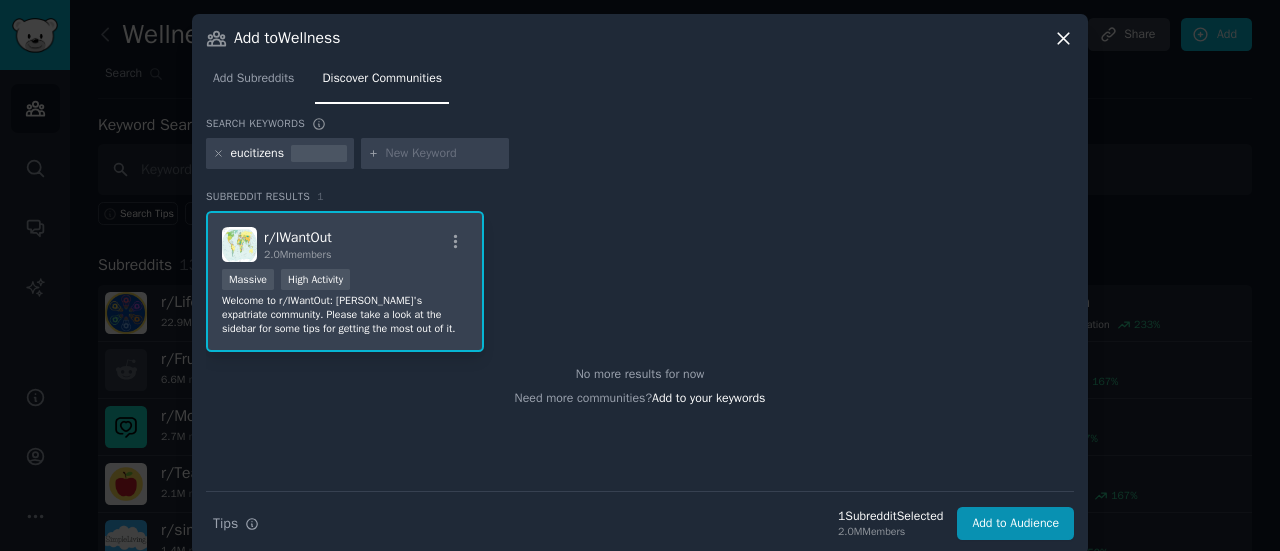 click on "Search Tips Tips 1  Subreddit  Selected 2.0M  Members Add to Audience" at bounding box center (640, 516) 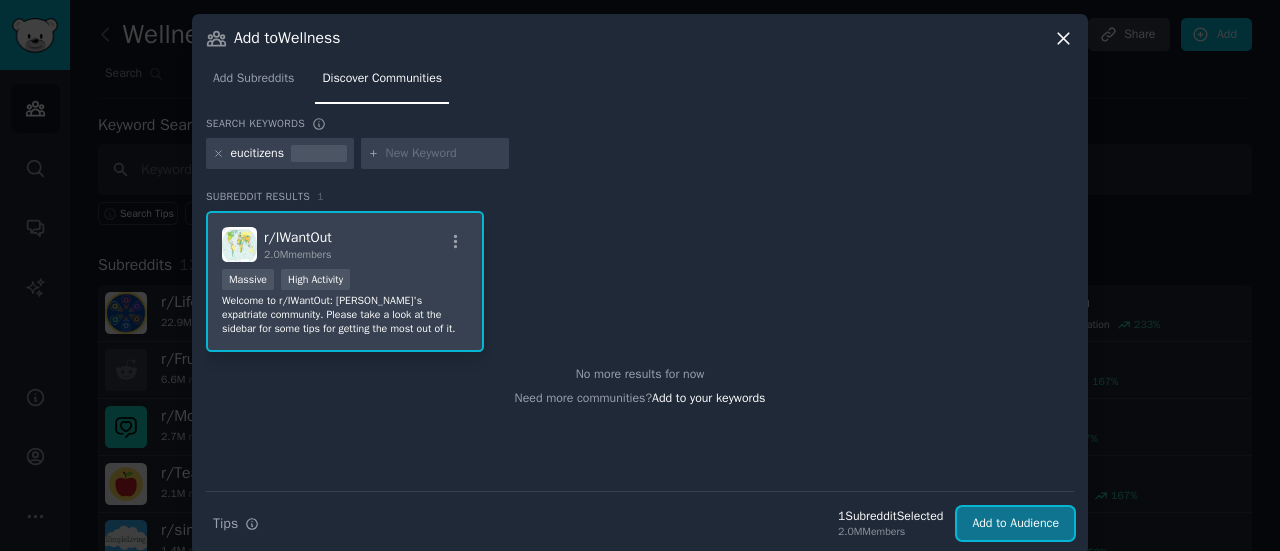 click on "Add to Audience" at bounding box center [1015, 524] 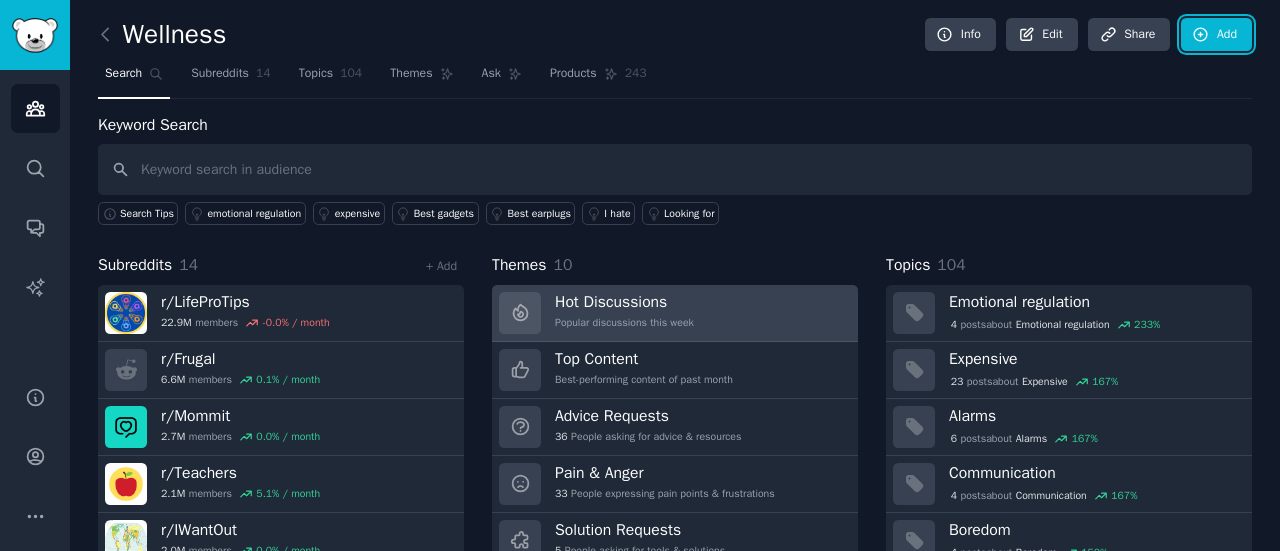 scroll, scrollTop: 134, scrollLeft: 0, axis: vertical 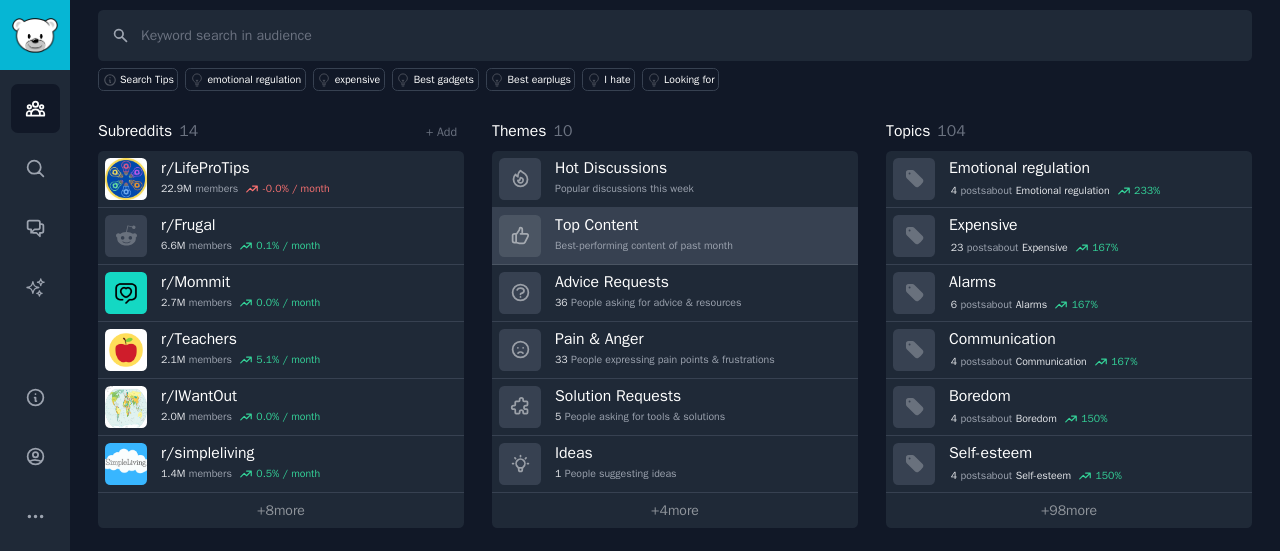 click on "Best-performing content of past month" at bounding box center [644, 246] 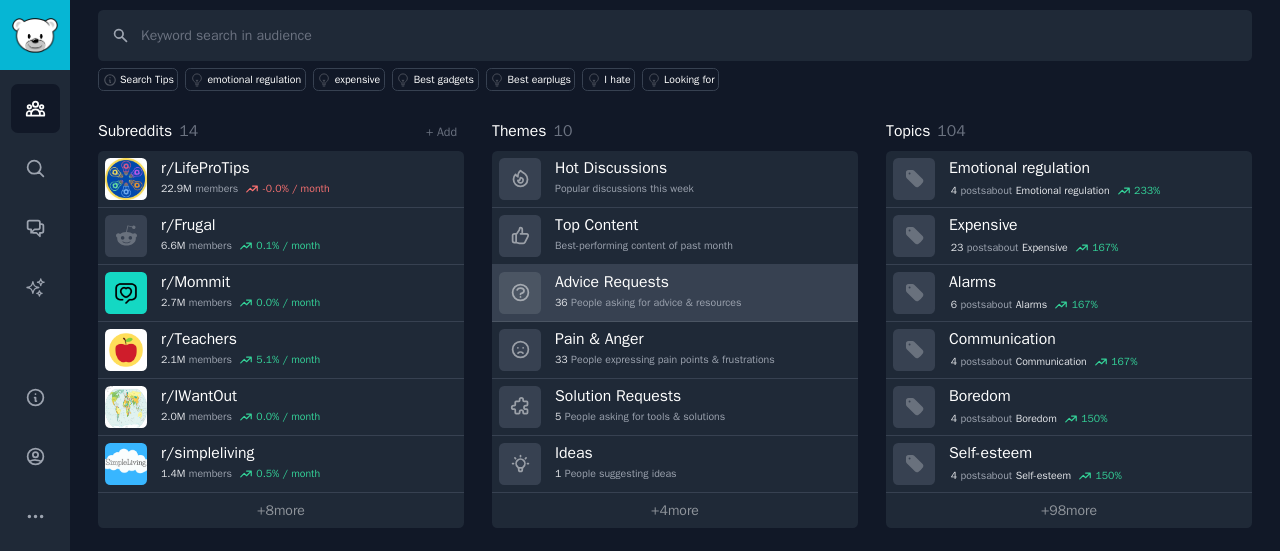 click on "Advice Requests" at bounding box center [648, 282] 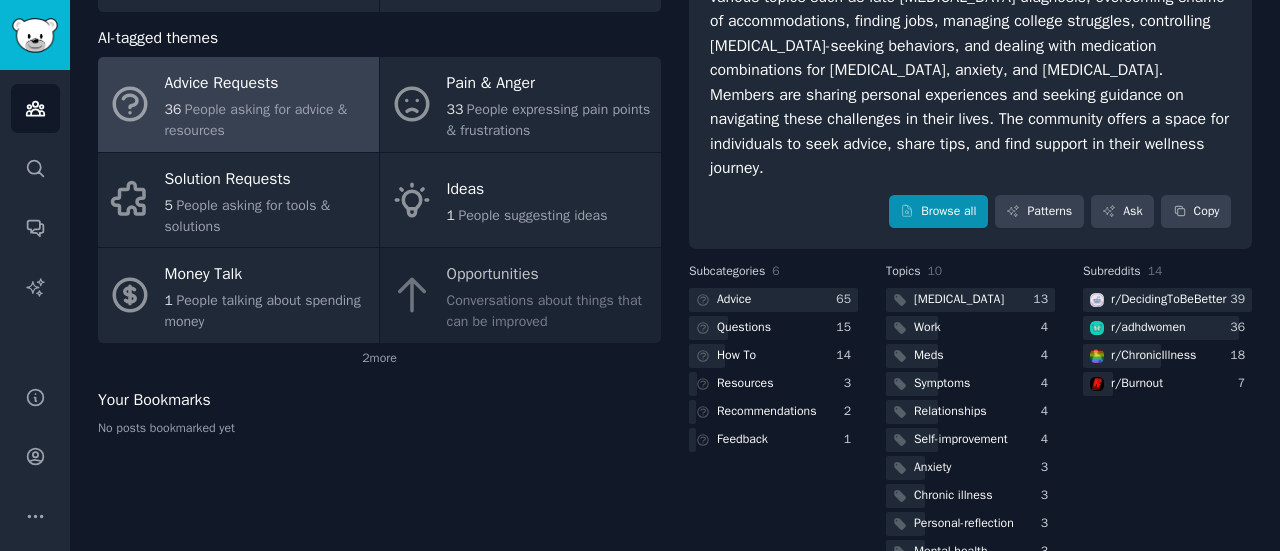 scroll, scrollTop: 244, scrollLeft: 0, axis: vertical 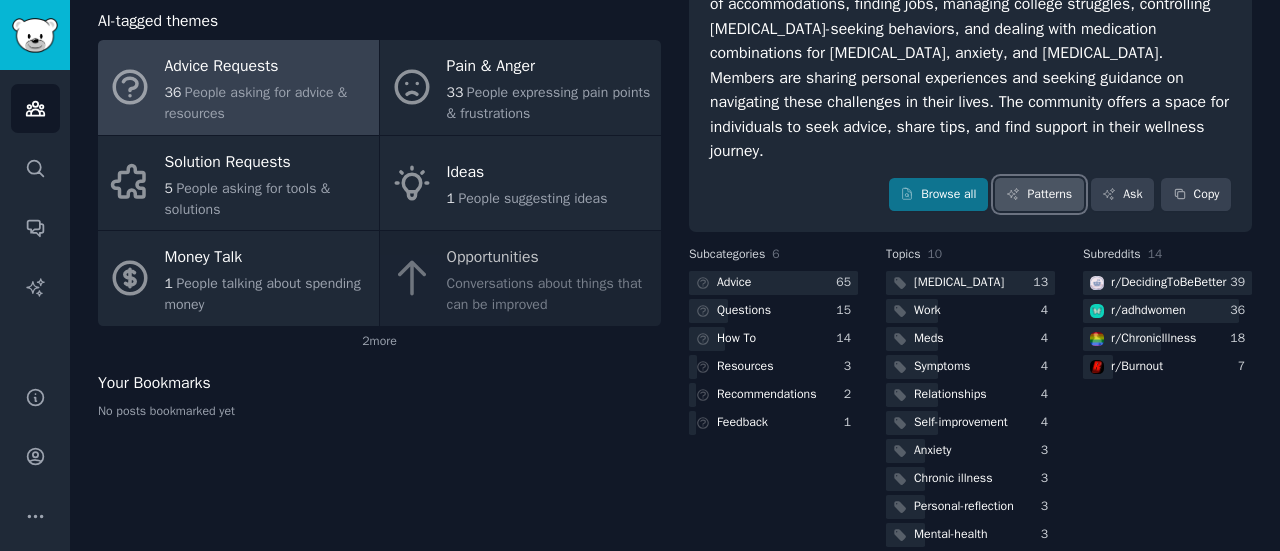click on "Patterns" at bounding box center (1039, 195) 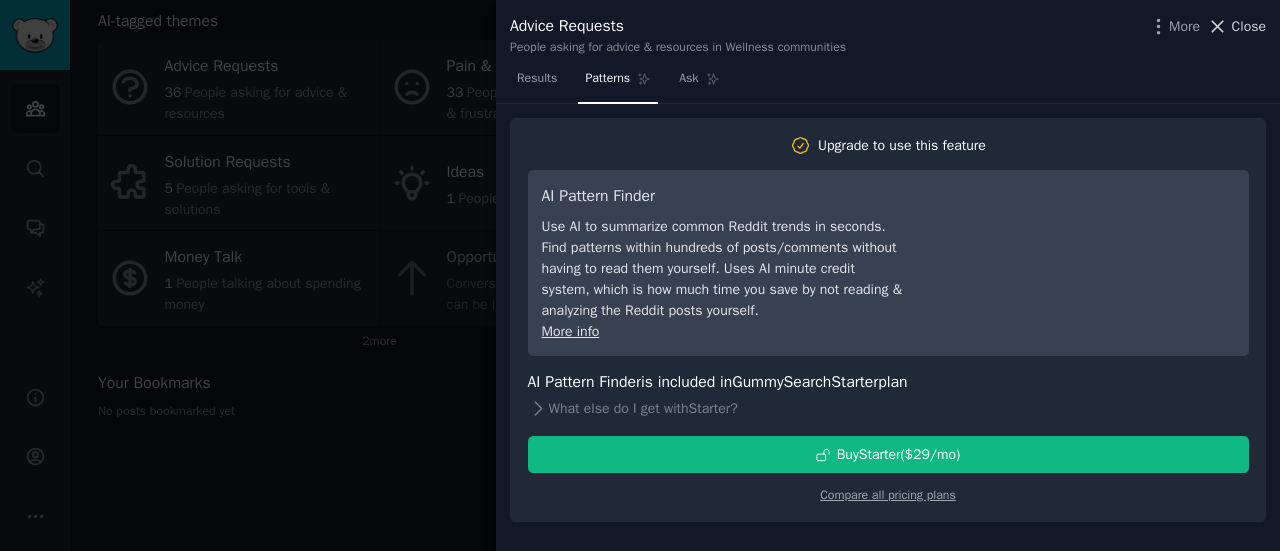 click on "Close" at bounding box center (1249, 26) 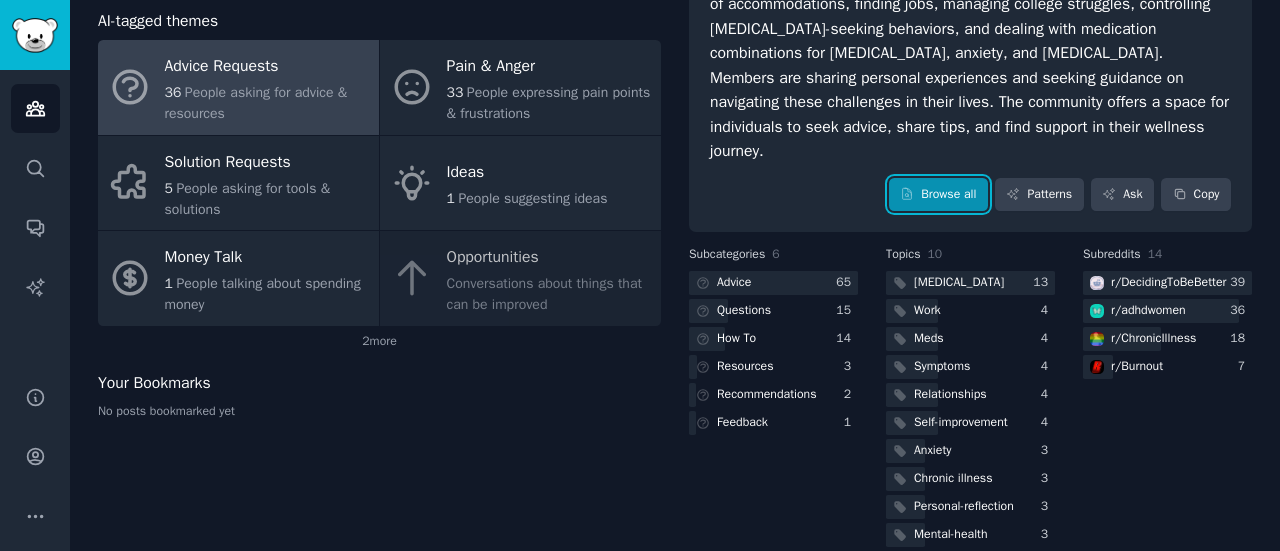 click on "Browse all" at bounding box center [938, 195] 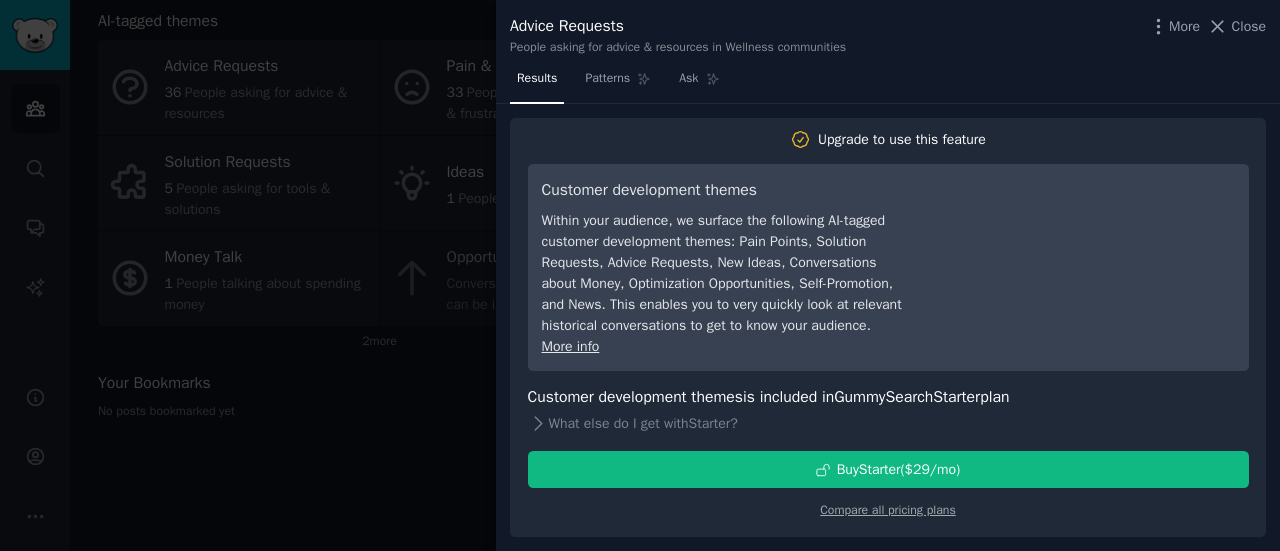 scroll, scrollTop: 0, scrollLeft: 0, axis: both 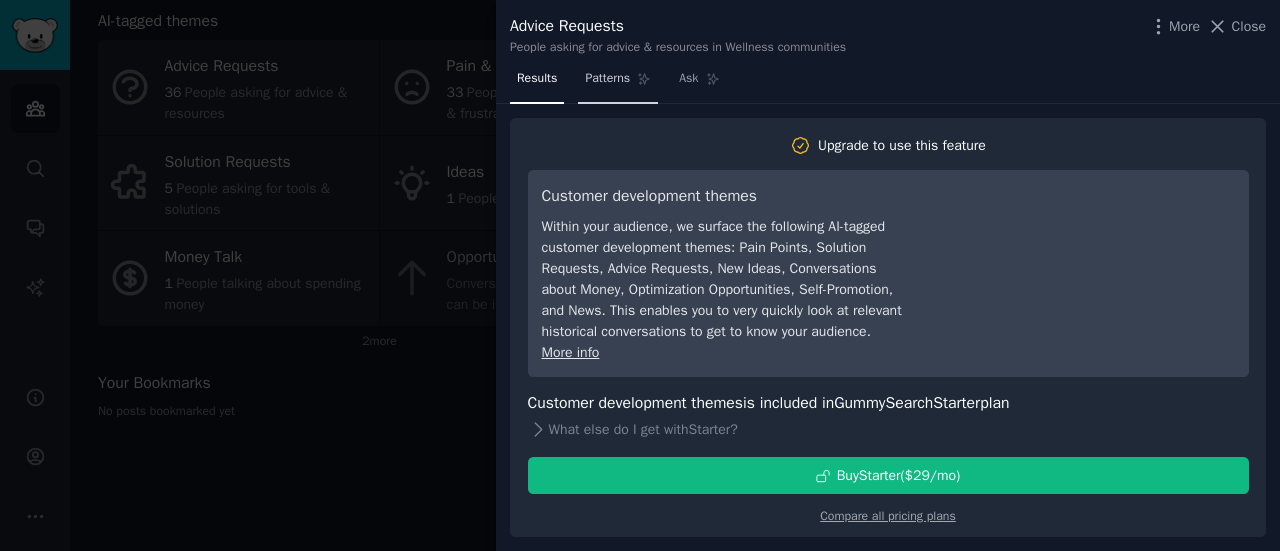 click on "Patterns" at bounding box center [607, 79] 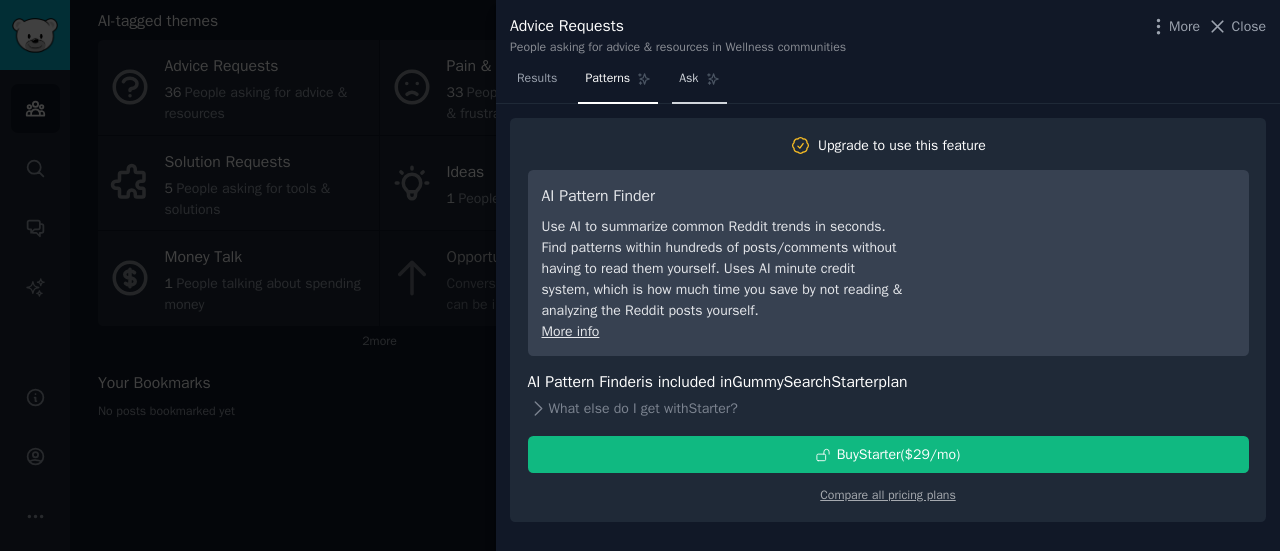 click on "Ask" at bounding box center (688, 79) 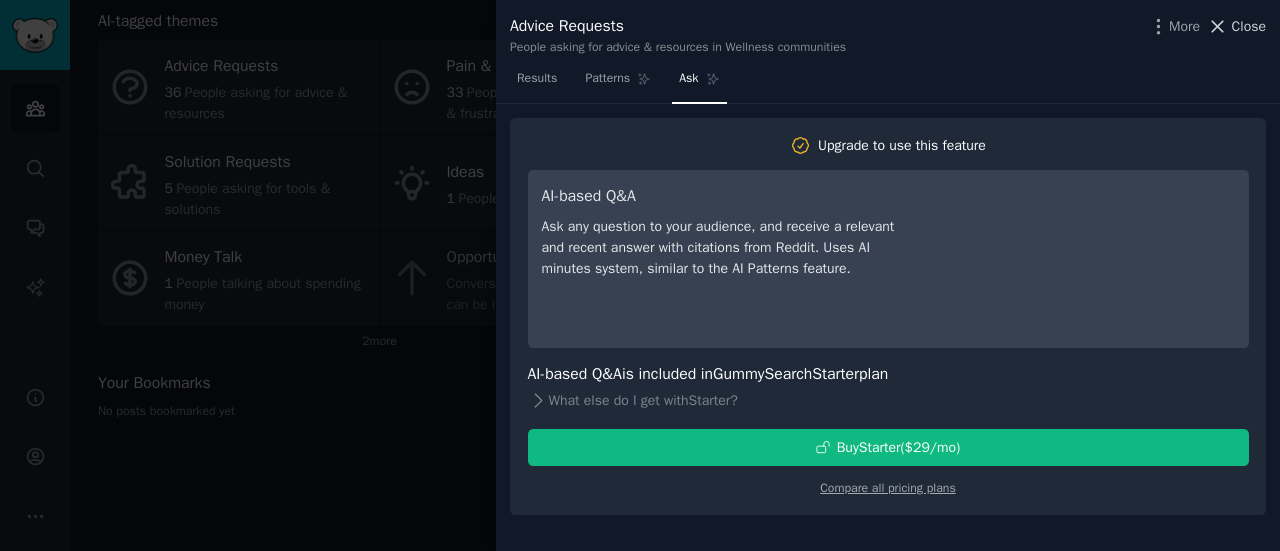 click 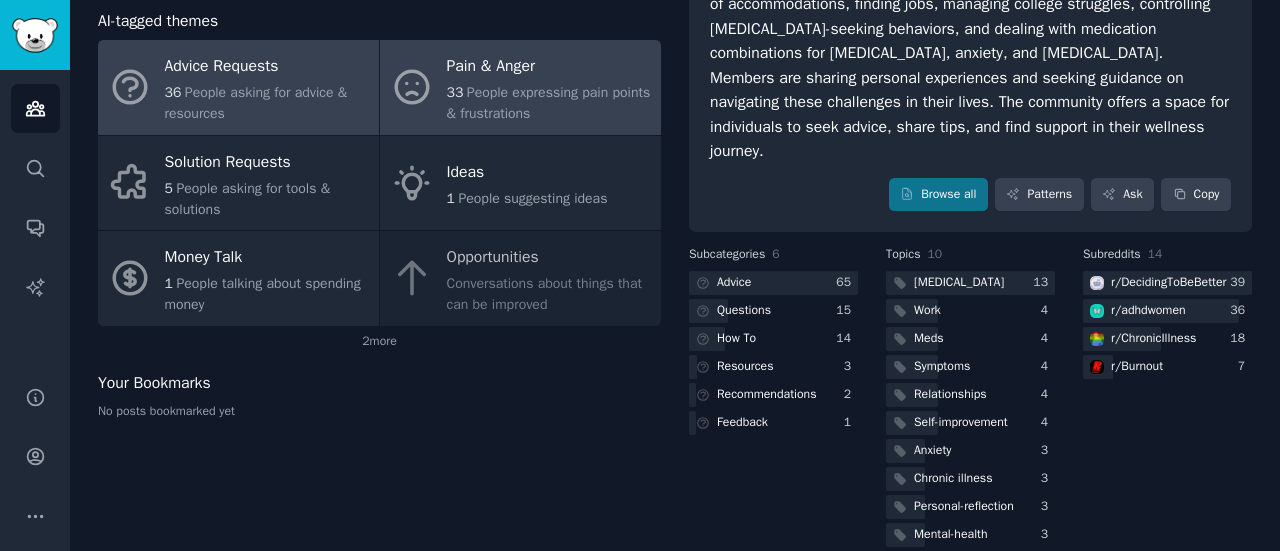 click on "People expressing pain points & frustrations" at bounding box center (549, 103) 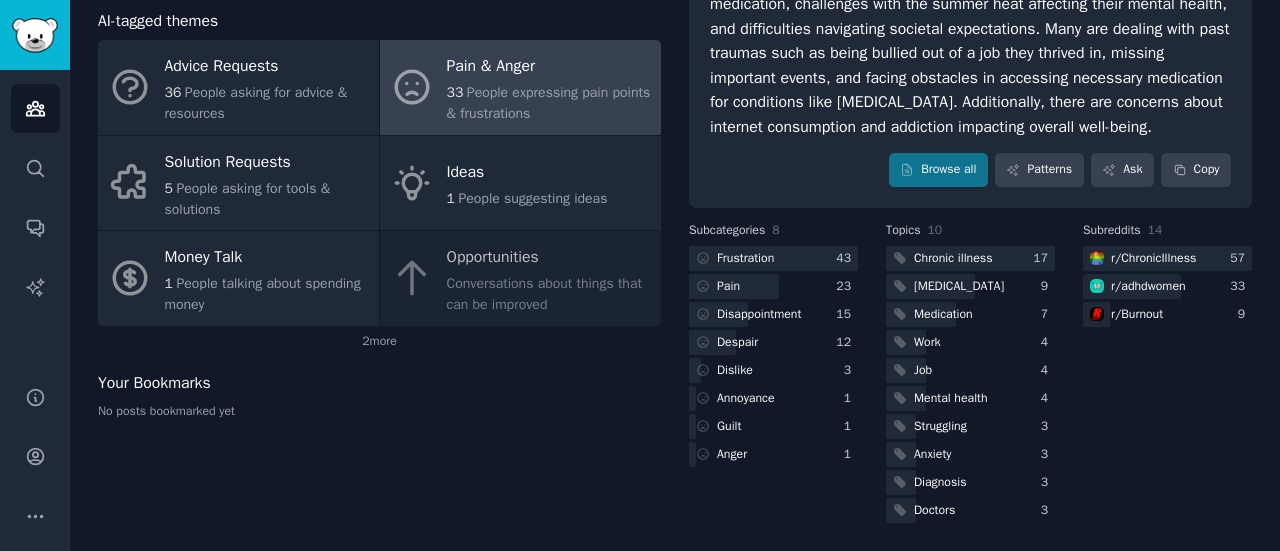 scroll, scrollTop: 0, scrollLeft: 0, axis: both 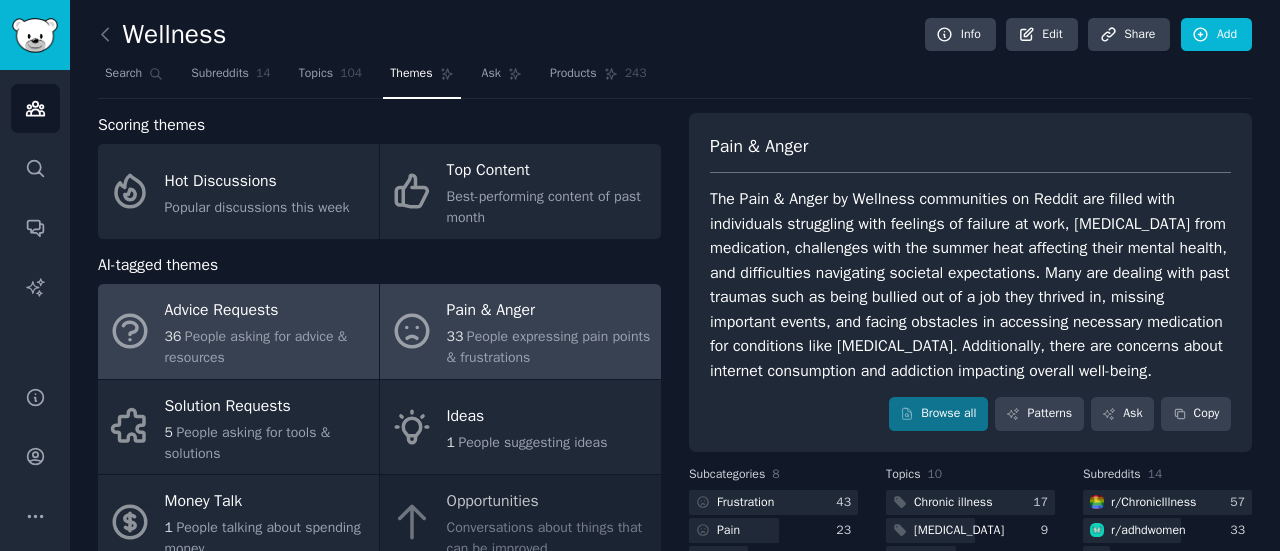 click on "36 People asking for advice & resources" at bounding box center (267, 347) 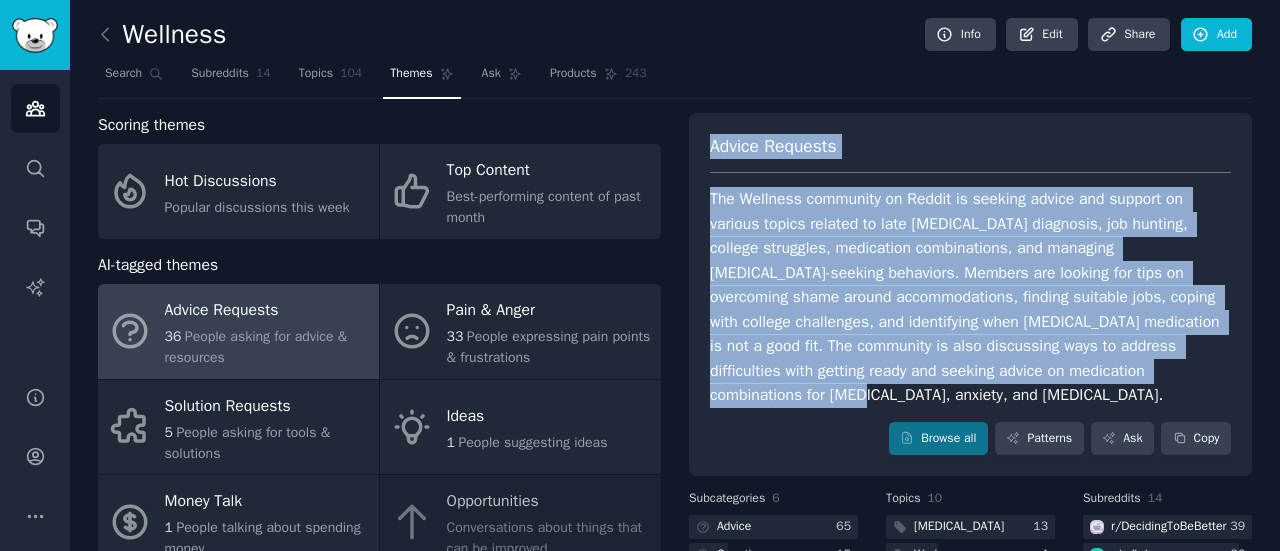drag, startPoint x: 820, startPoint y: 404, endPoint x: 693, endPoint y: 135, distance: 297.4727 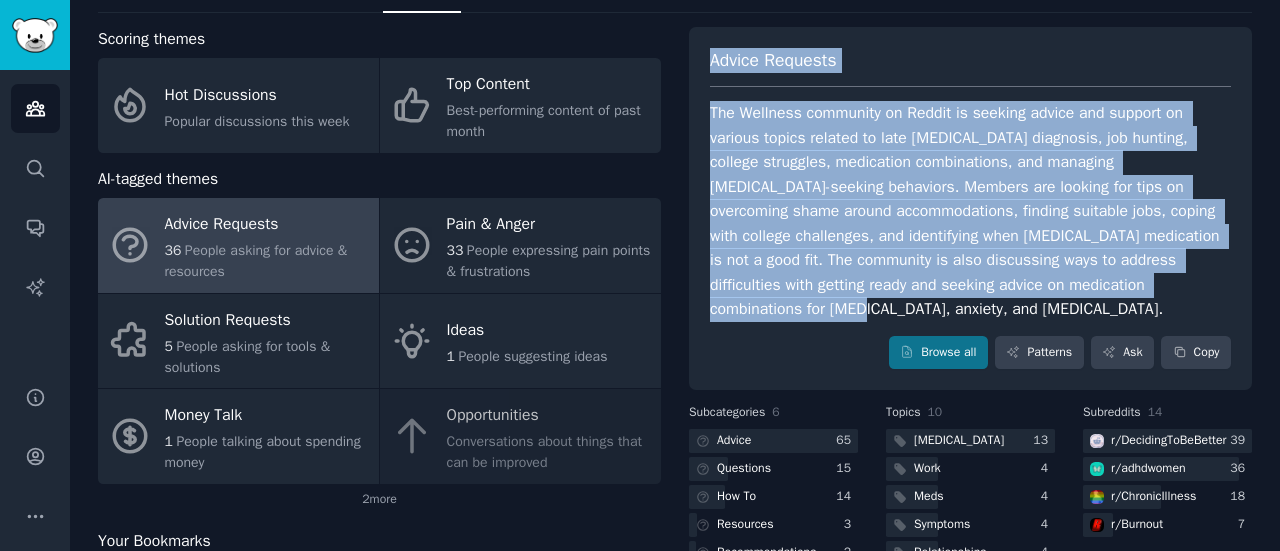 scroll, scrollTop: 86, scrollLeft: 0, axis: vertical 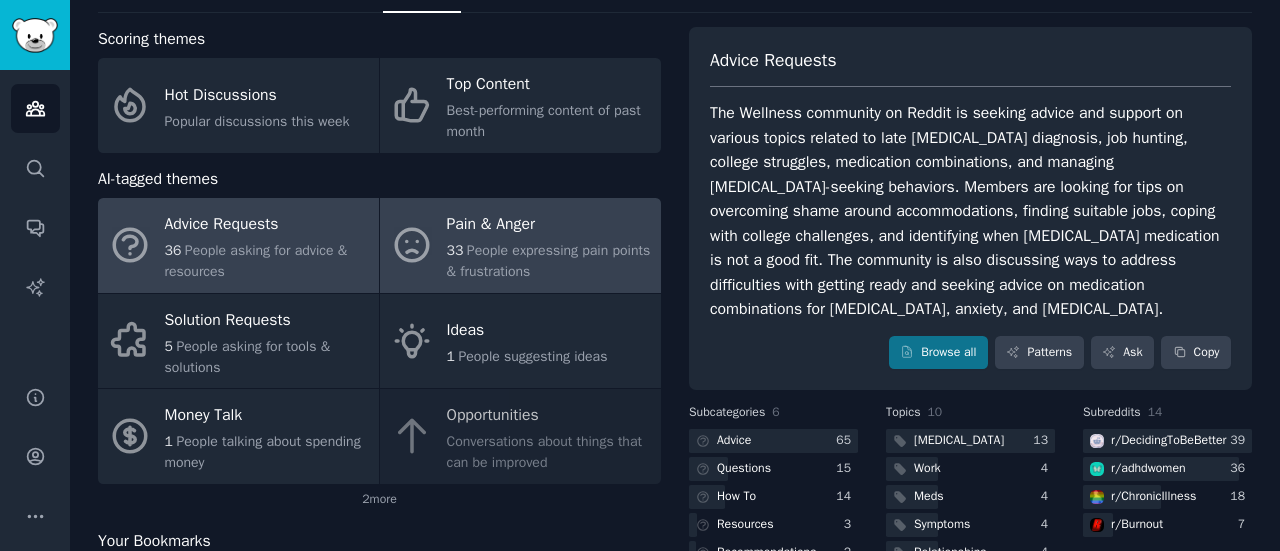 click on "People expressing pain points & frustrations" at bounding box center [549, 261] 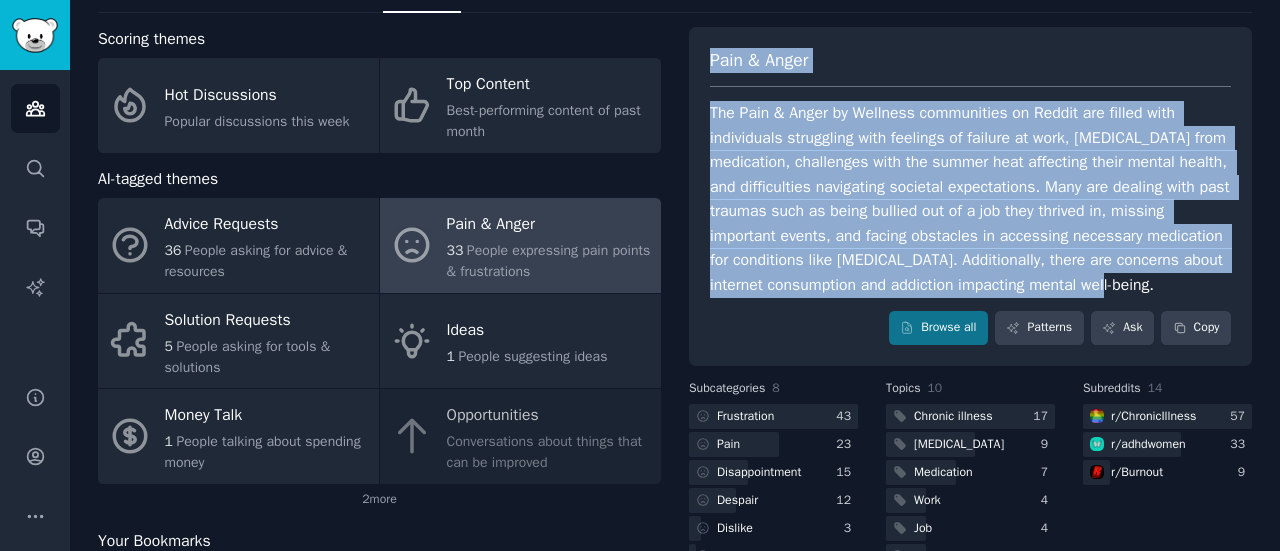 drag, startPoint x: 707, startPoint y: 59, endPoint x: 1230, endPoint y: 283, distance: 568.9508 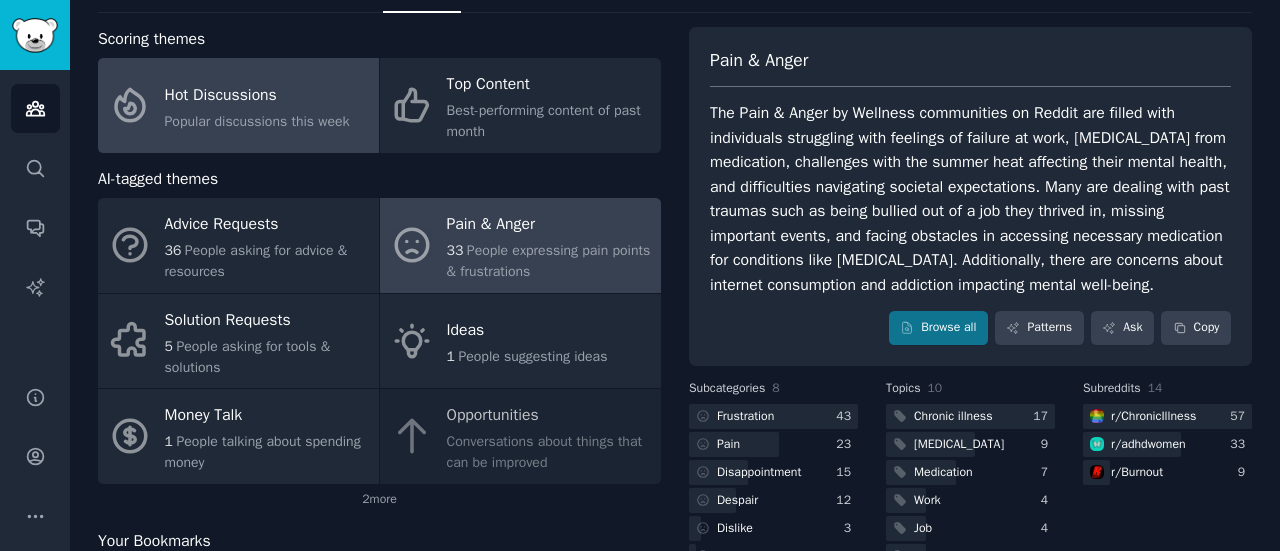 click on "Hot Discussions" at bounding box center [257, 95] 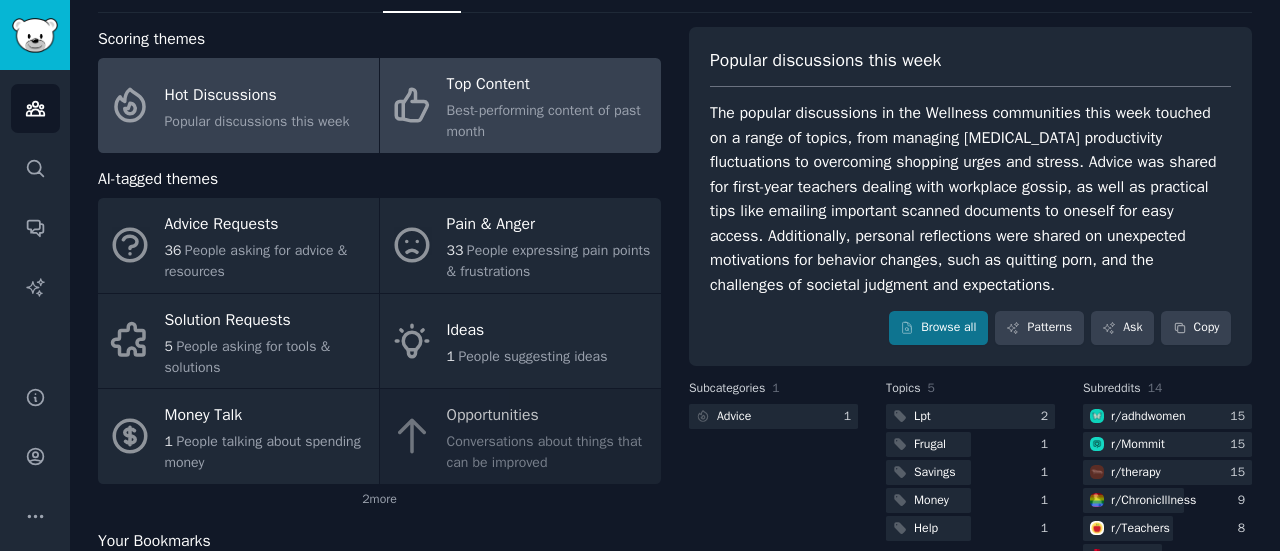 click on "Top Content" at bounding box center (549, 85) 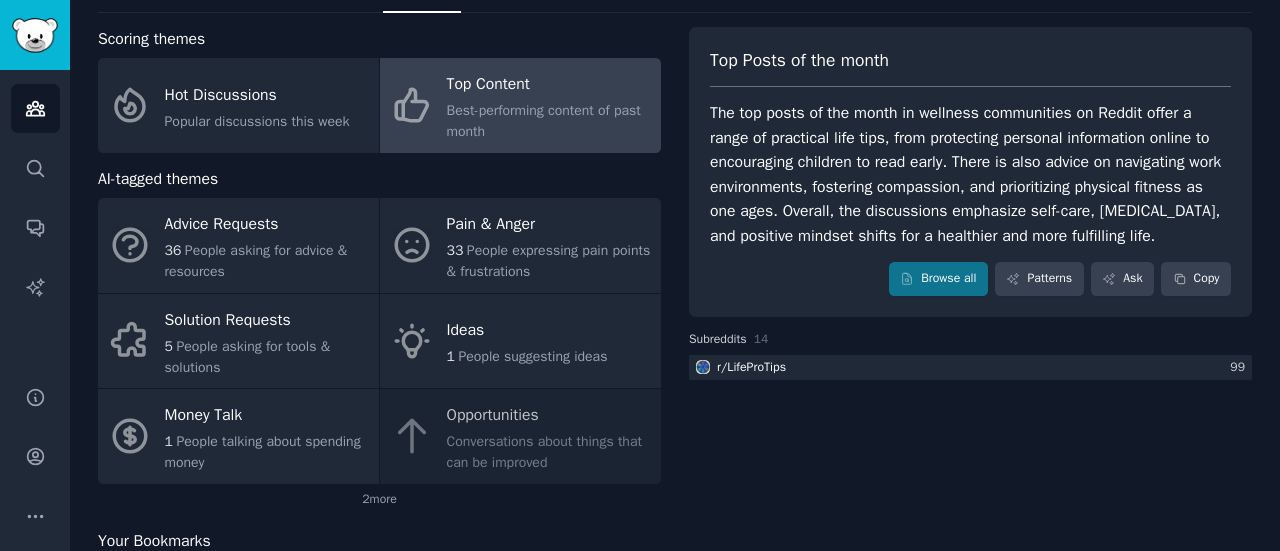 drag, startPoint x: 1178, startPoint y: 227, endPoint x: 687, endPoint y: 55, distance: 520.25476 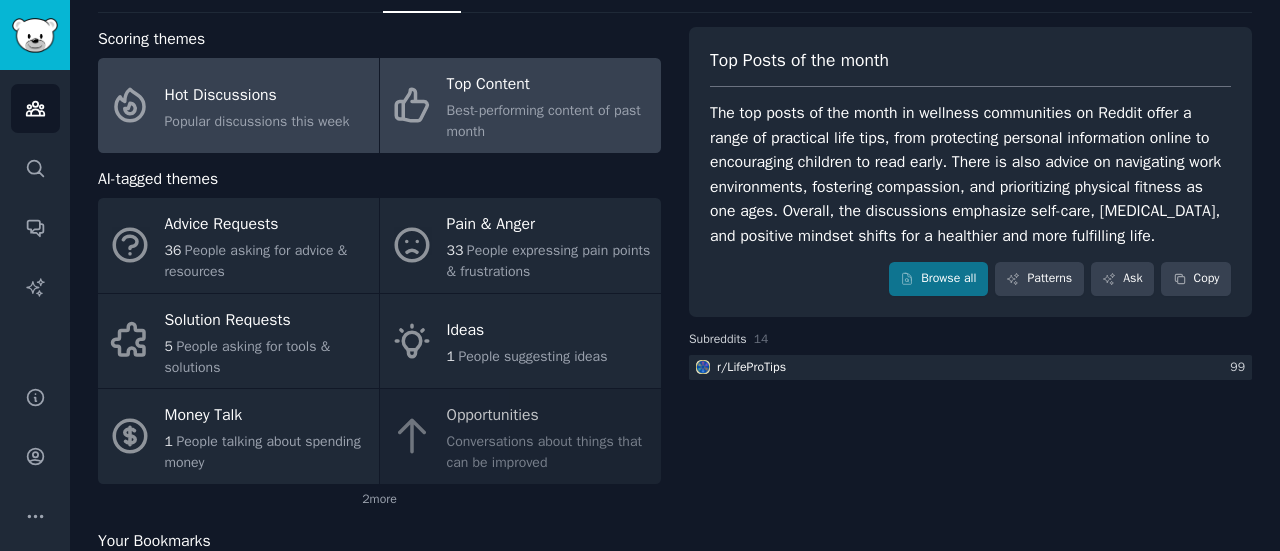 click on "Hot Discussions" at bounding box center [257, 95] 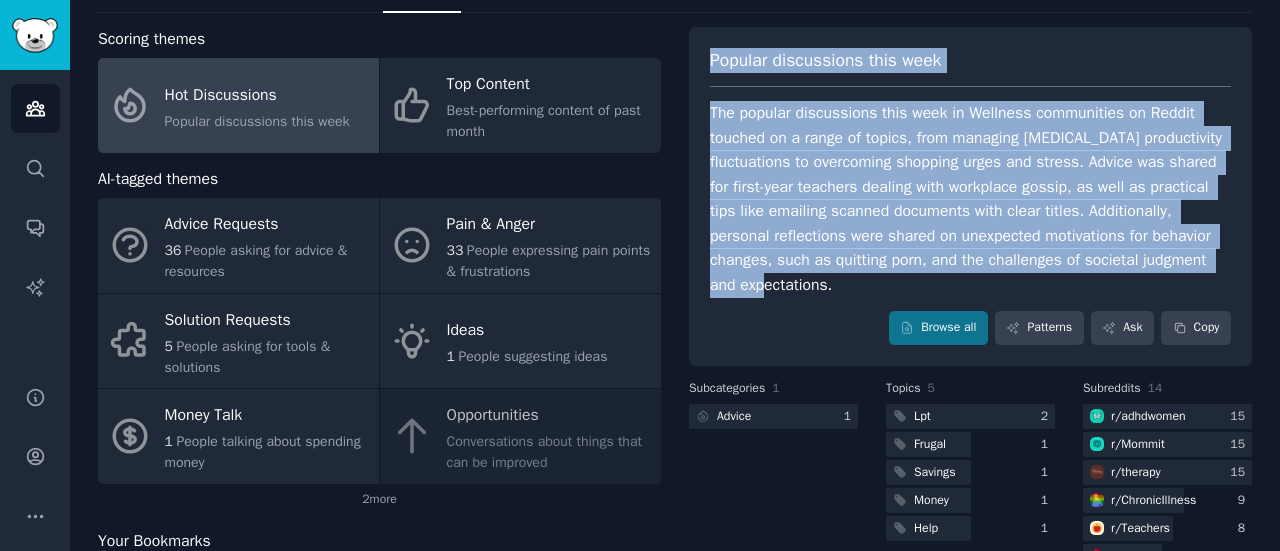 drag, startPoint x: 844, startPoint y: 293, endPoint x: 692, endPoint y: 59, distance: 279.03406 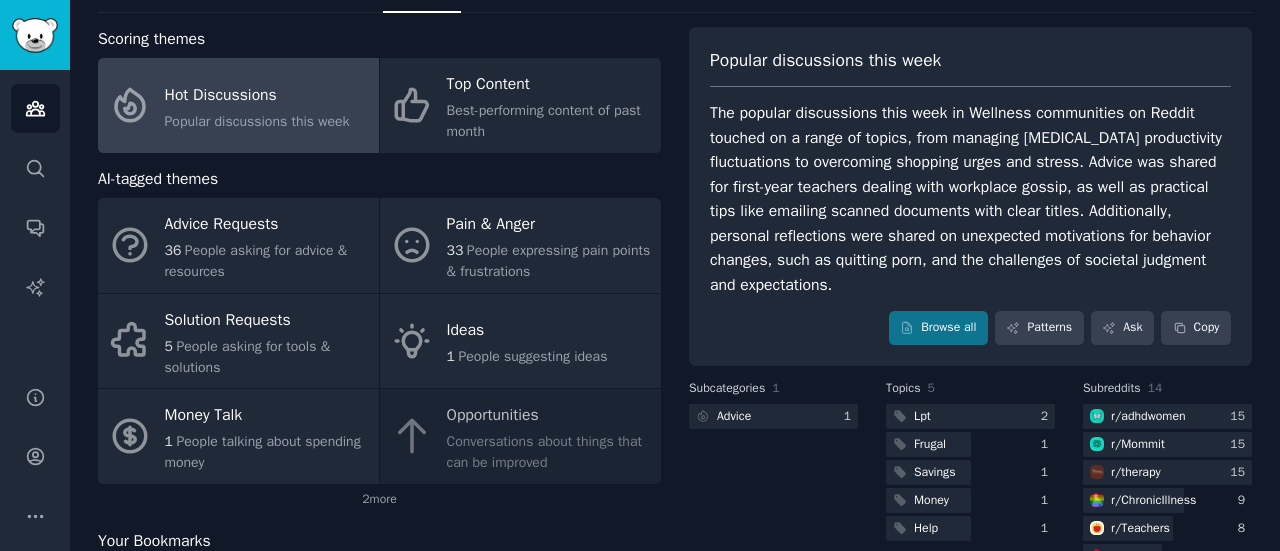 click on "Advice Requests 36 People asking for advice & resources Pain & Anger 33 People expressing pain points & frustrations Solution Requests 5 People asking for tools & solutions Ideas 1 People suggesting ideas Money Talk 1 People talking about spending money Opportunities Conversations about things that can be improved" 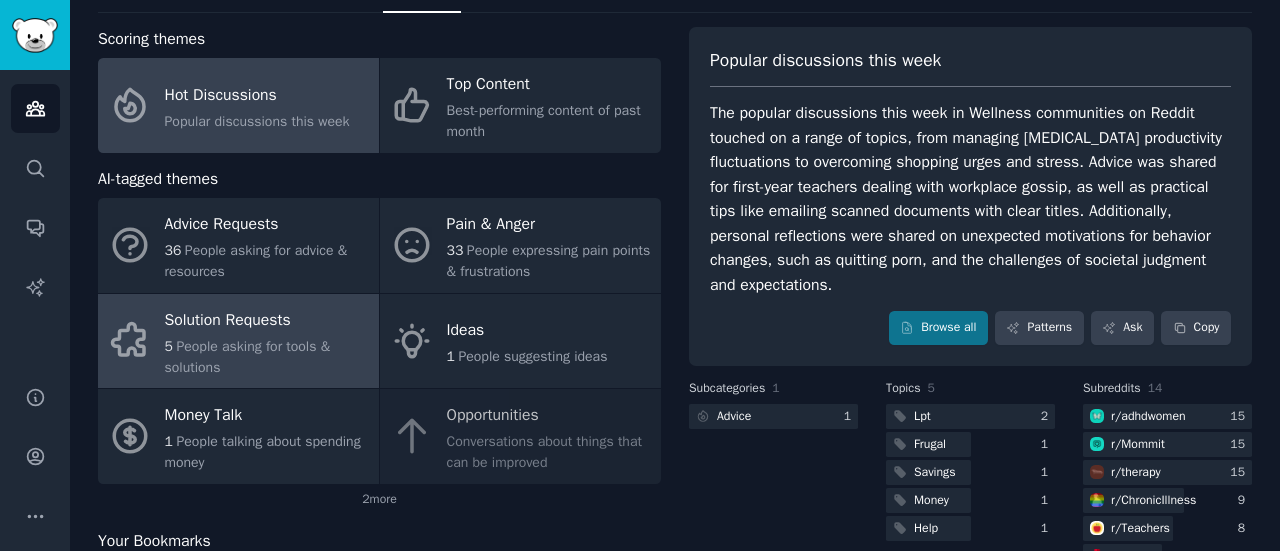 click on "5 People asking for tools & solutions" at bounding box center (267, 357) 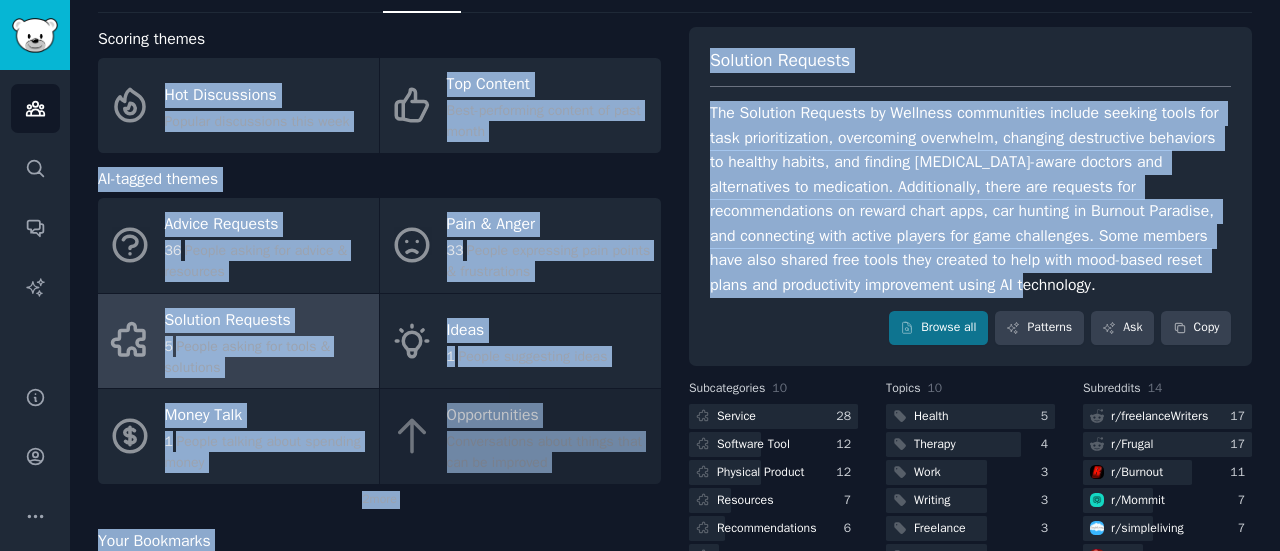 drag, startPoint x: 991, startPoint y: 280, endPoint x: 632, endPoint y: 29, distance: 438.04337 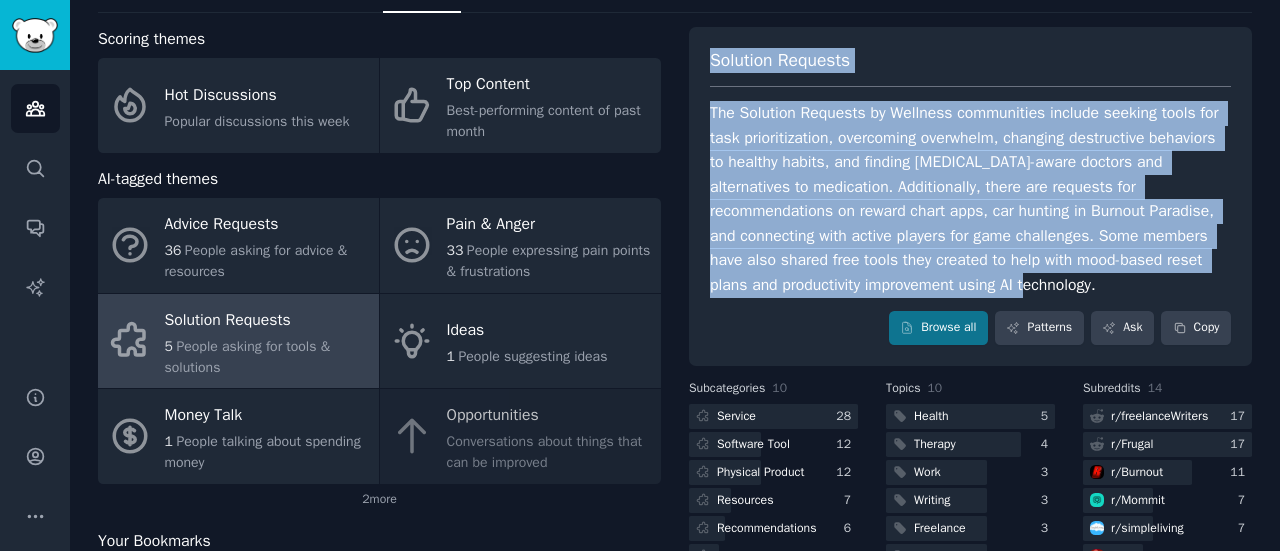 drag, startPoint x: 966, startPoint y: 289, endPoint x: 704, endPoint y: 61, distance: 347.31543 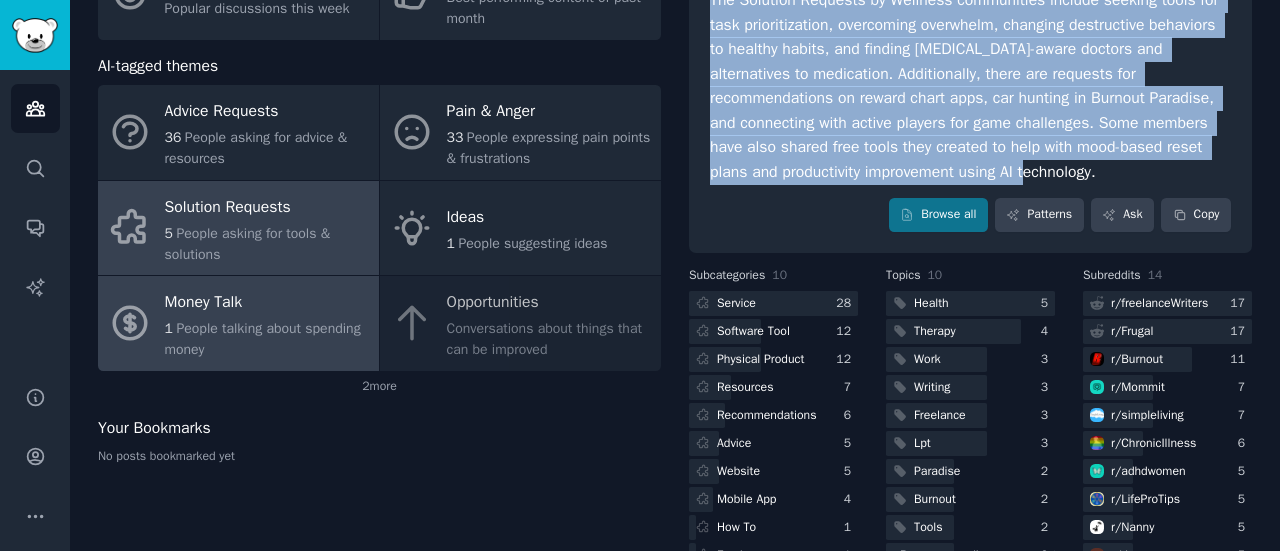 scroll, scrollTop: 208, scrollLeft: 0, axis: vertical 